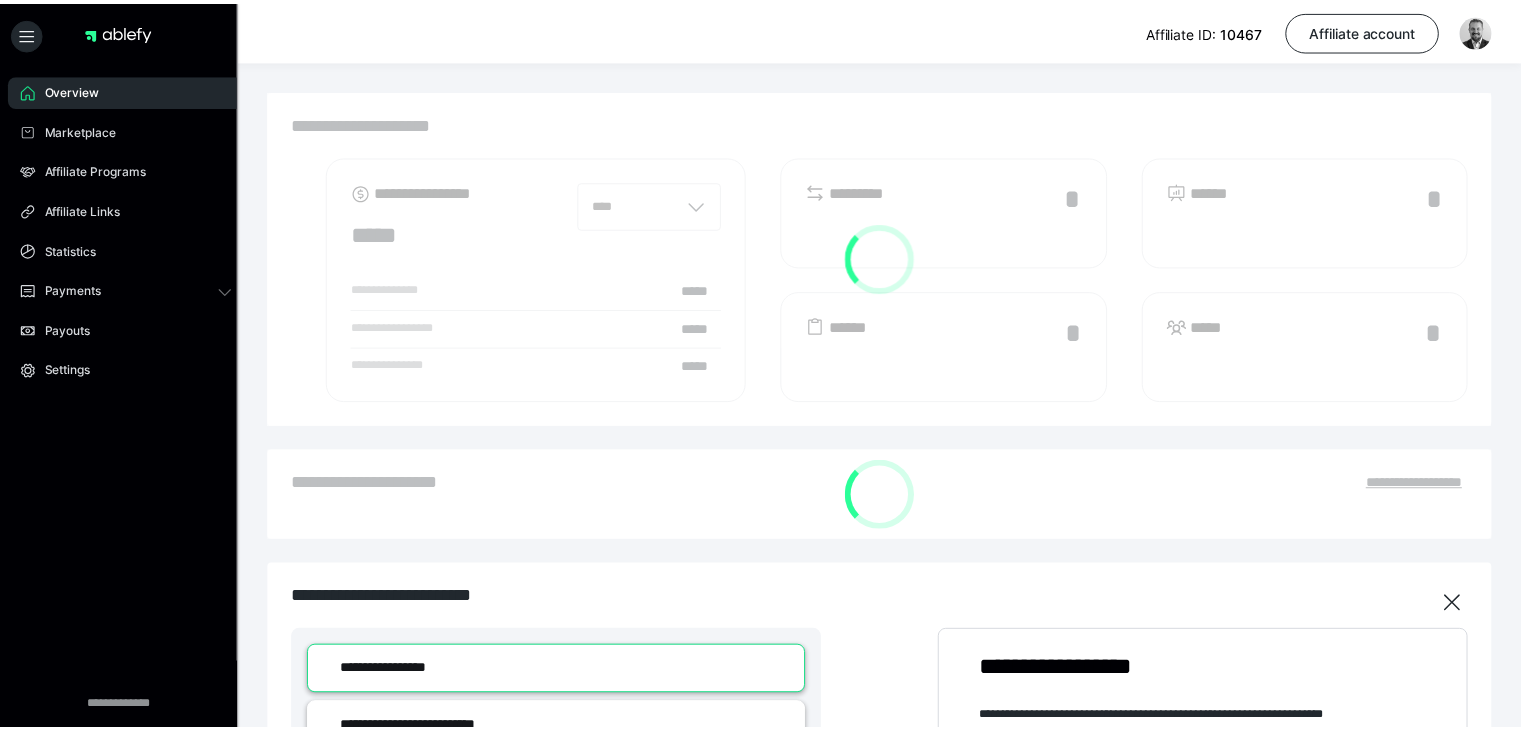 scroll, scrollTop: 0, scrollLeft: 0, axis: both 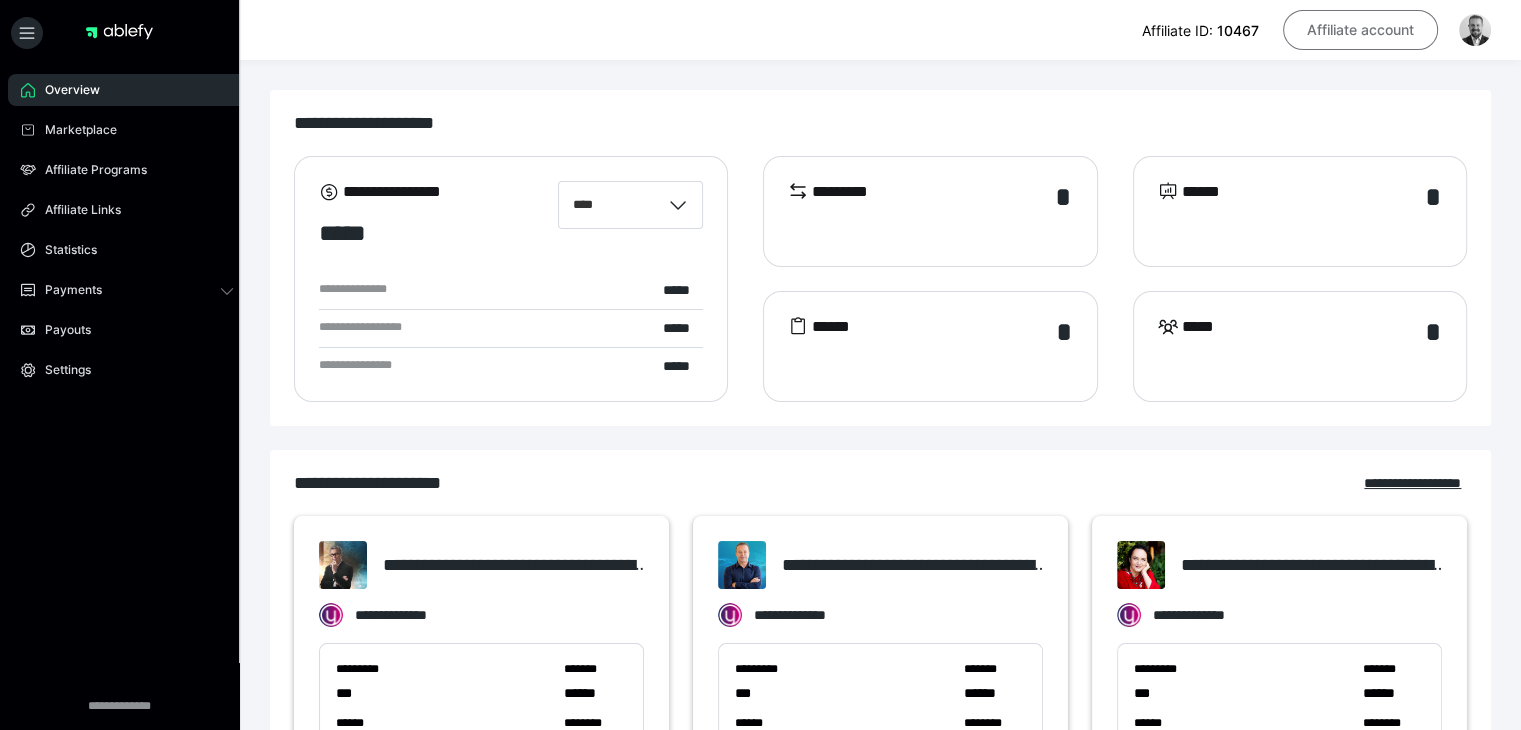 click on "Affiliate account" at bounding box center (1360, 30) 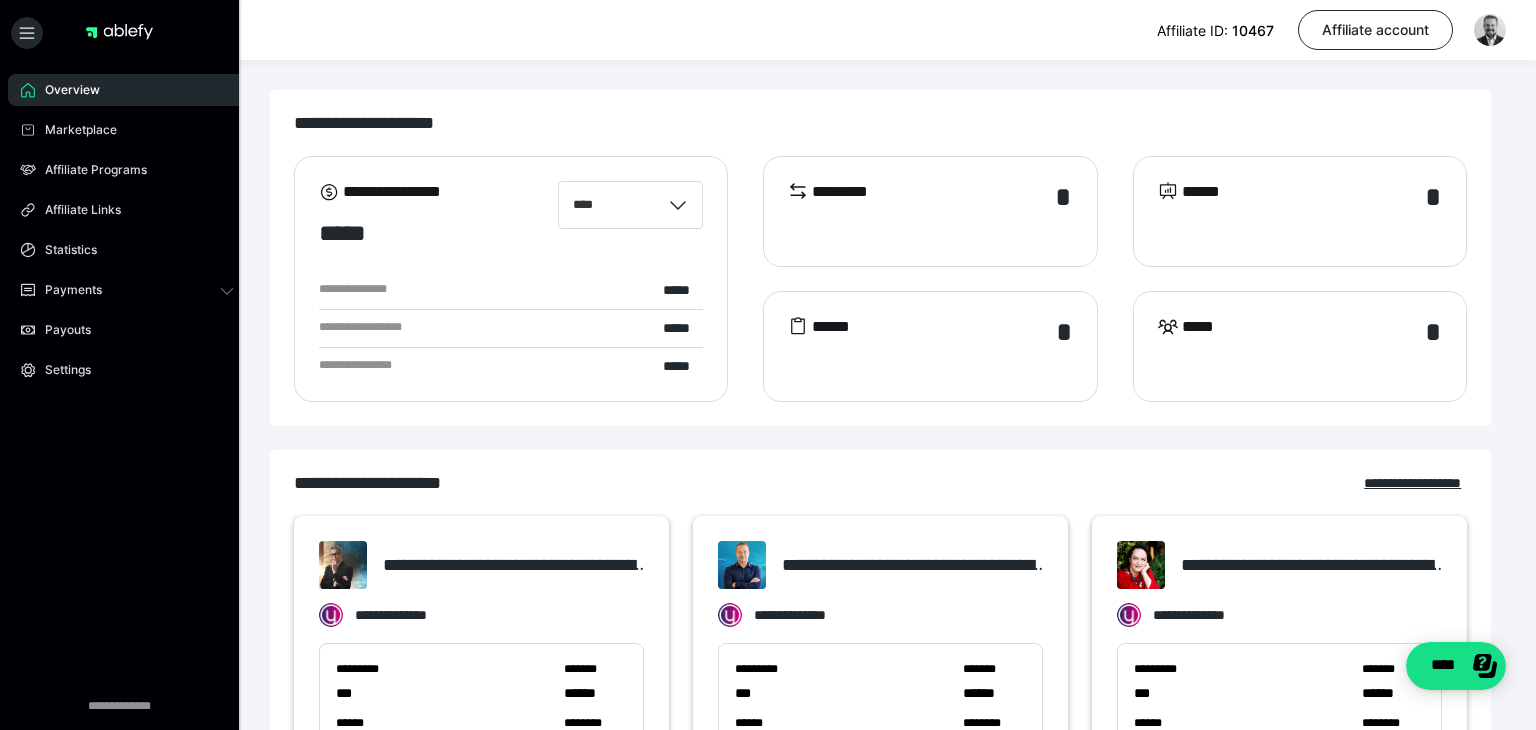 scroll, scrollTop: 0, scrollLeft: 0, axis: both 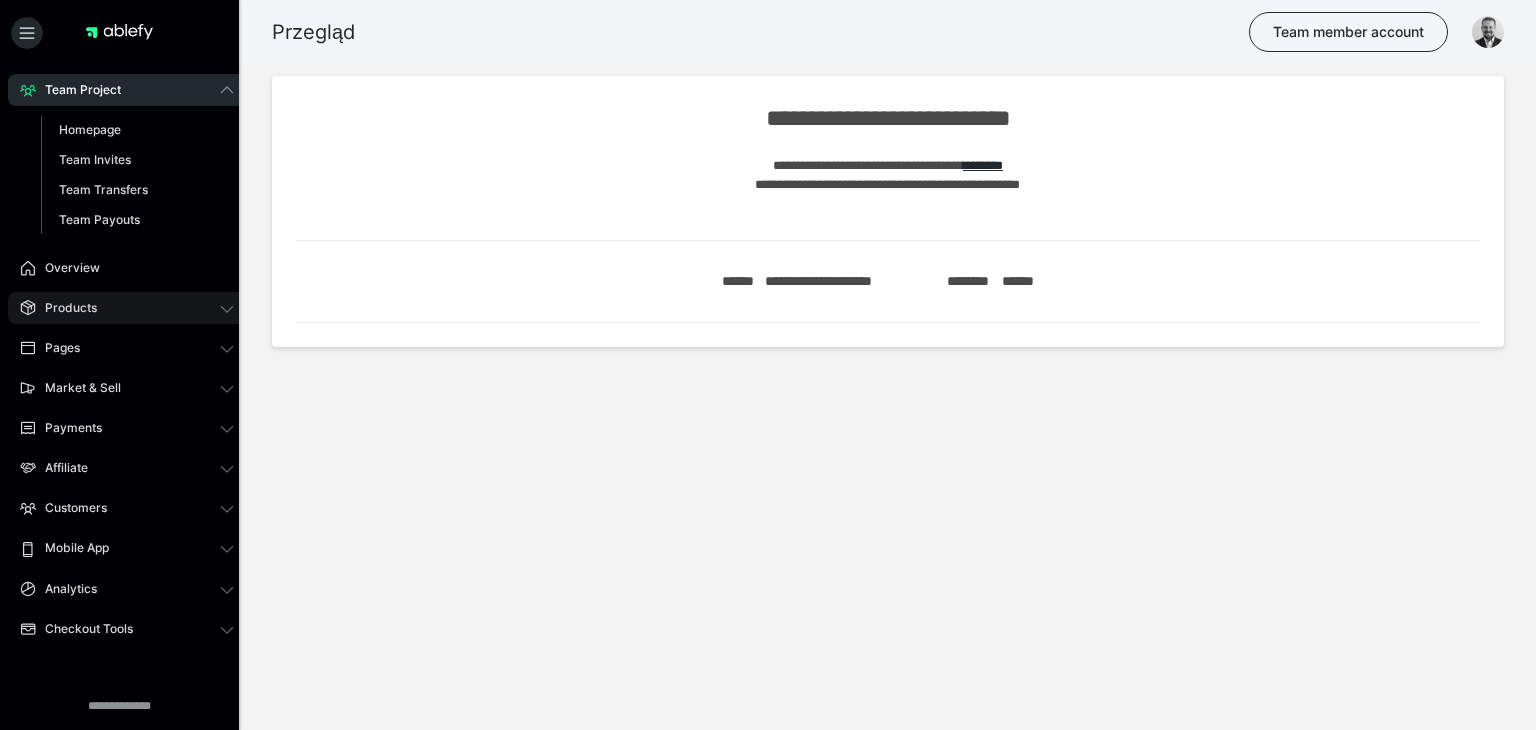 click on "Products" at bounding box center [127, 308] 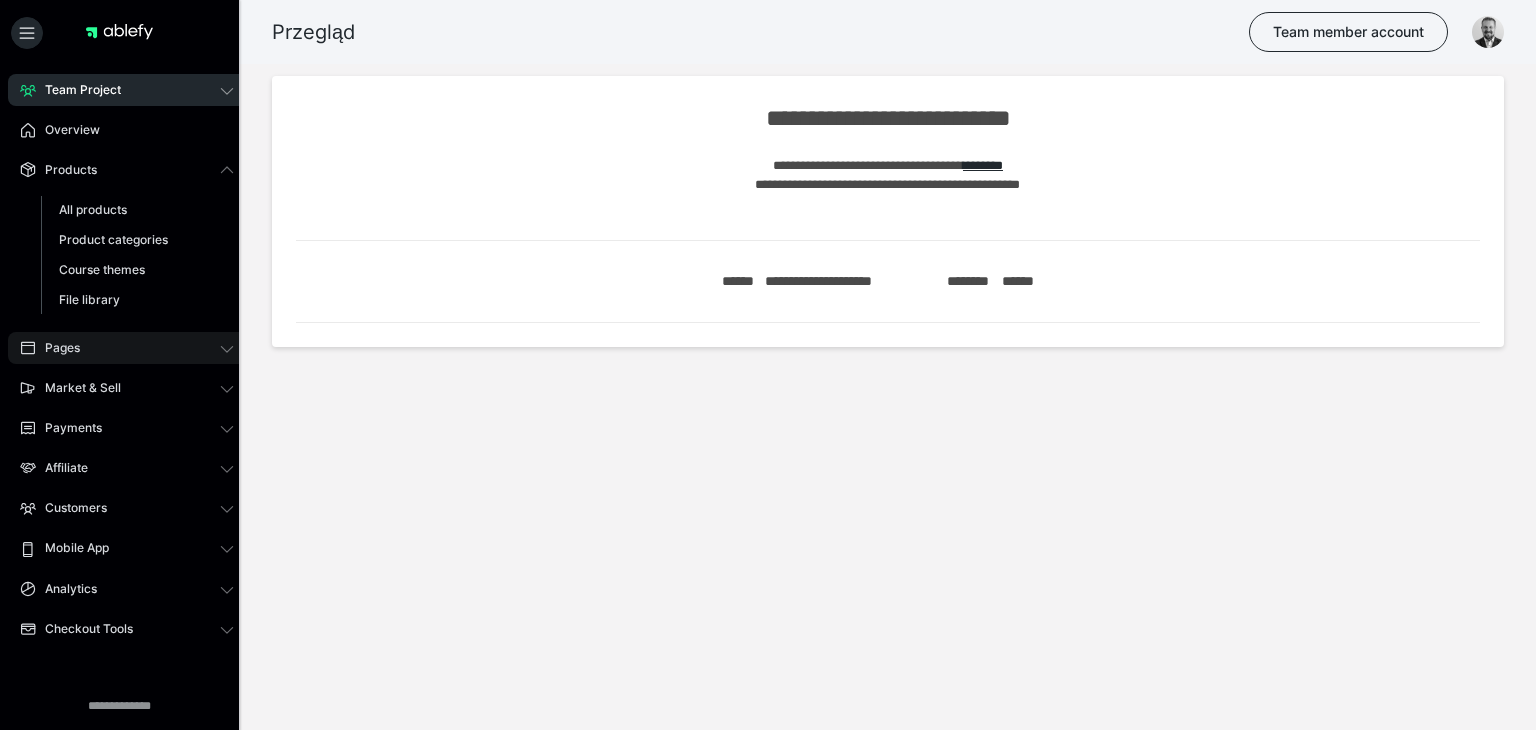 click on "Pages" at bounding box center (127, 348) 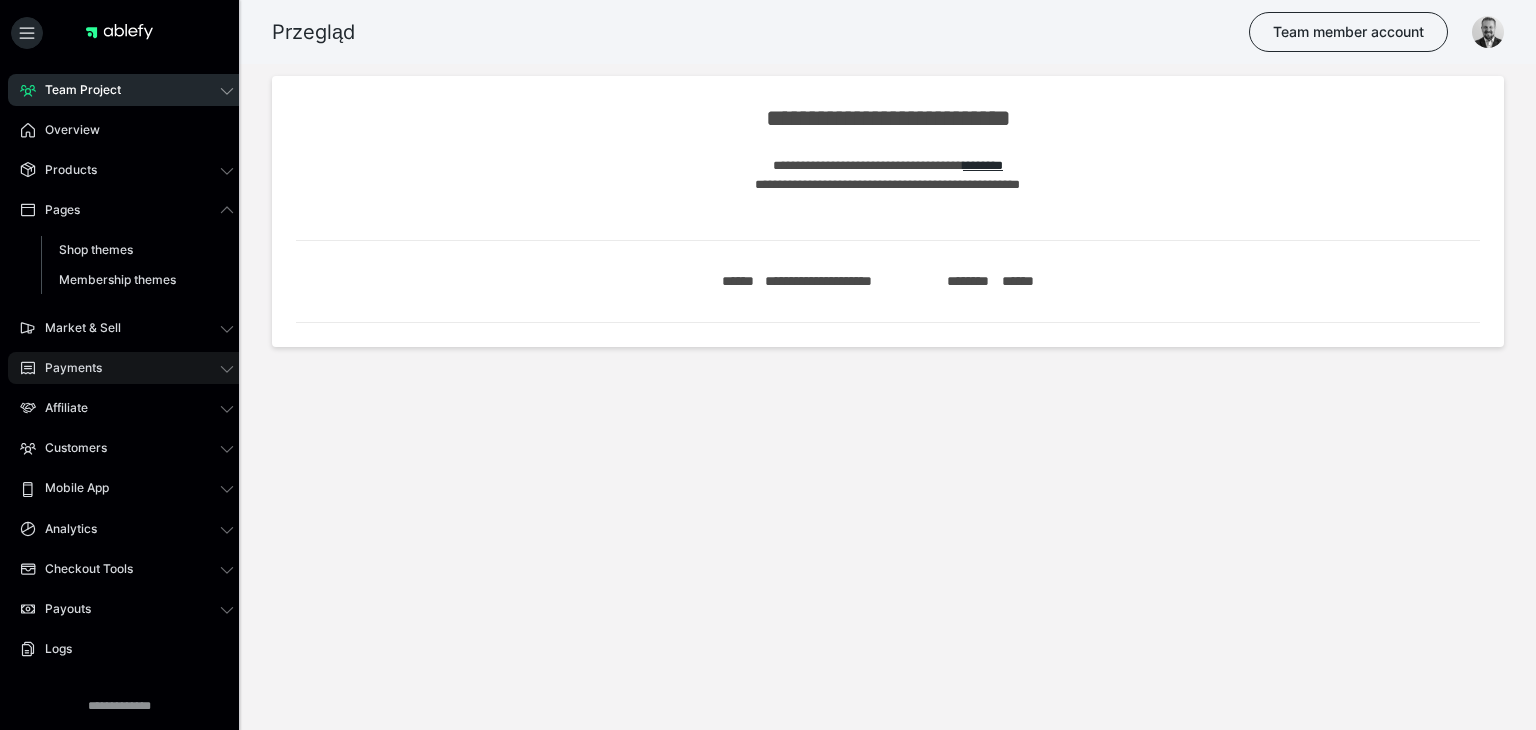 click on "Payments" at bounding box center (66, 368) 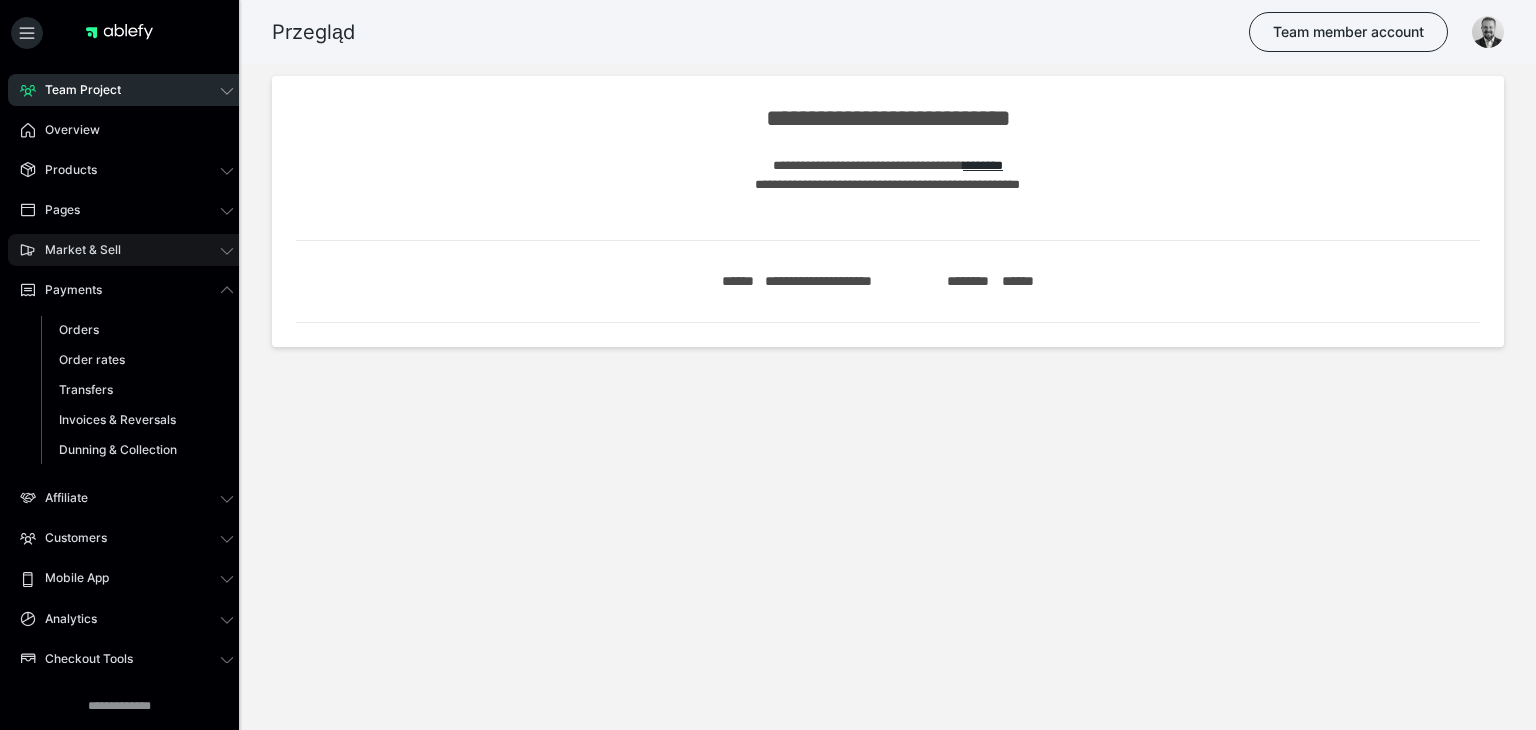 click on "Market & Sell" at bounding box center (76, 250) 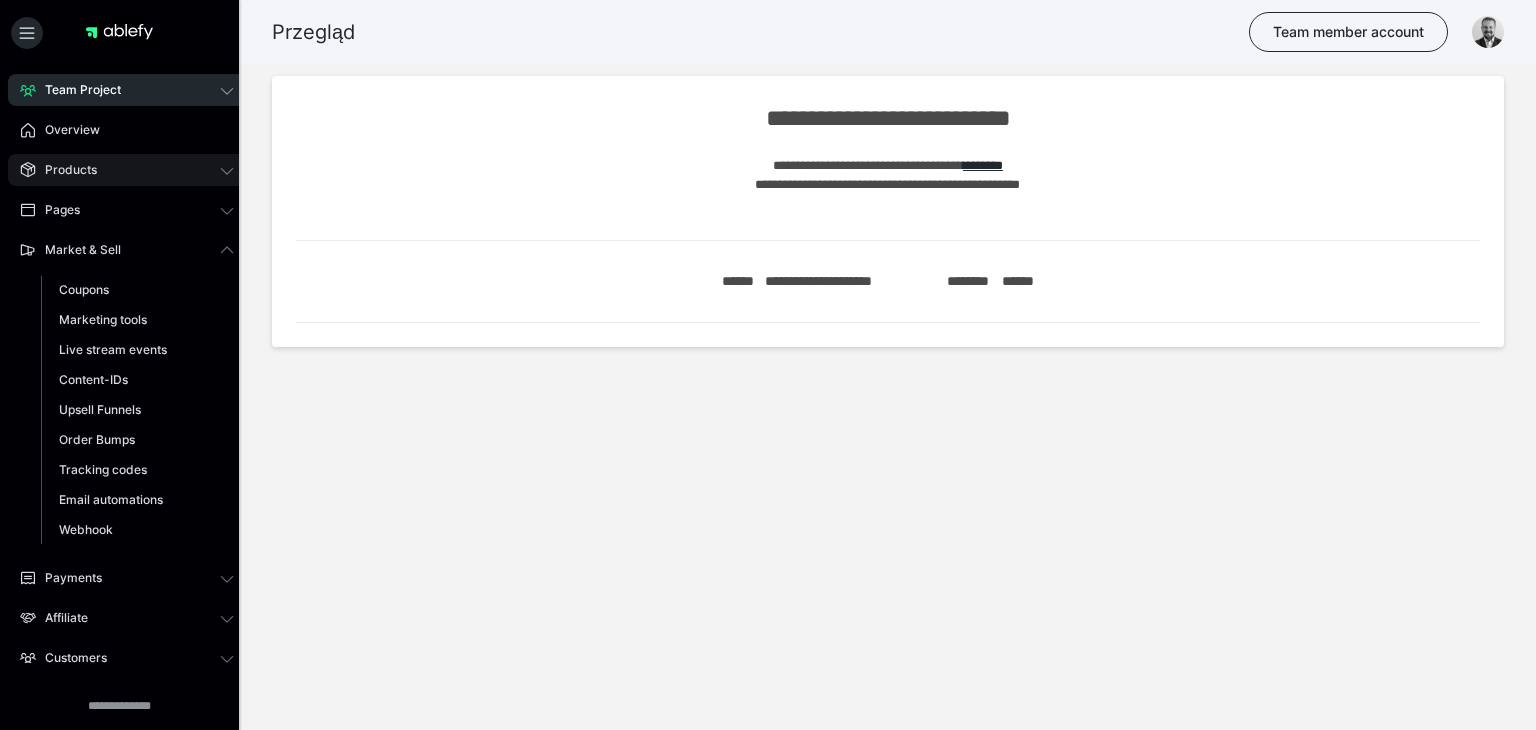 click on "Products" at bounding box center (64, 170) 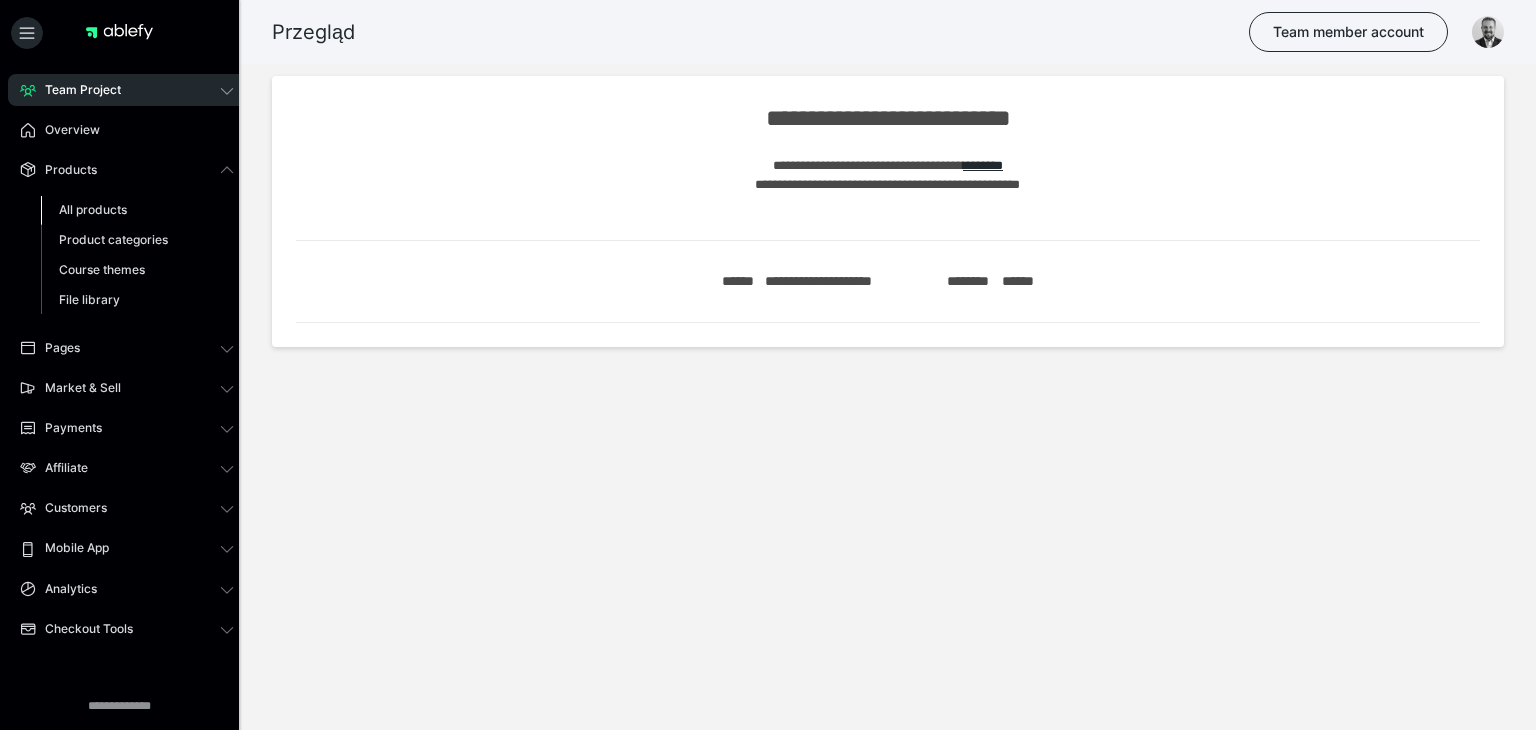 click on "All products" at bounding box center (93, 209) 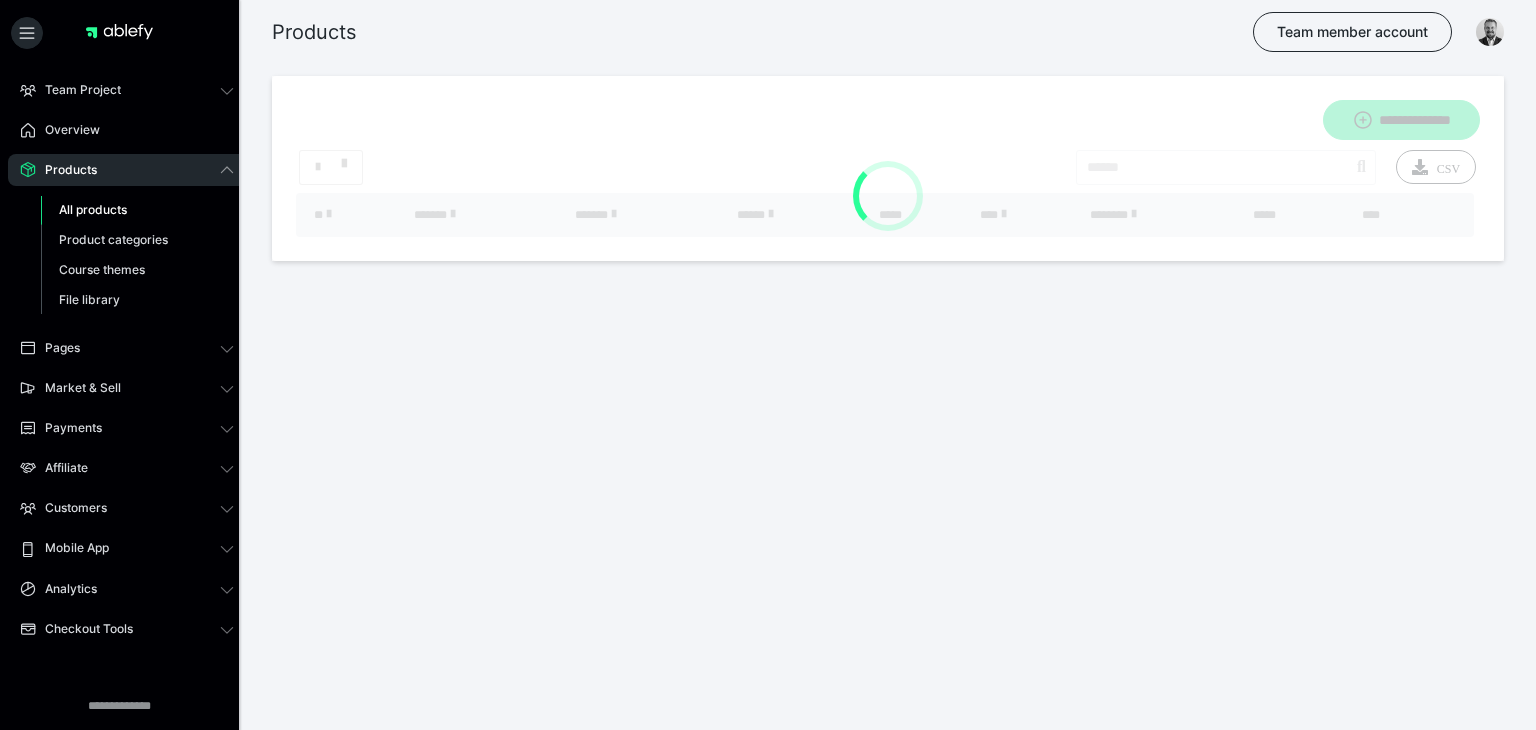 scroll, scrollTop: 0, scrollLeft: 0, axis: both 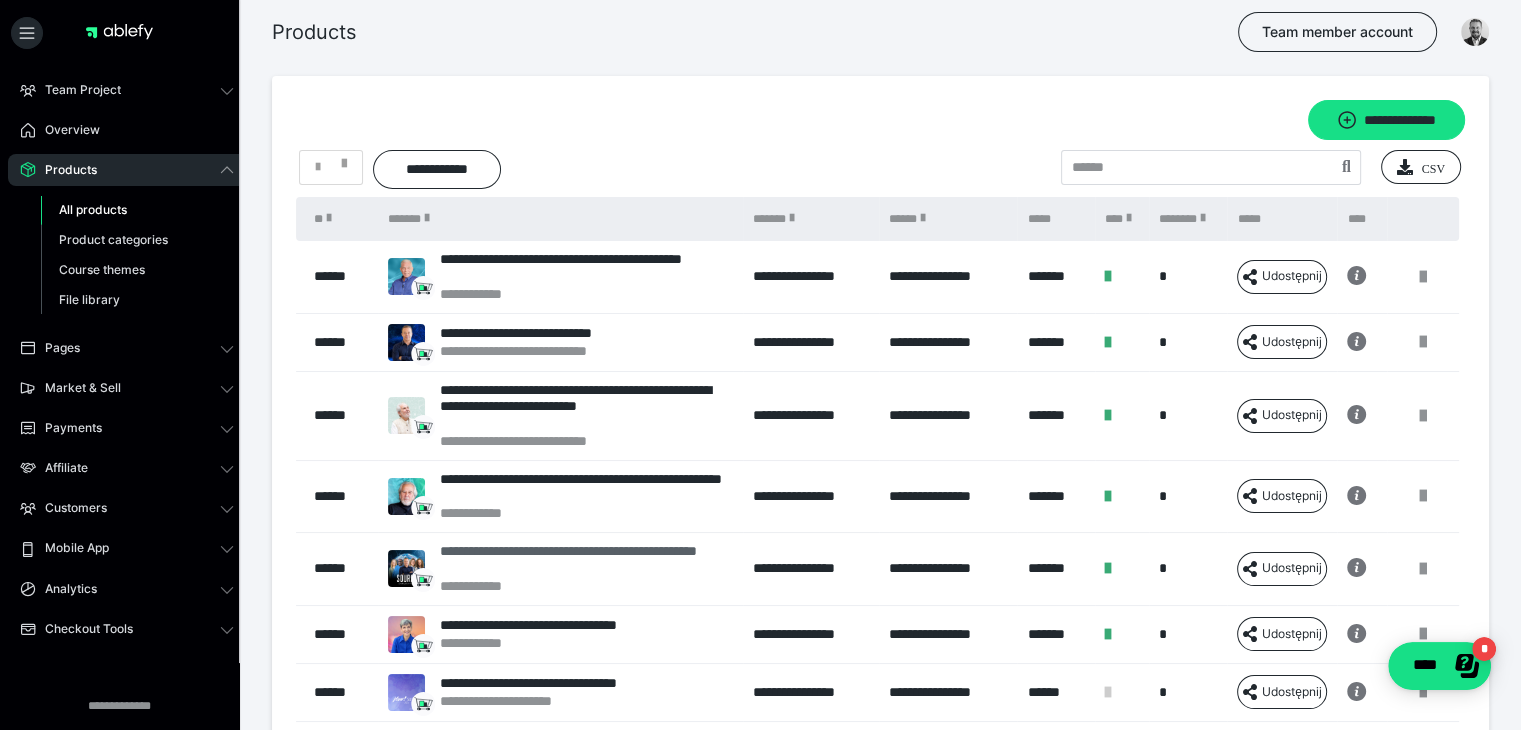 click on "**********" at bounding box center [586, 560] 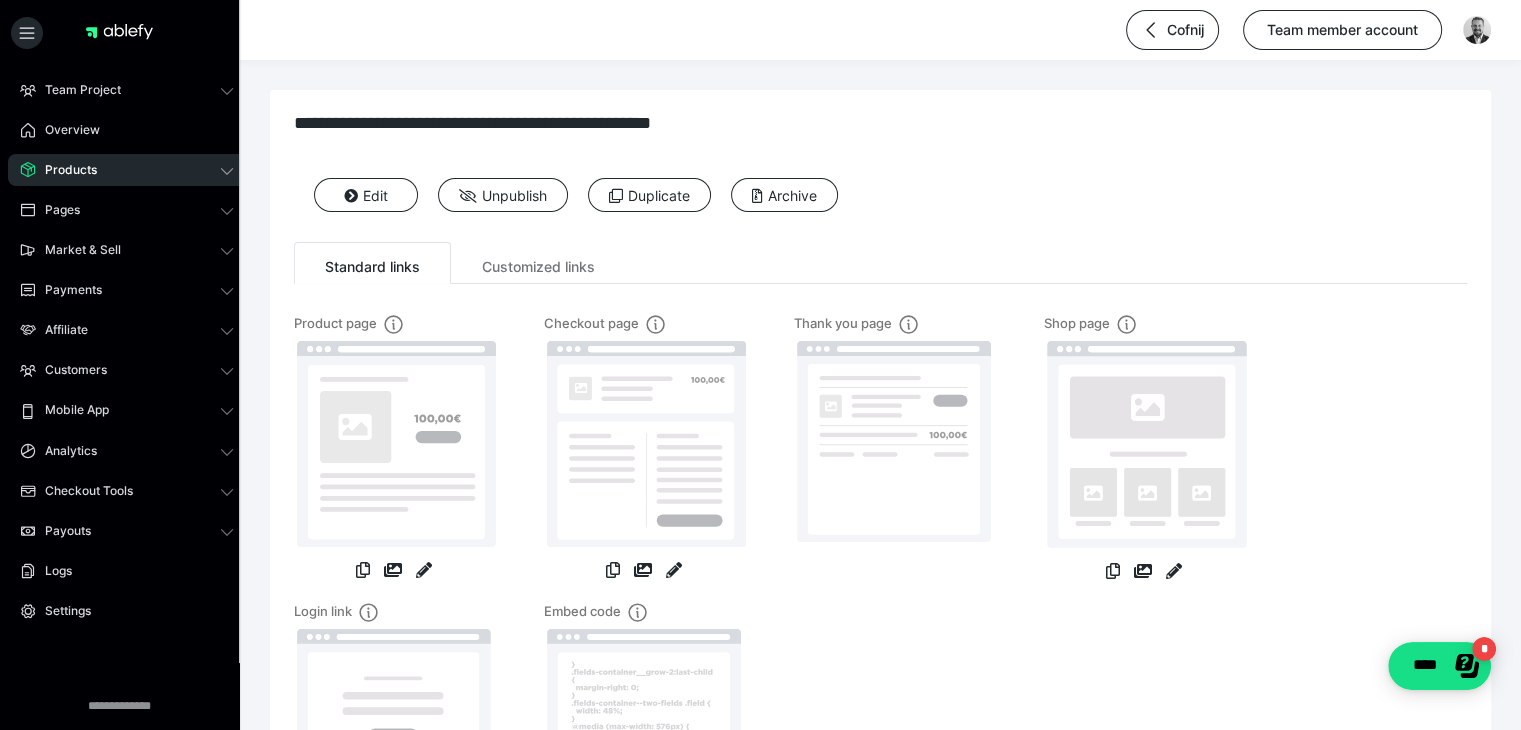 click on "Edit" at bounding box center (356, 202) 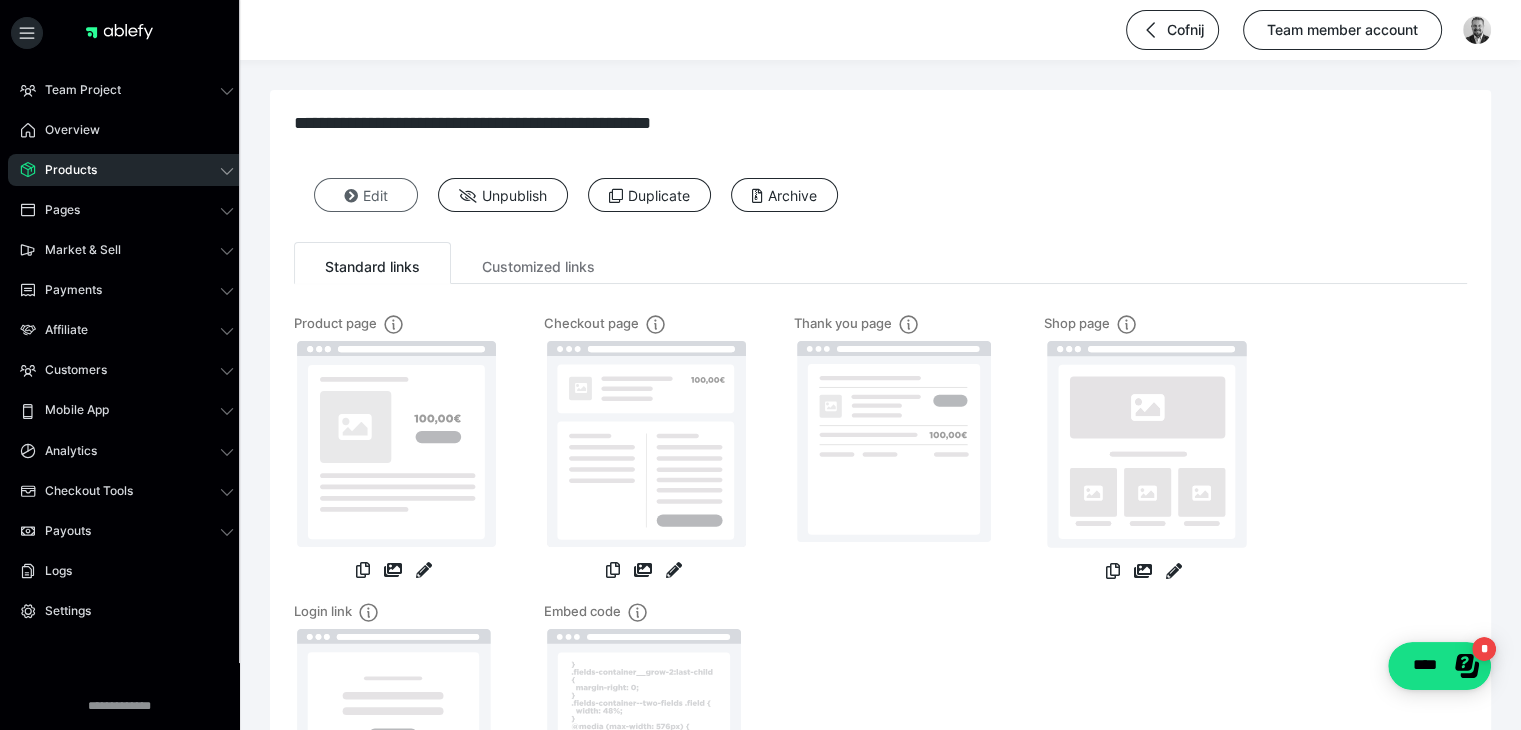click on "Edit" at bounding box center [366, 195] 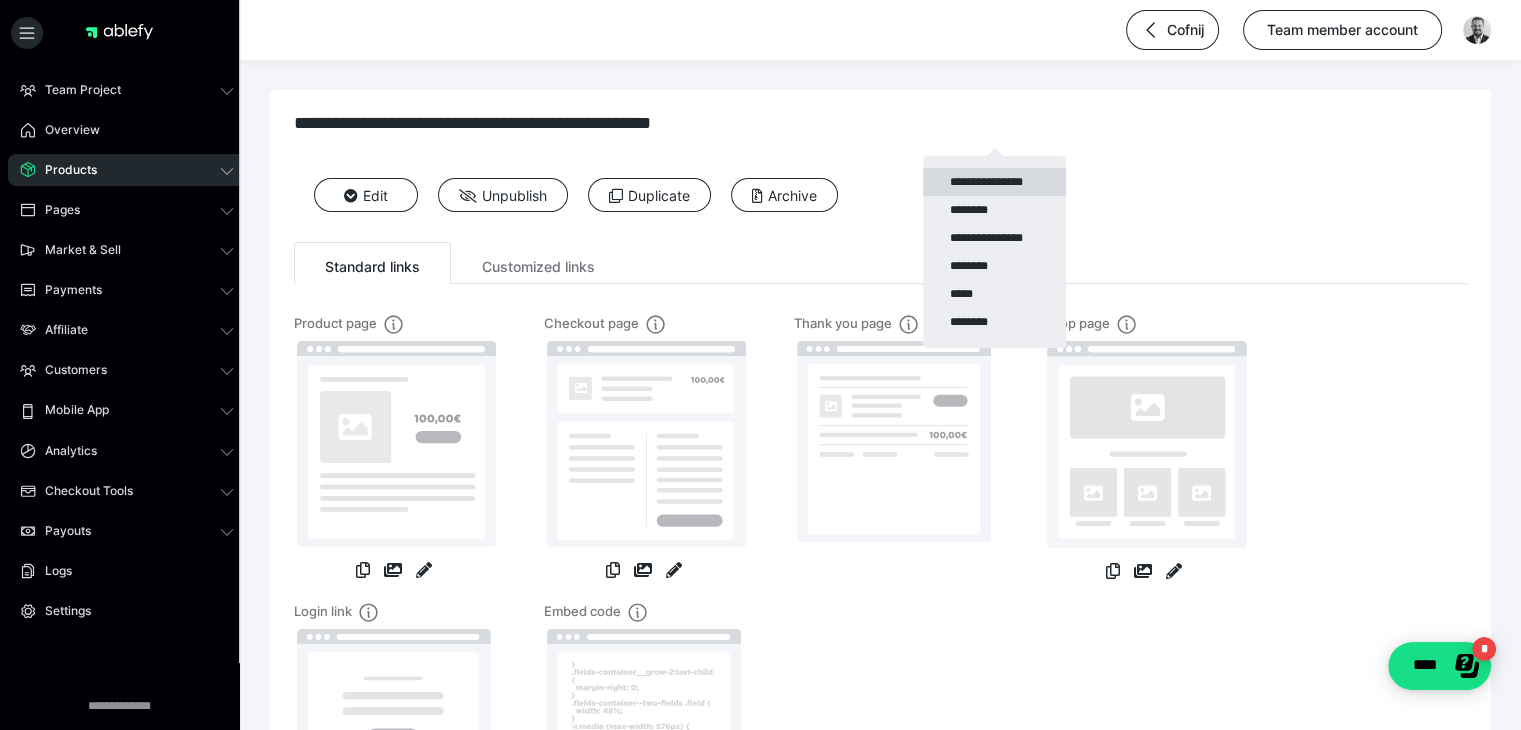 click on "**********" at bounding box center (994, 182) 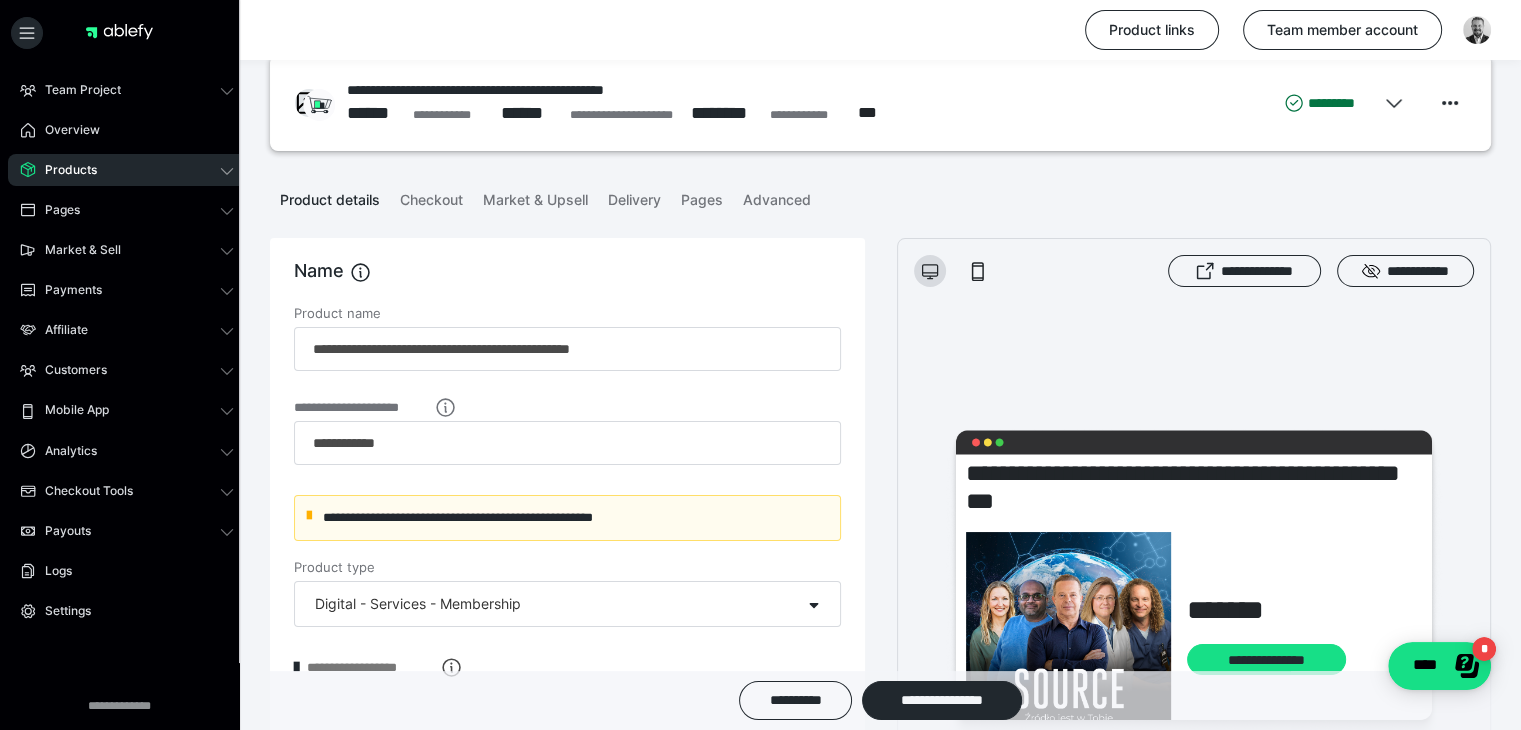 scroll, scrollTop: 0, scrollLeft: 0, axis: both 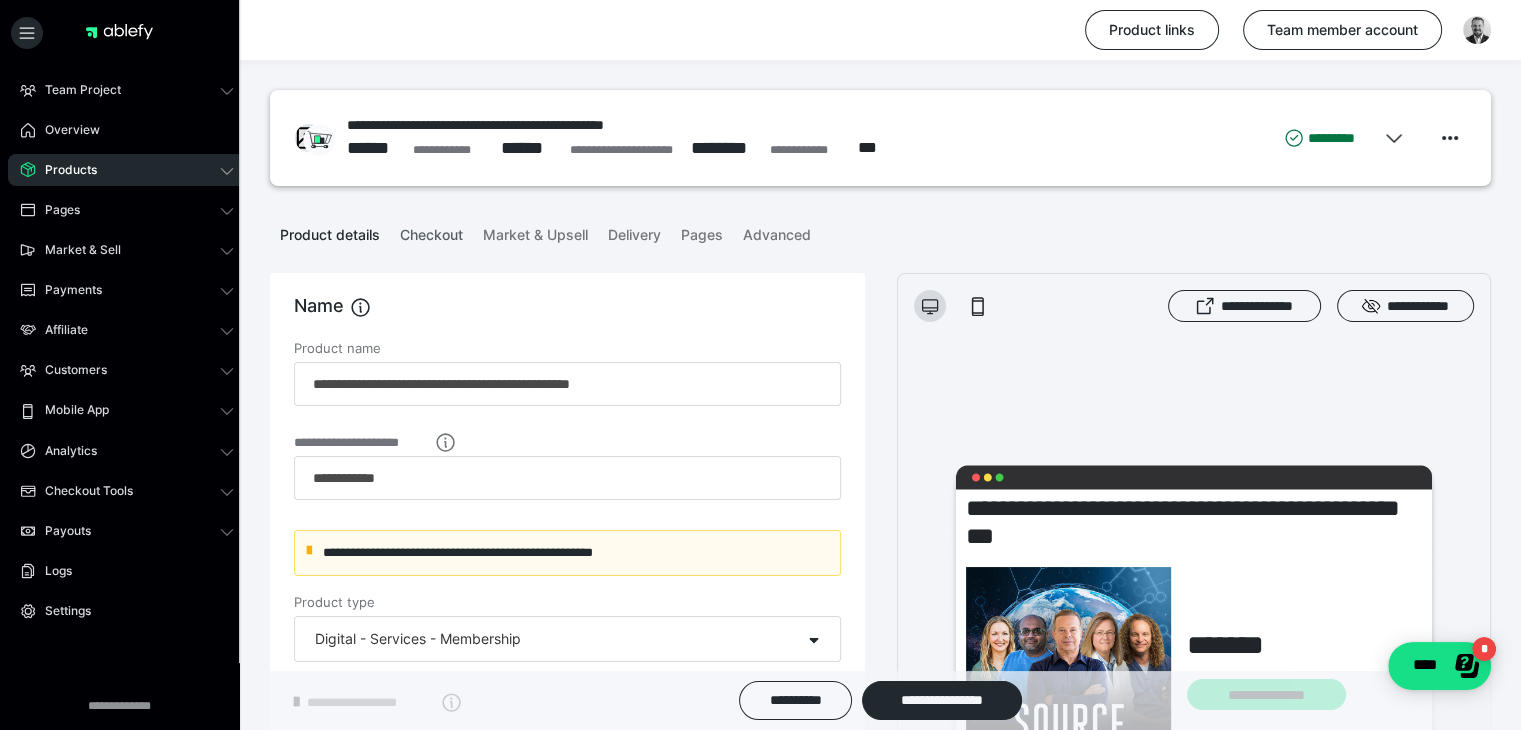 click on "Checkout" at bounding box center (431, 231) 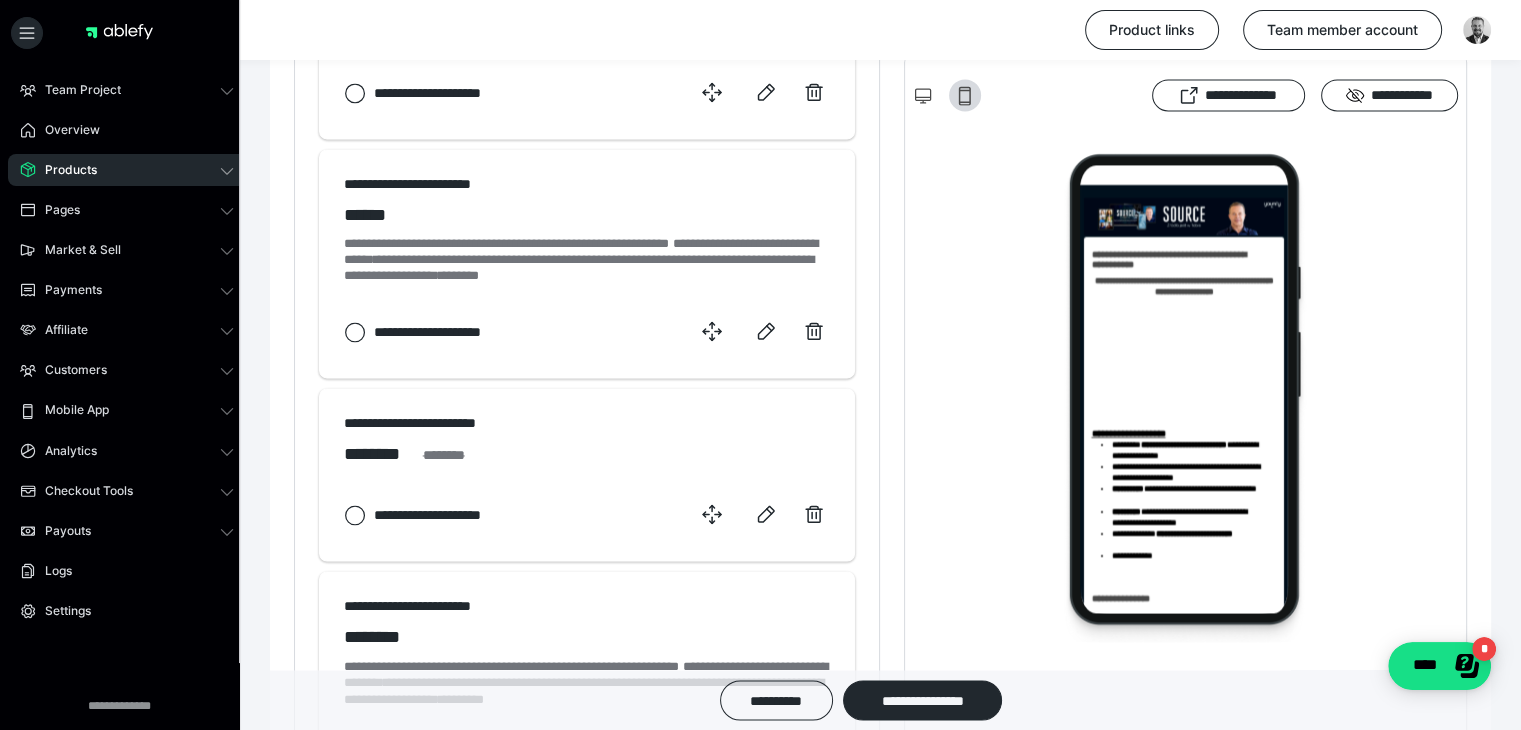 scroll, scrollTop: 2100, scrollLeft: 0, axis: vertical 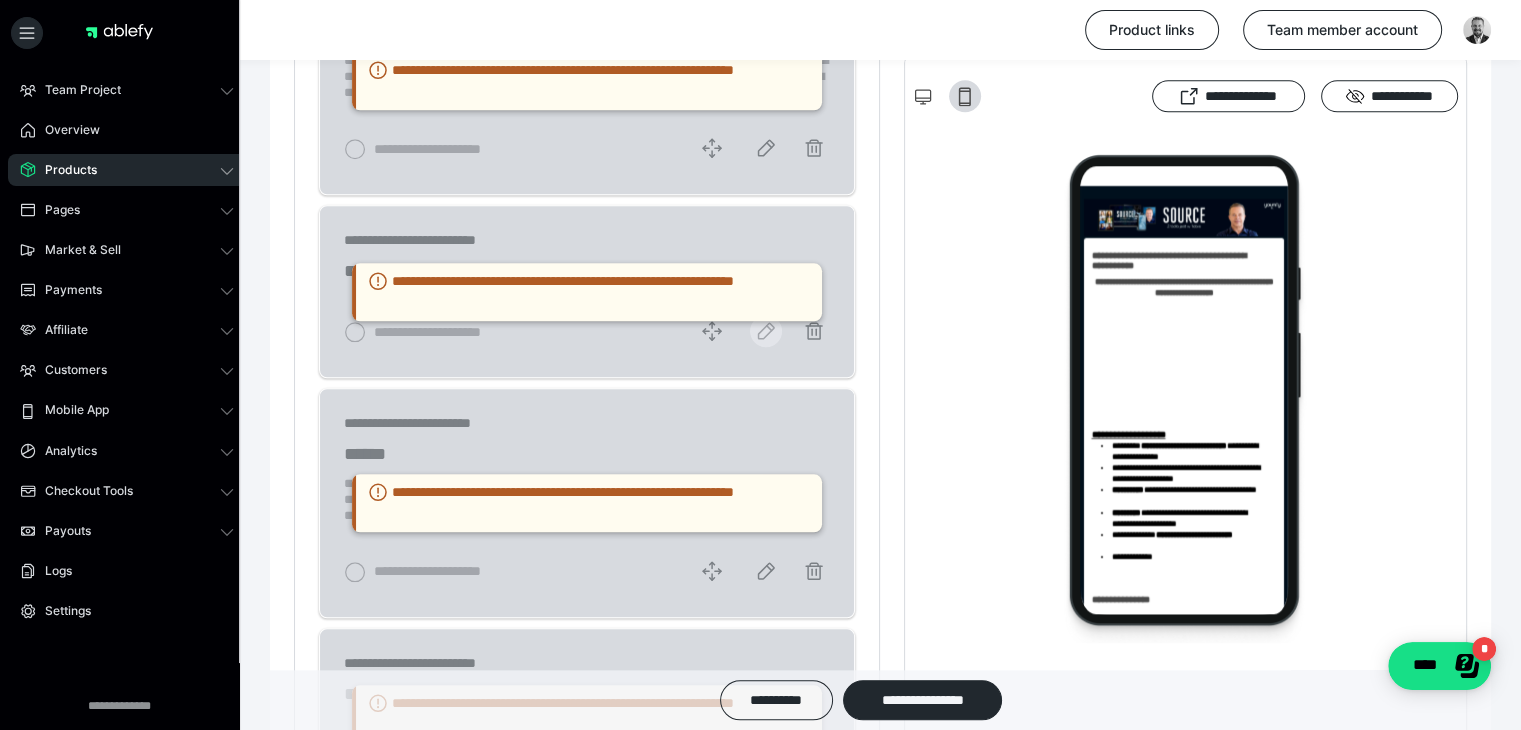 click 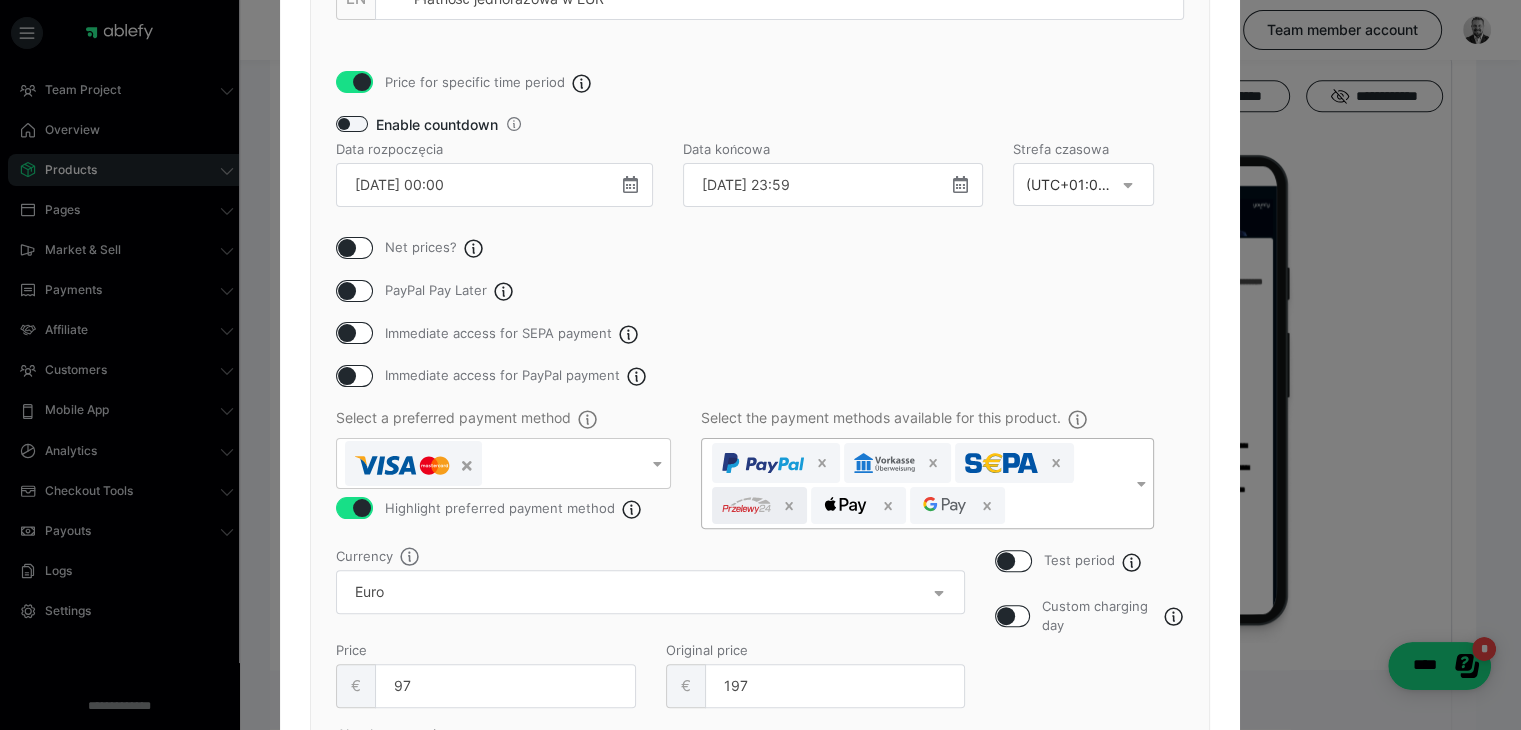 scroll, scrollTop: 300, scrollLeft: 0, axis: vertical 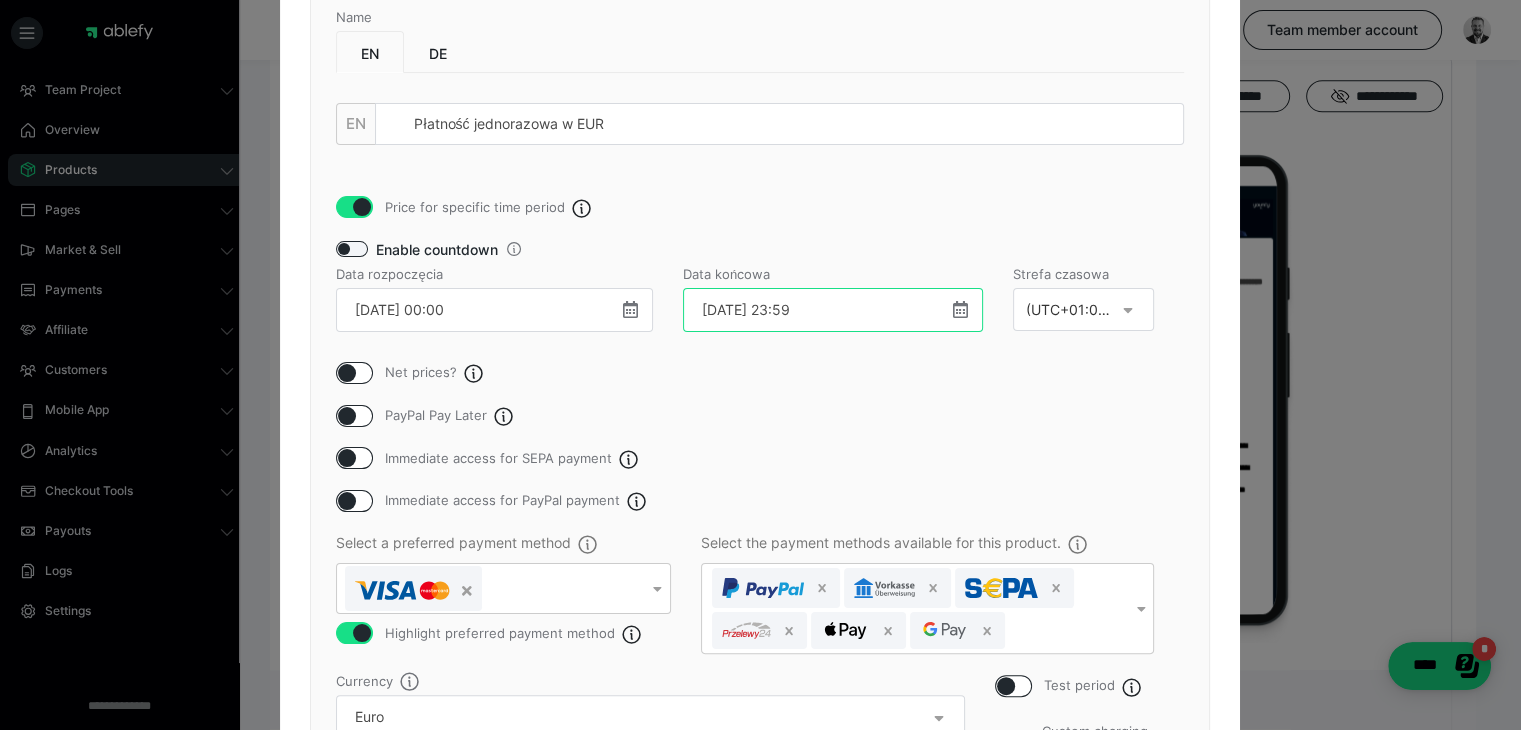 click on "[DATE] 23:59" at bounding box center [833, 310] 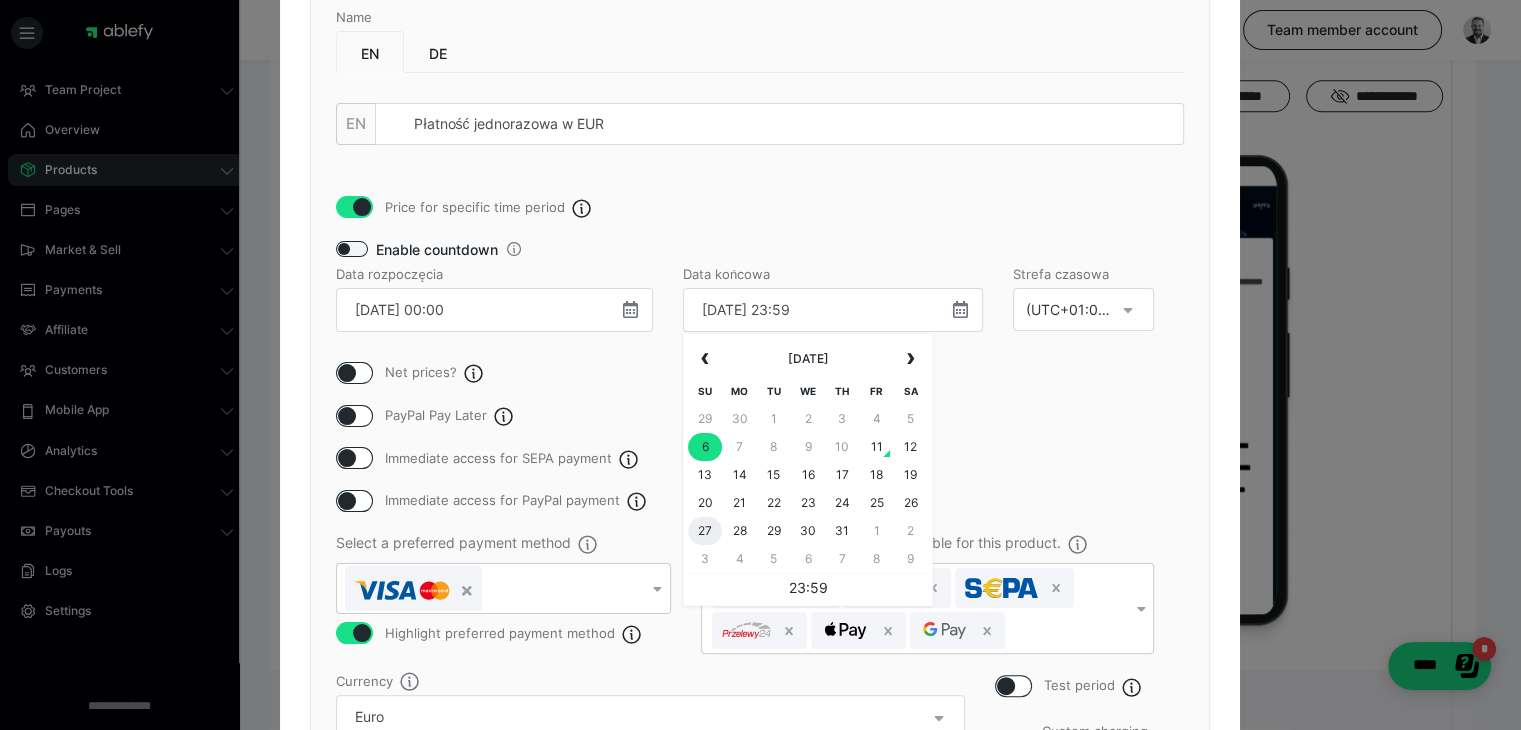 click on "27" at bounding box center (705, 531) 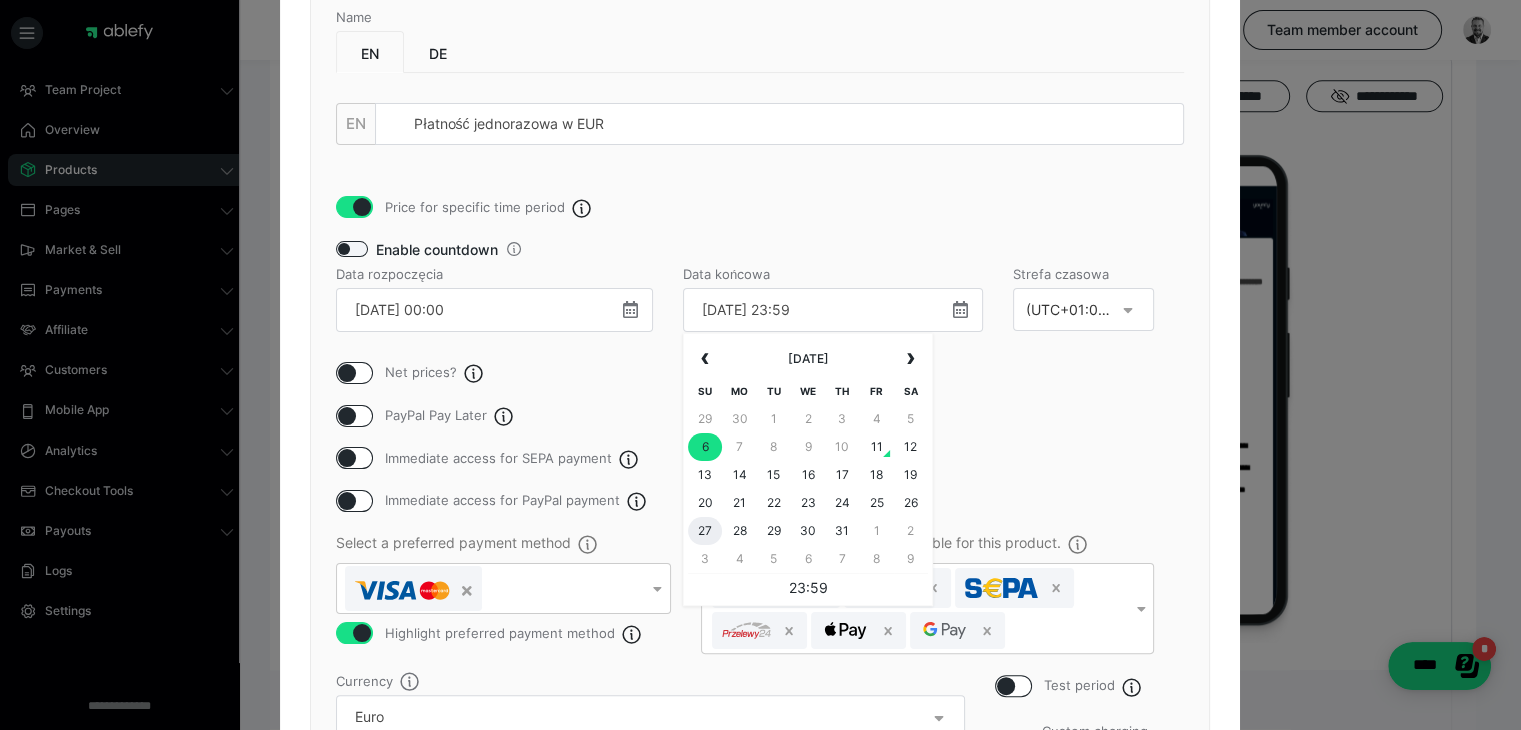 type on "[DATE] 23:59" 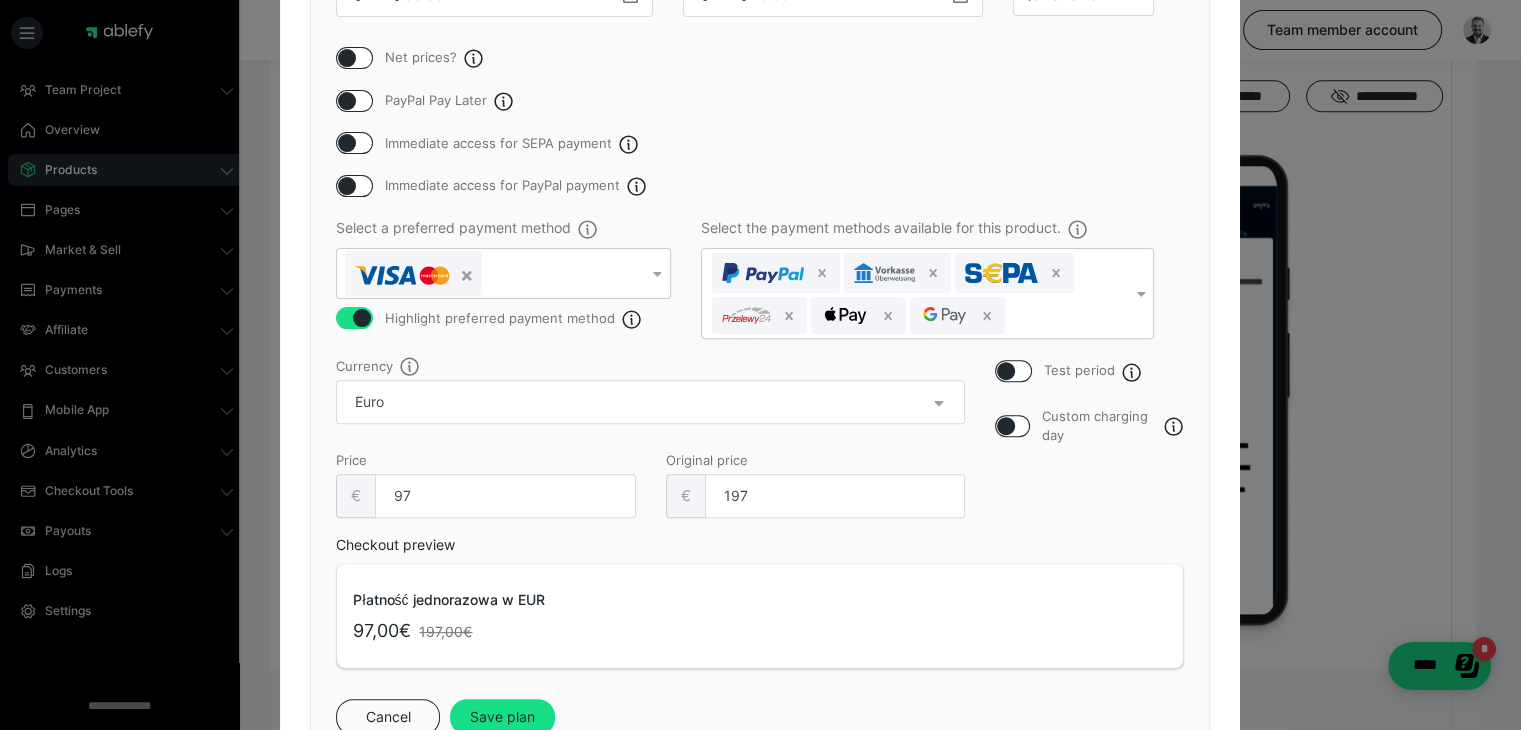 scroll, scrollTop: 700, scrollLeft: 0, axis: vertical 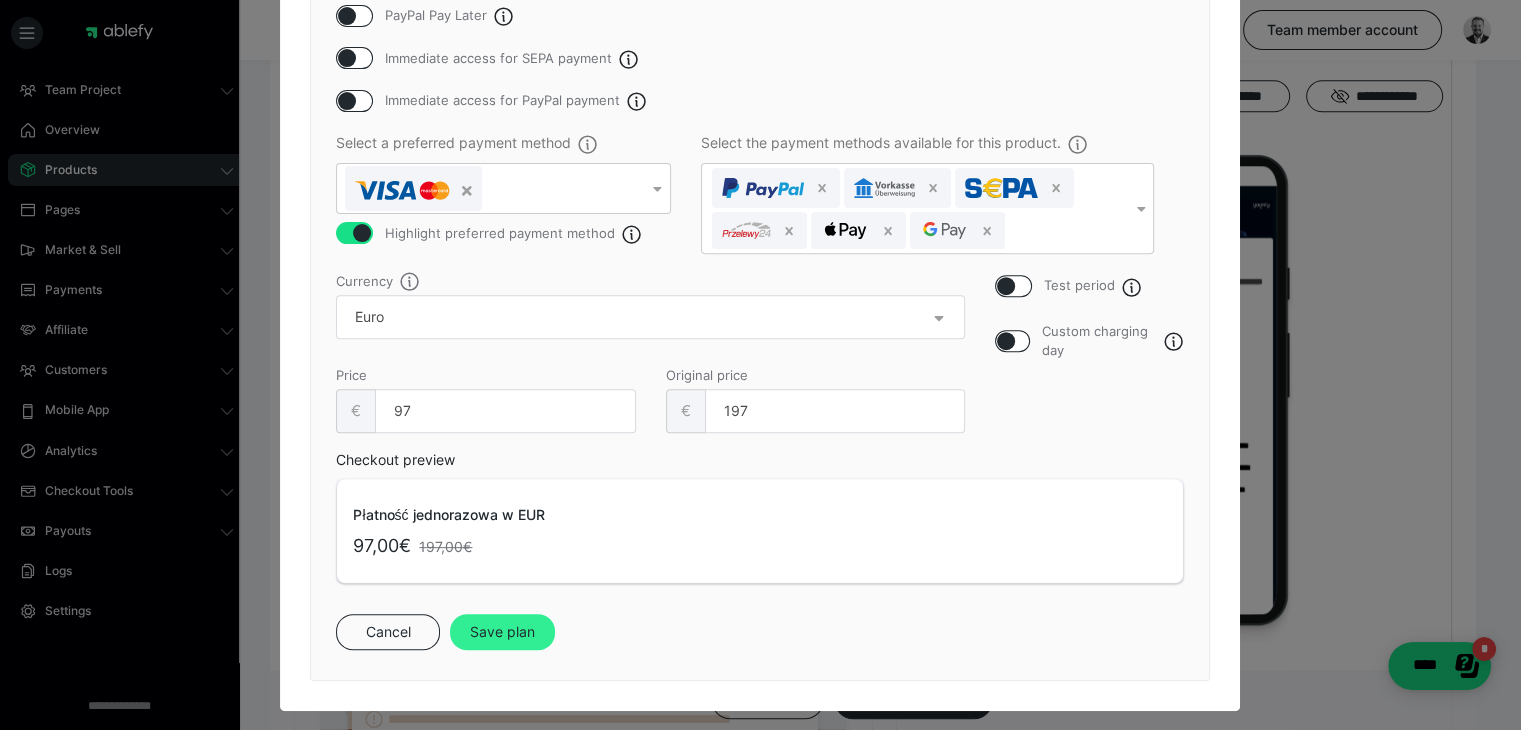 click on "Save plan" at bounding box center [502, 632] 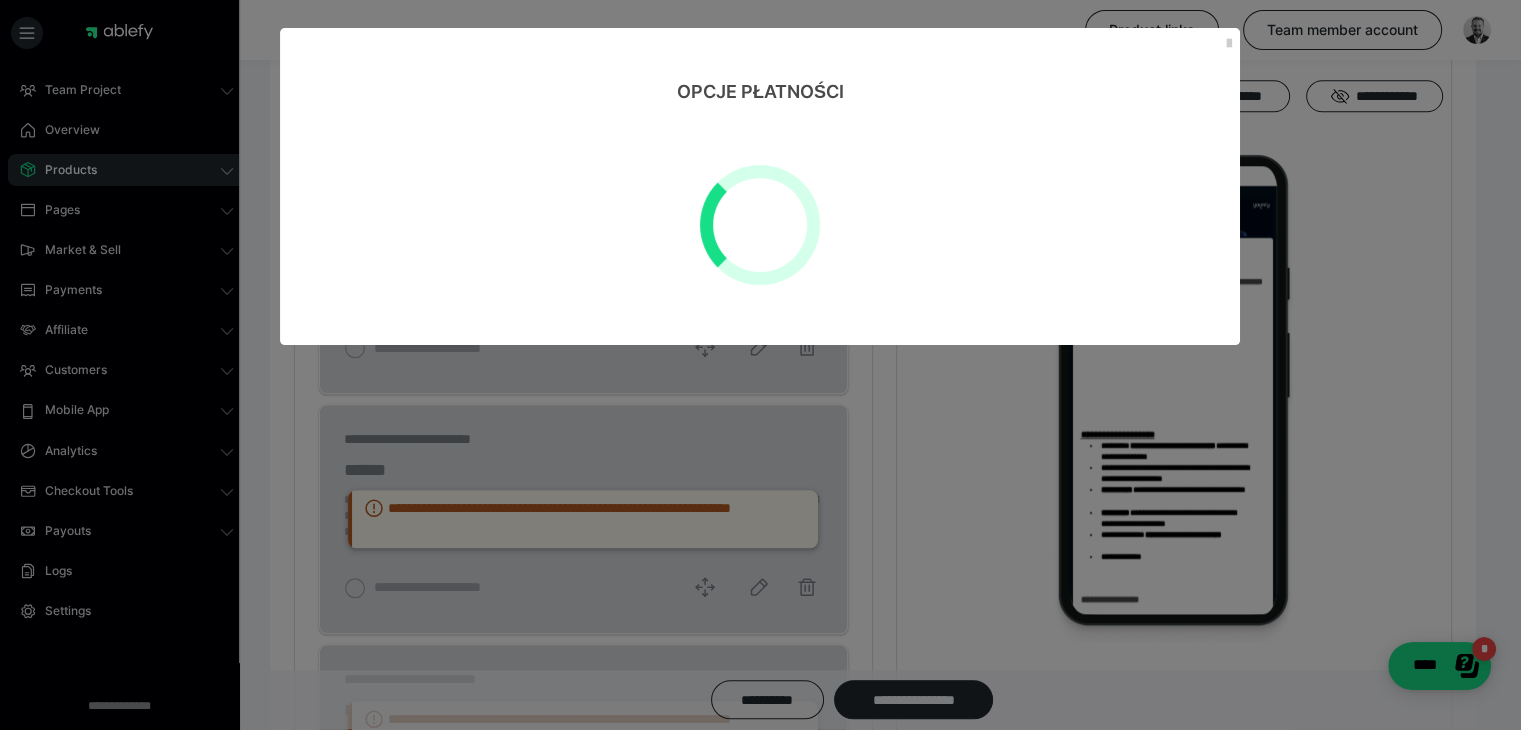 scroll, scrollTop: 0, scrollLeft: 0, axis: both 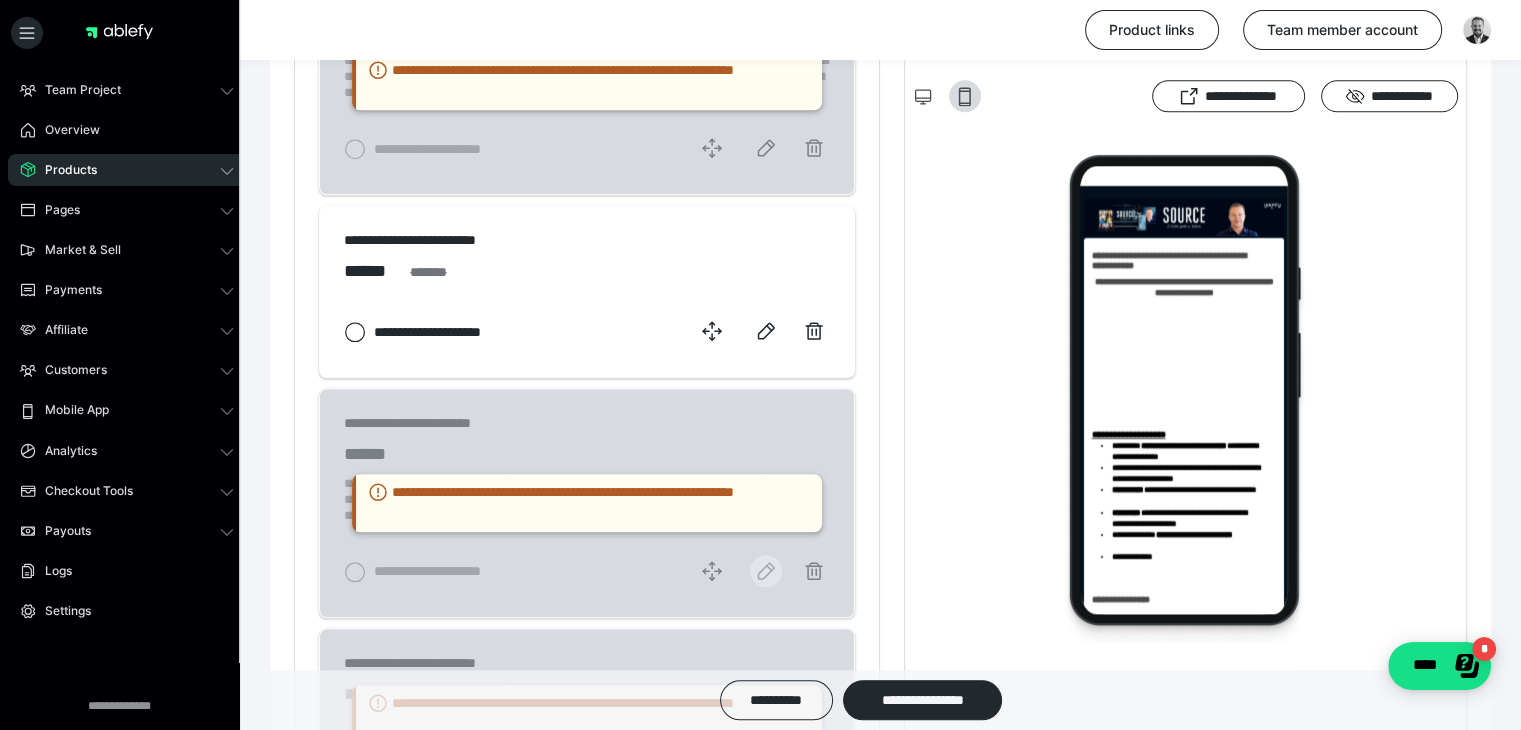 click 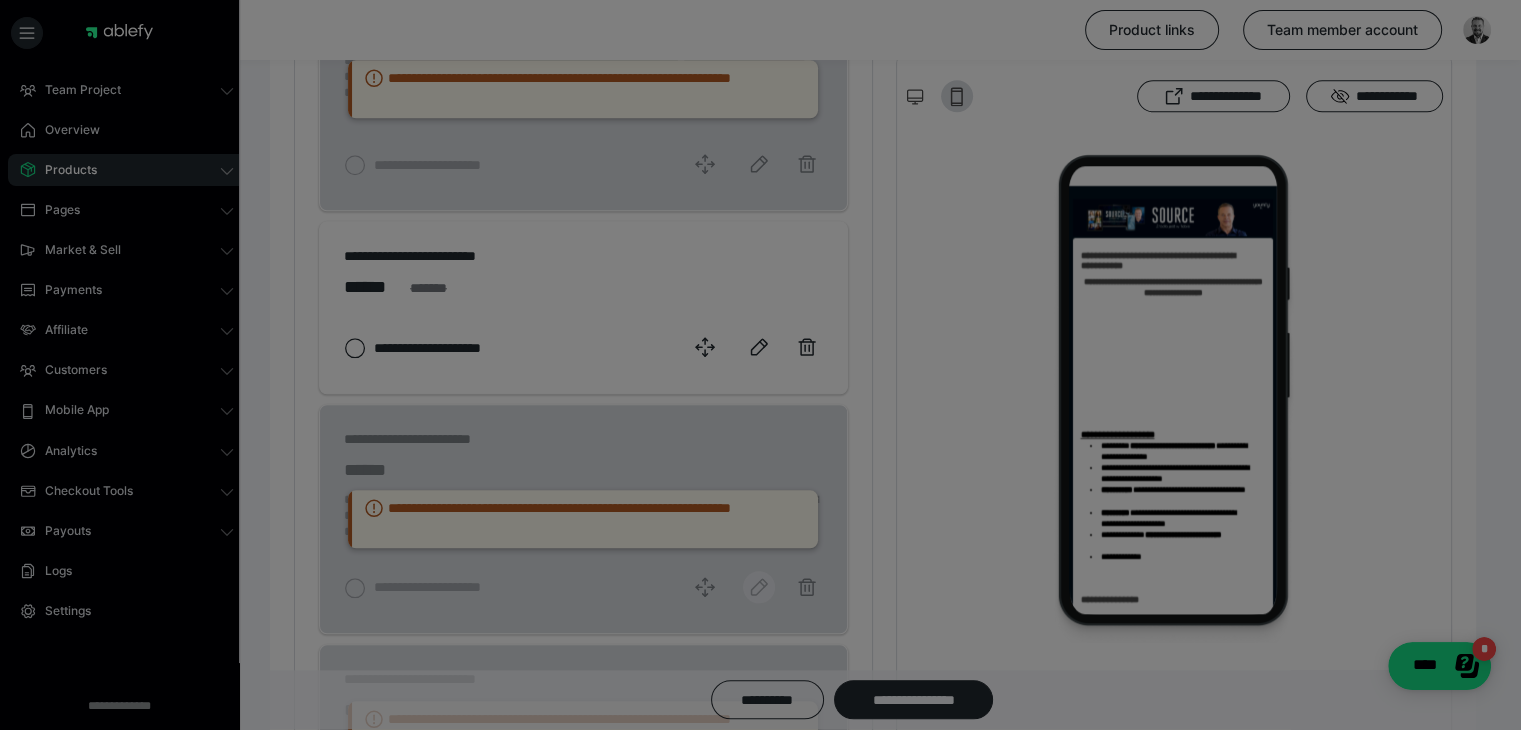 select on "1m" 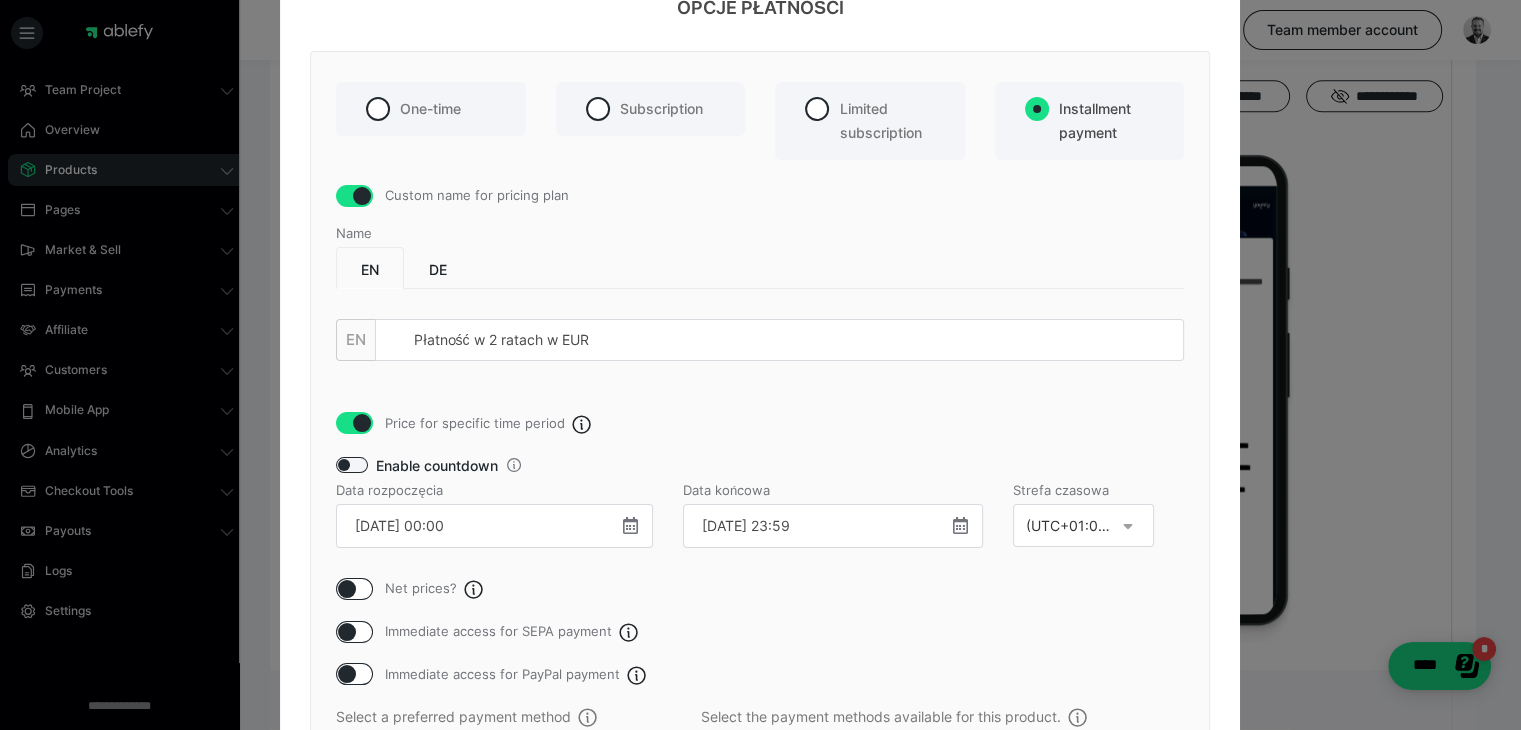 scroll, scrollTop: 200, scrollLeft: 0, axis: vertical 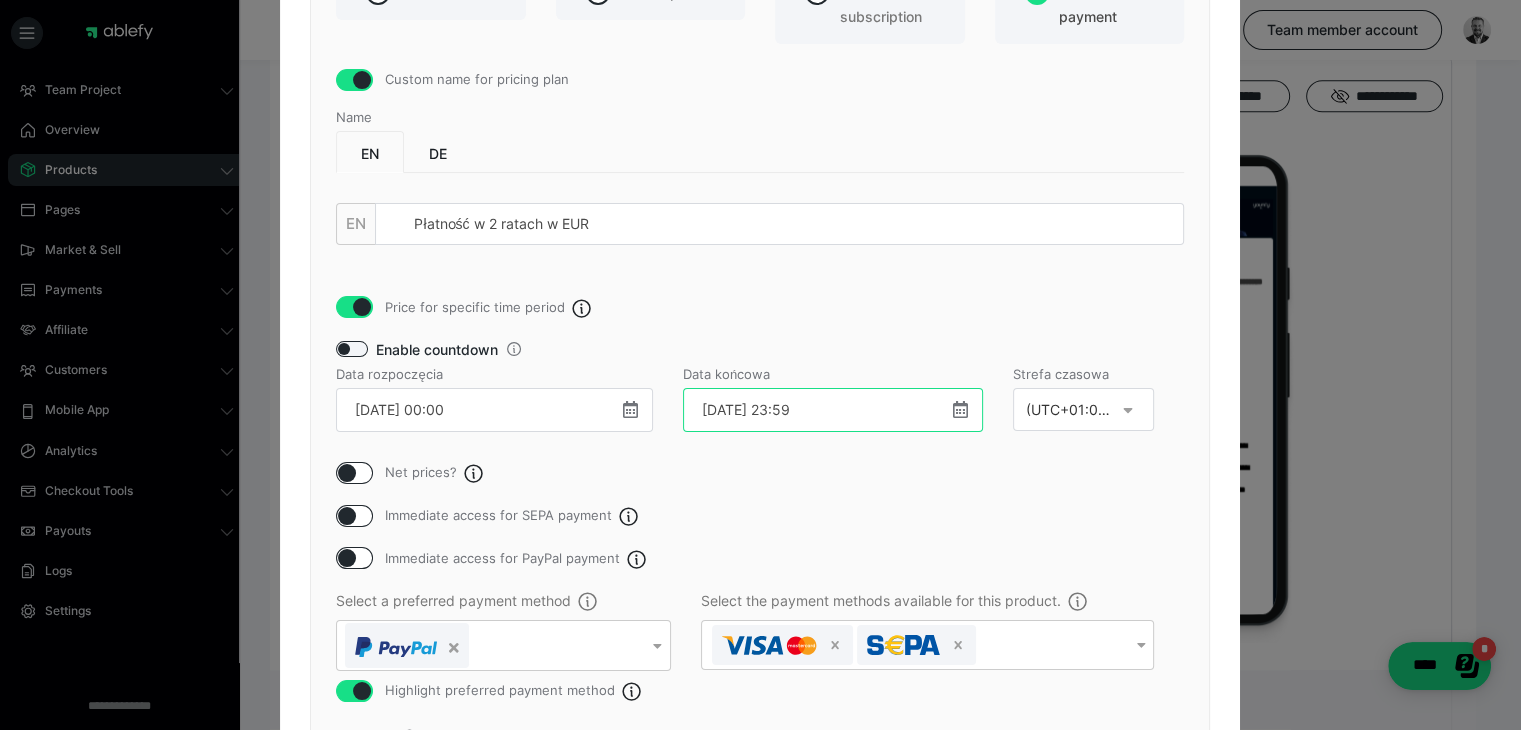 click on "[DATE] 23:59" at bounding box center (833, 410) 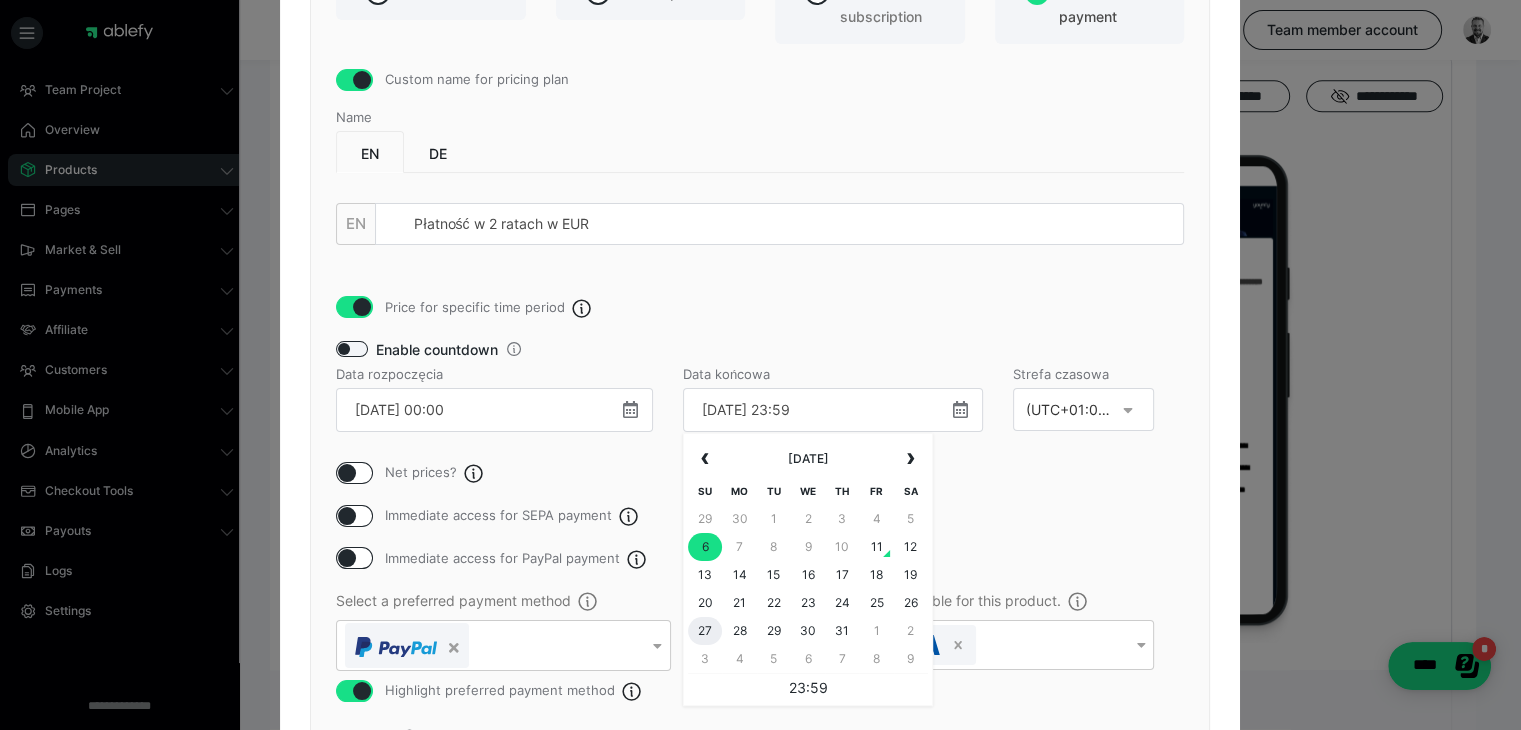 click on "27" at bounding box center (705, 631) 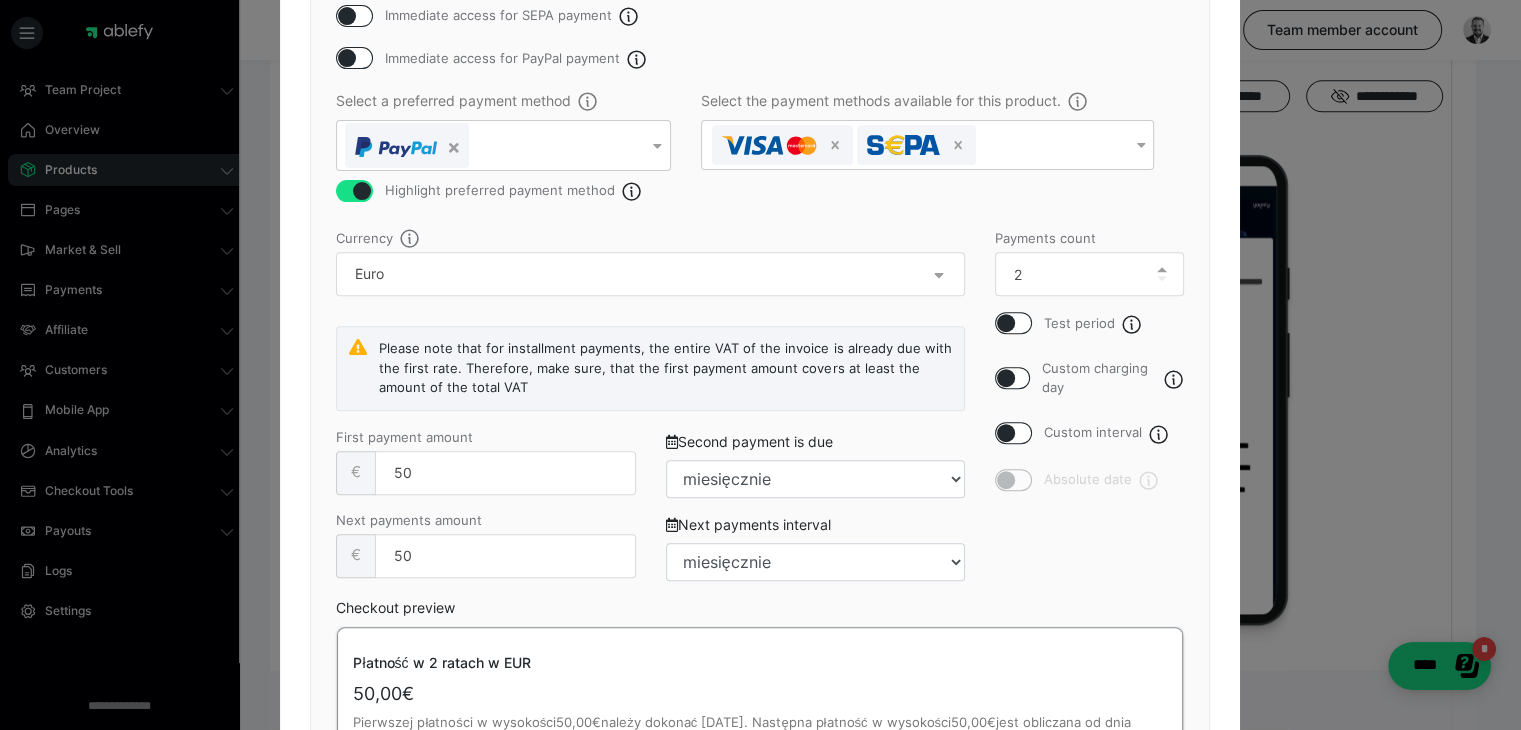scroll, scrollTop: 800, scrollLeft: 0, axis: vertical 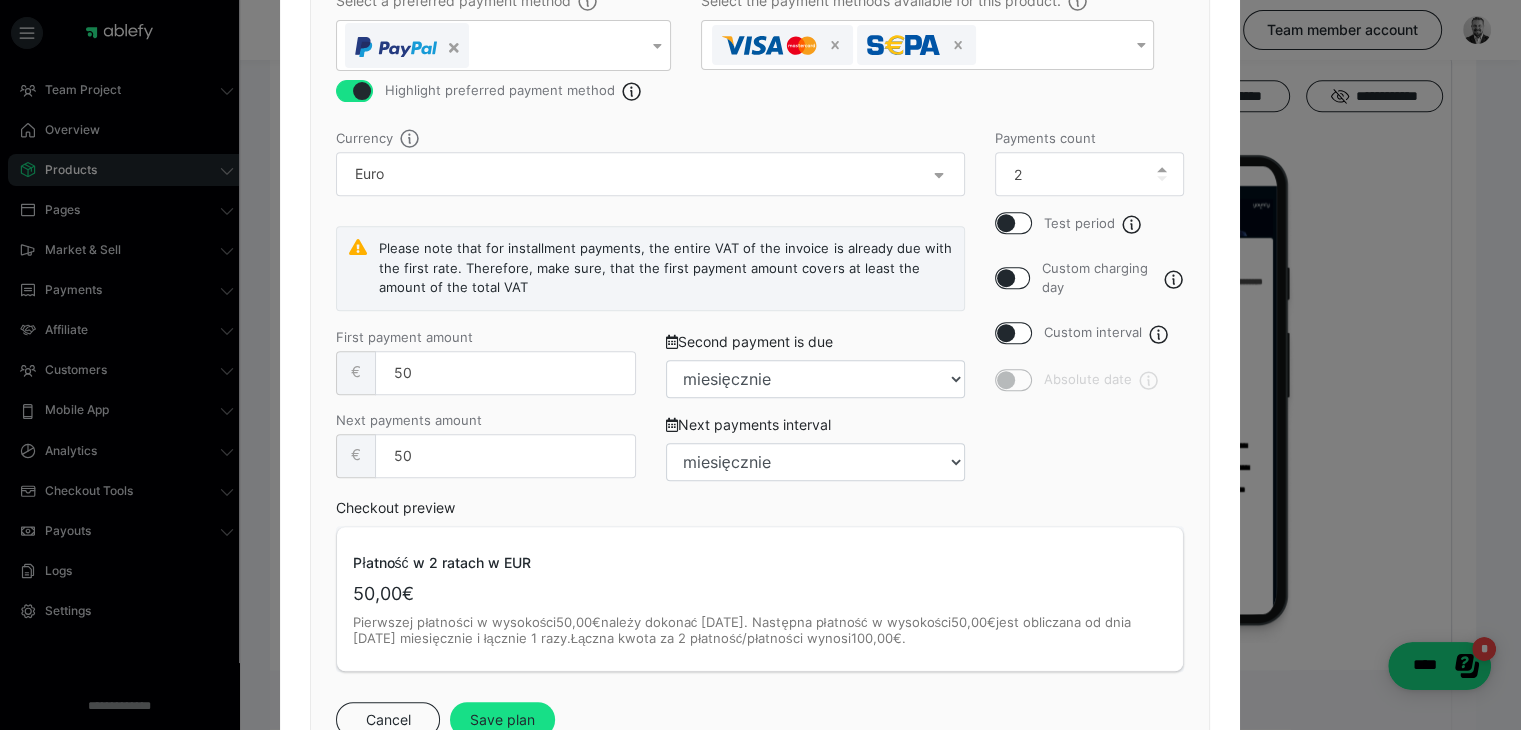 click on "Custom name for pricing plan Name EN DE EN Płatność w 2 ratach w EUR Price for specific time period Enable countdown Data rozpoczęcia [DATE] 00:00 ‹ [DATE] › Su Mo Tu We Th Fr Sa 25 26 27 28 29 30 31 1 2 3 4 5 6 7 8 9 10 11 12 13 14 15 16 17 18 19 20 21 22 23 24 25 26 27 28 29 30 1 2 3 4 5 00:00 Data końcowa [DATE] 23:59 ‹ [DATE] › Su Mo Tu We Th Fr Sa 29 30 1 2 3 4 5 6 7 8 9 10 11 12 13 14 15 16 17 18 19 20 21 22 23 24 25 26 27 28 29 30 31 1 2 3 4 5 6 7 8 9 23:59 Strefa czasowa (UTC+01:00) [GEOGRAPHIC_DATA] Net prices? Immediate access for SEPA payment Immediate access for PayPal payment Select a preferred payment method Highlight preferred payment method Select the payment methods available for this product. Payments count 2 Test period Custom charging day Custom interval Absolute date Currency Please note that for installment payments, the entire VAT of the invoice is already due with the first rate. Therefore, make sure, that the first payment amount covers at least the amount of the total VAT" at bounding box center [760, 103] 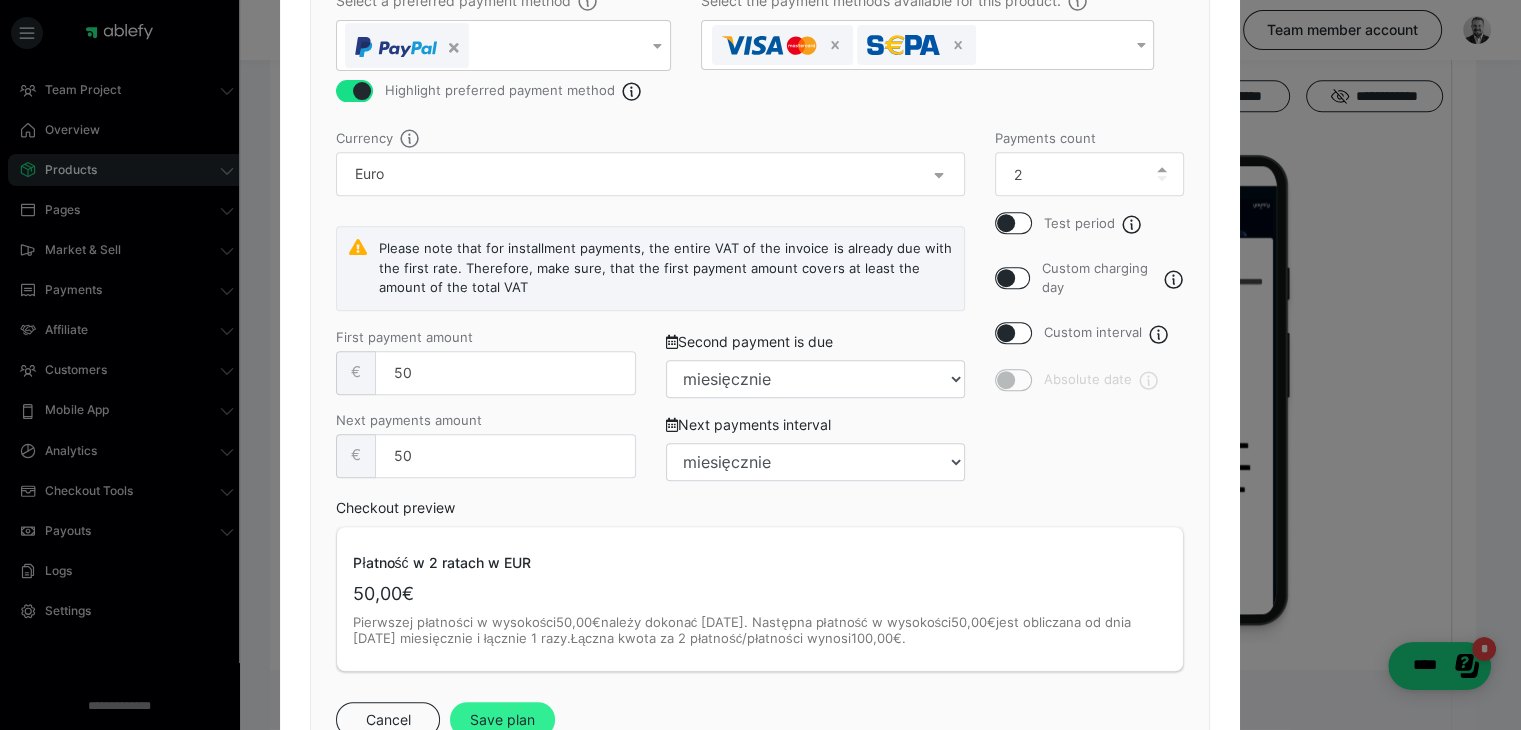 click on "Save plan" at bounding box center (502, 720) 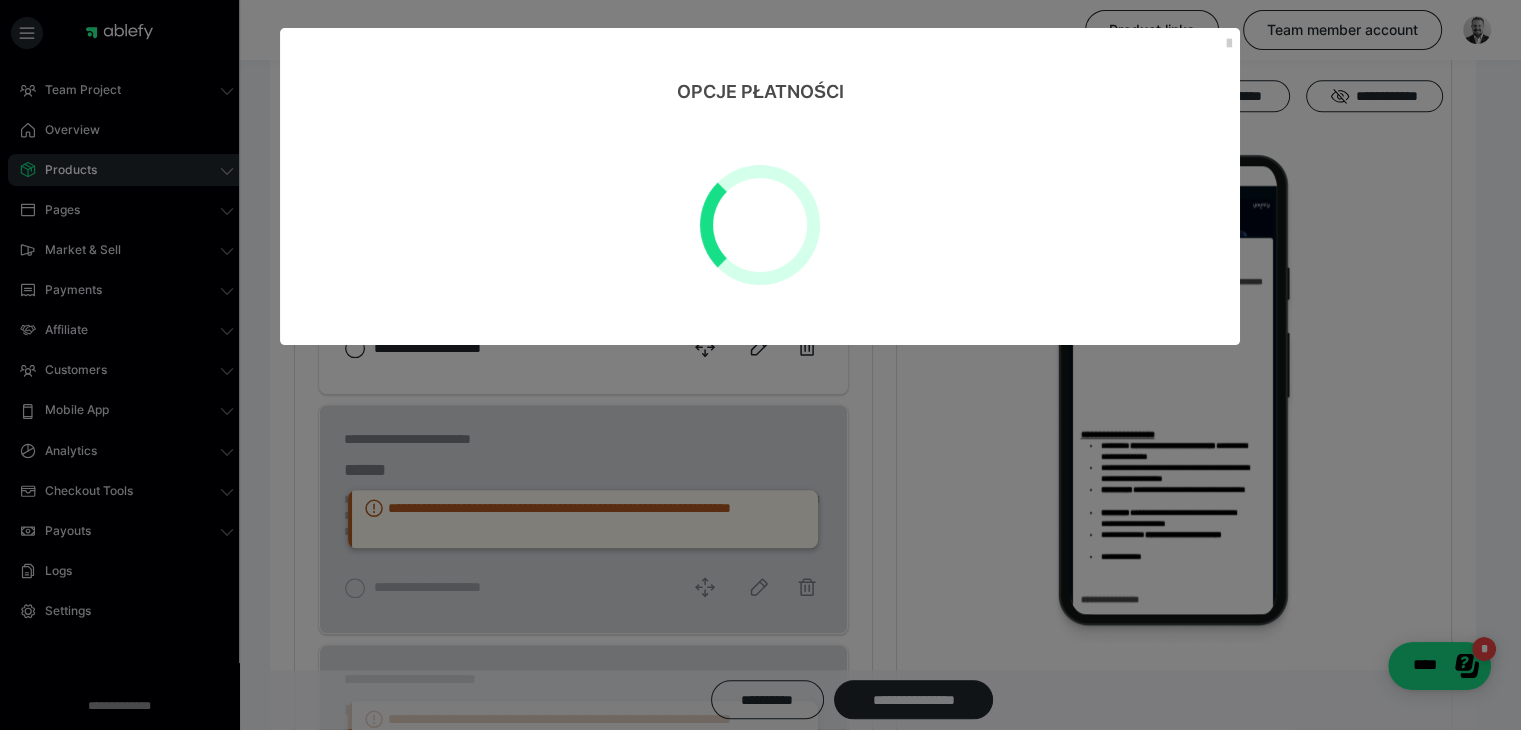scroll, scrollTop: 0, scrollLeft: 0, axis: both 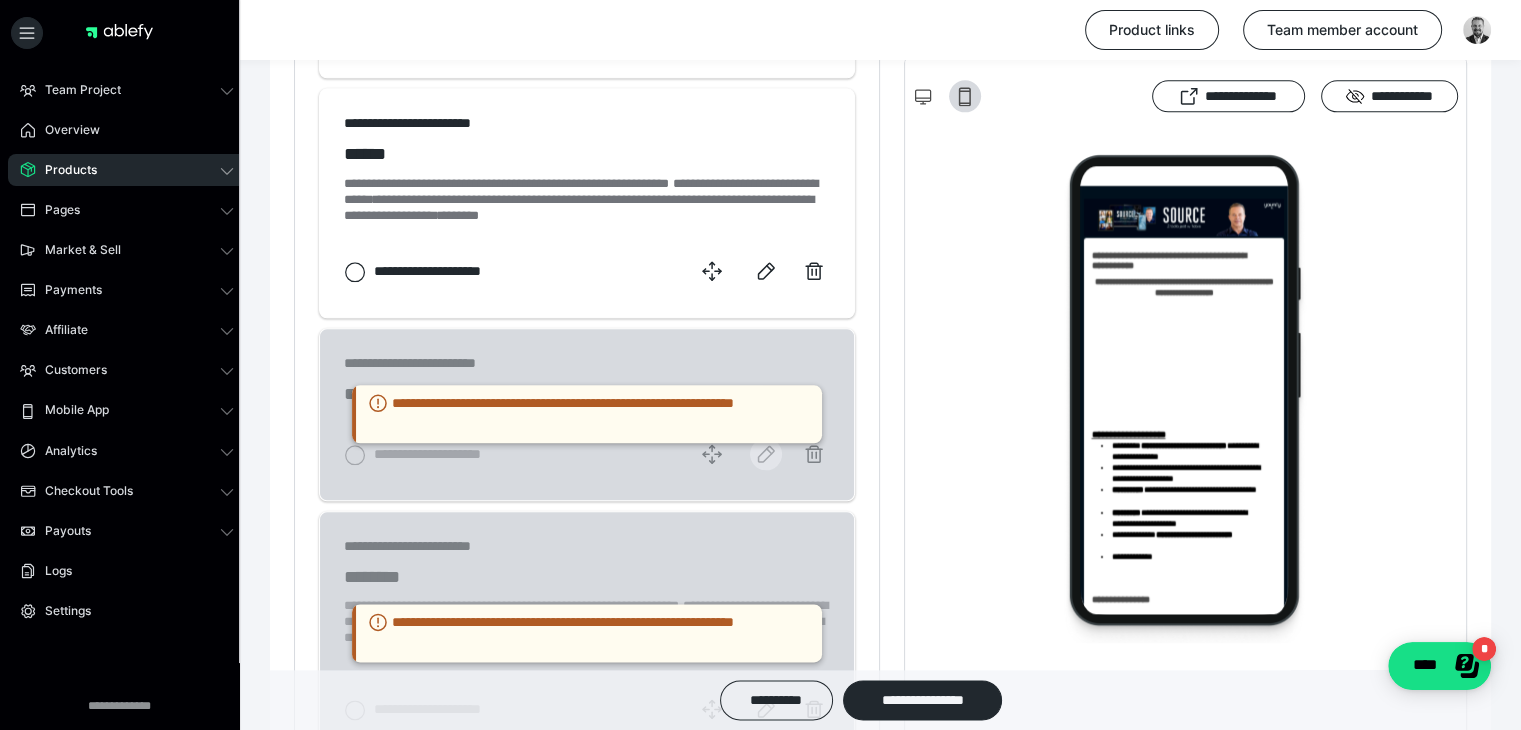 click 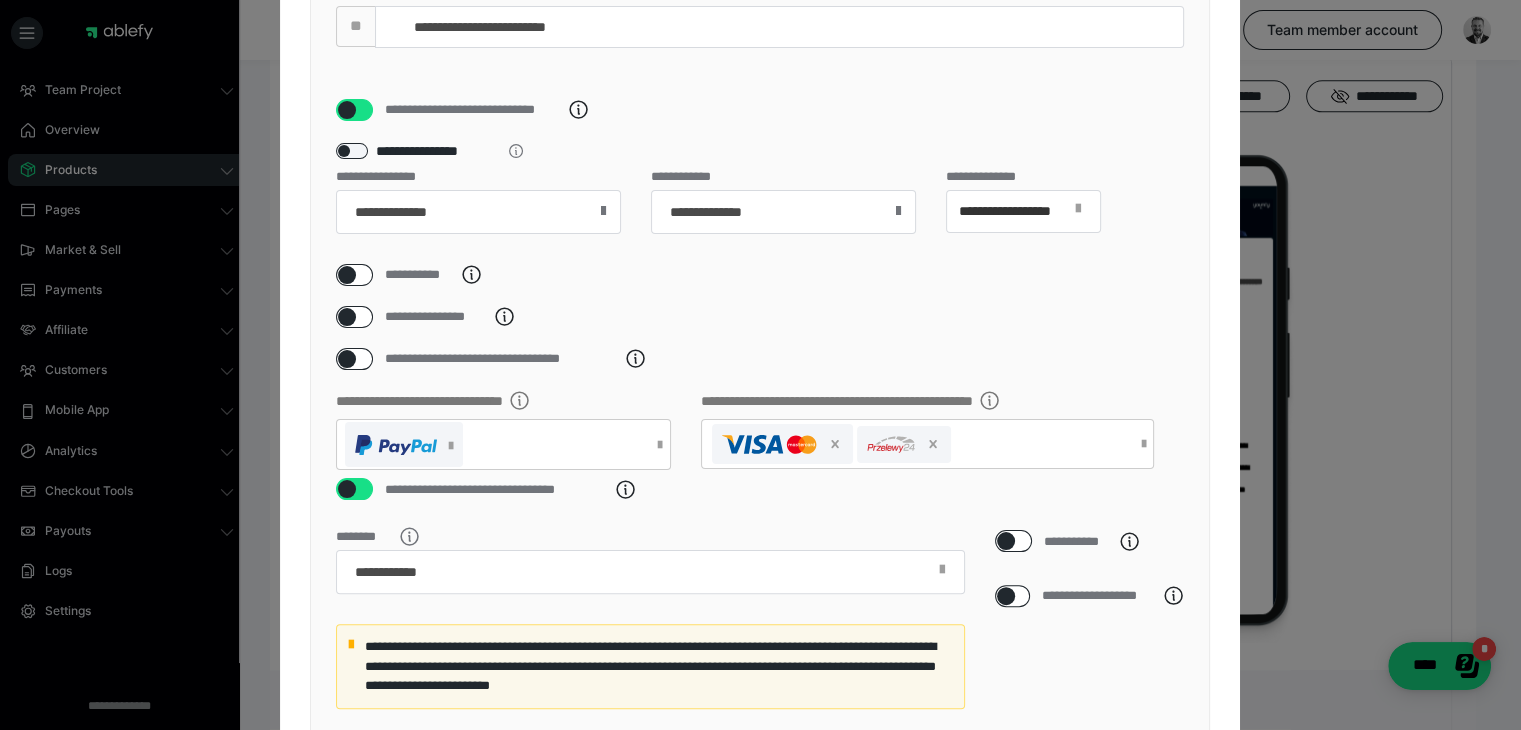 scroll, scrollTop: 400, scrollLeft: 0, axis: vertical 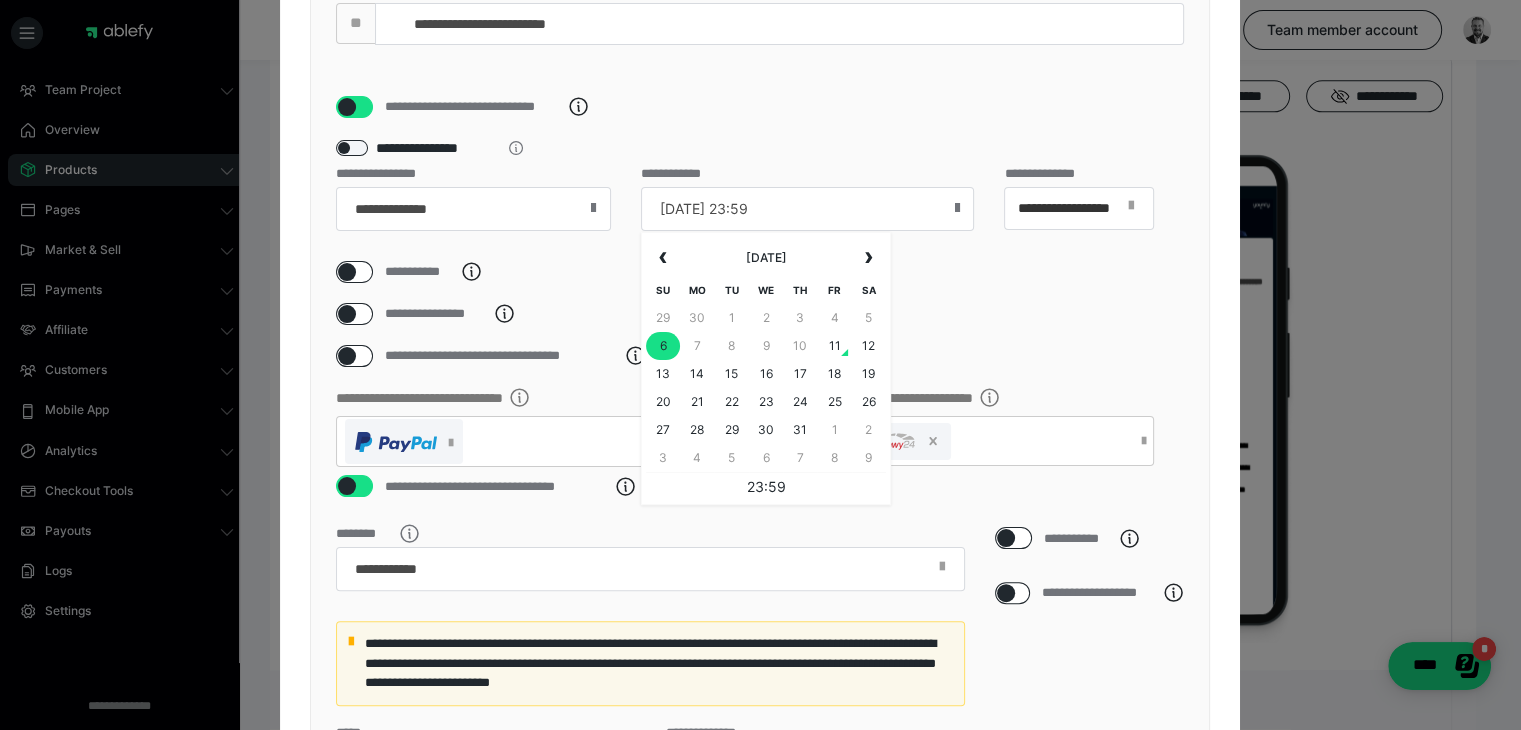 click on "[DATE] 23:59" at bounding box center [808, 209] 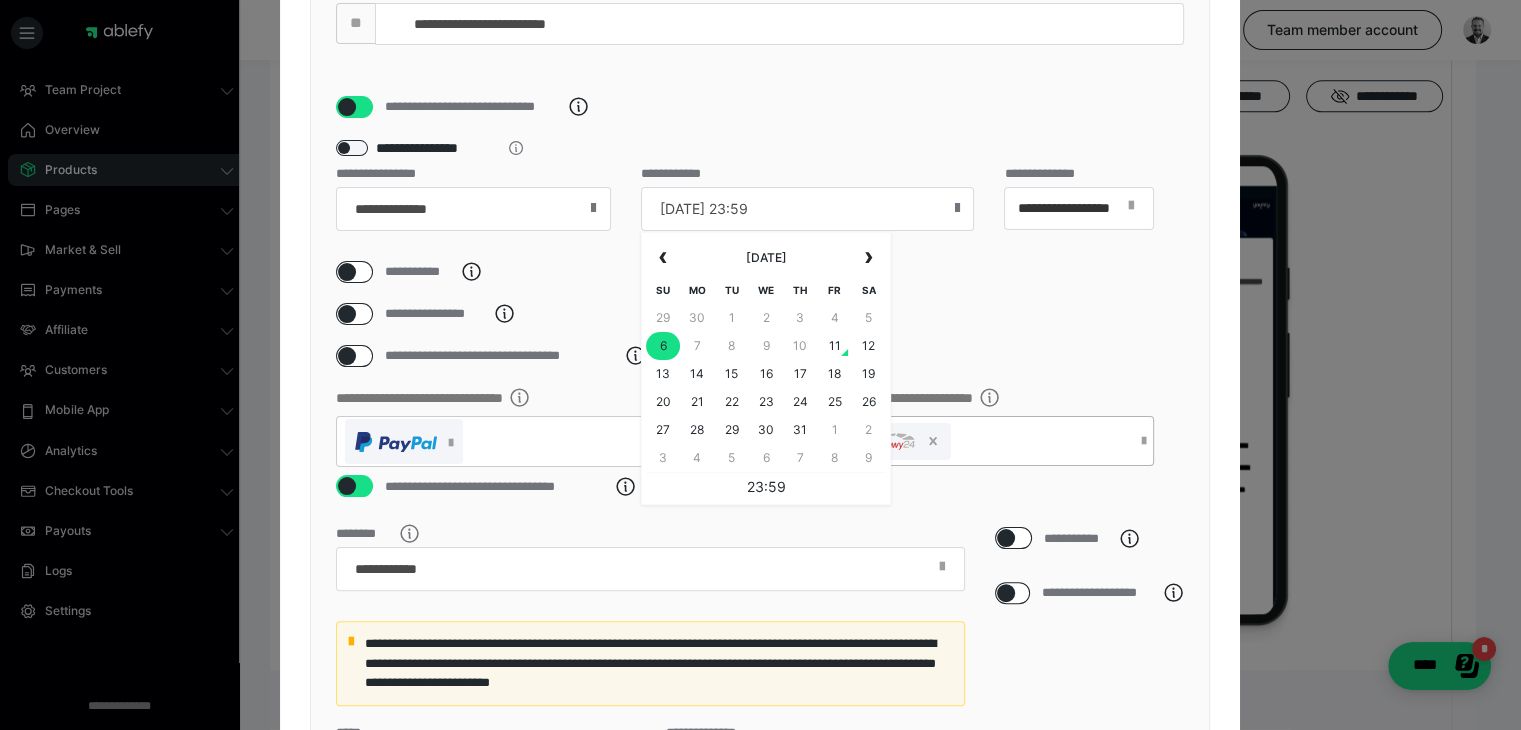 click on "27" at bounding box center (663, 430) 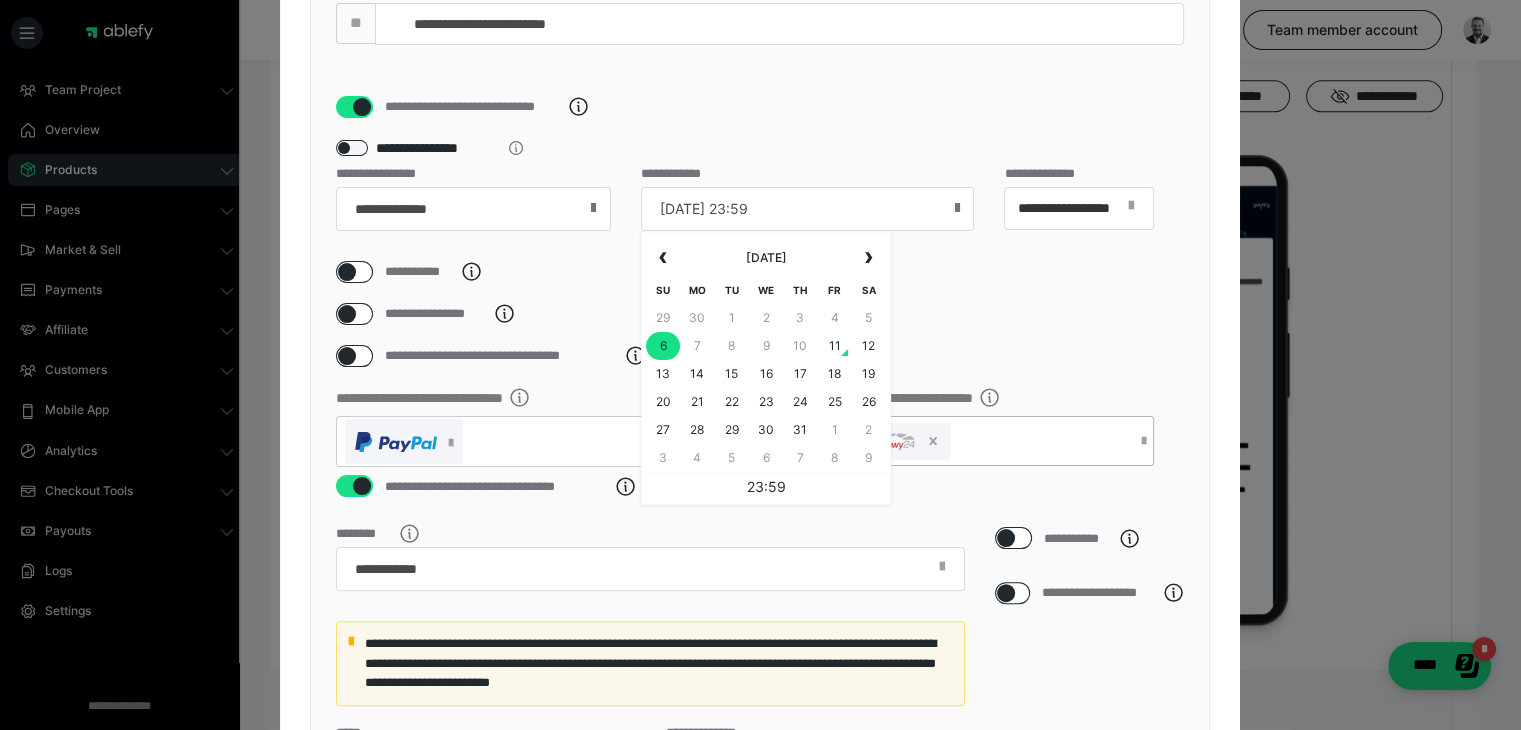 type on "[DATE] 23:59" 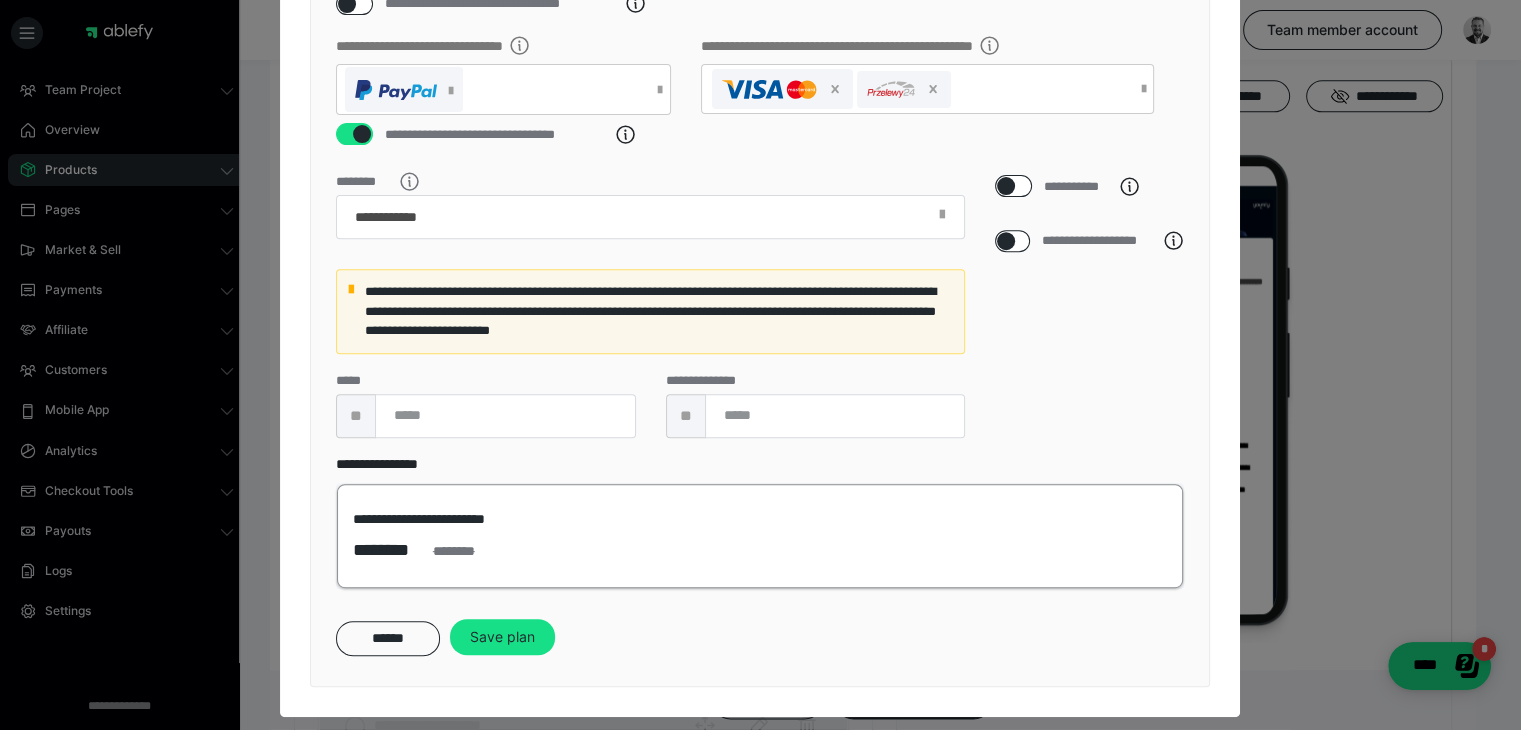 scroll, scrollTop: 763, scrollLeft: 0, axis: vertical 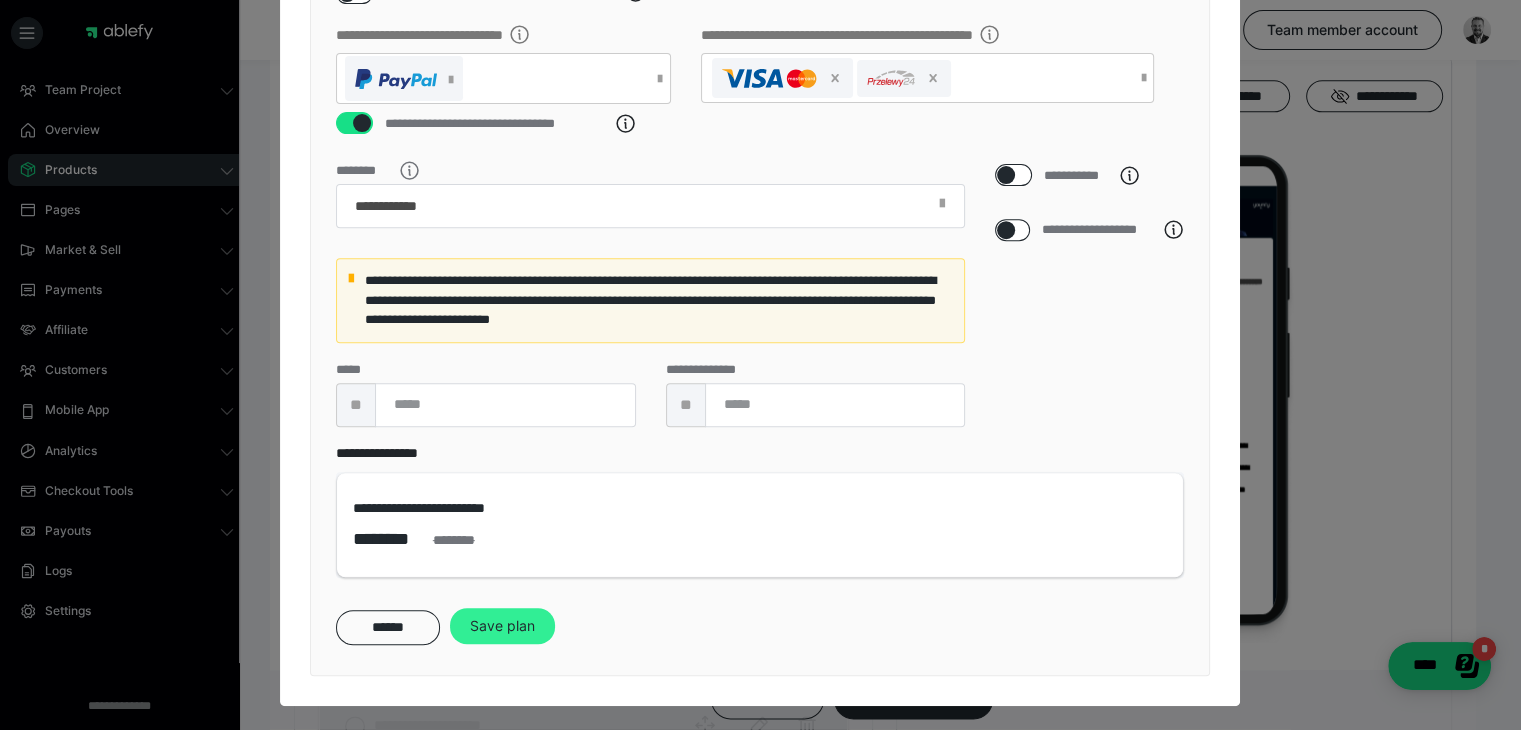 click on "Save plan" at bounding box center (502, 626) 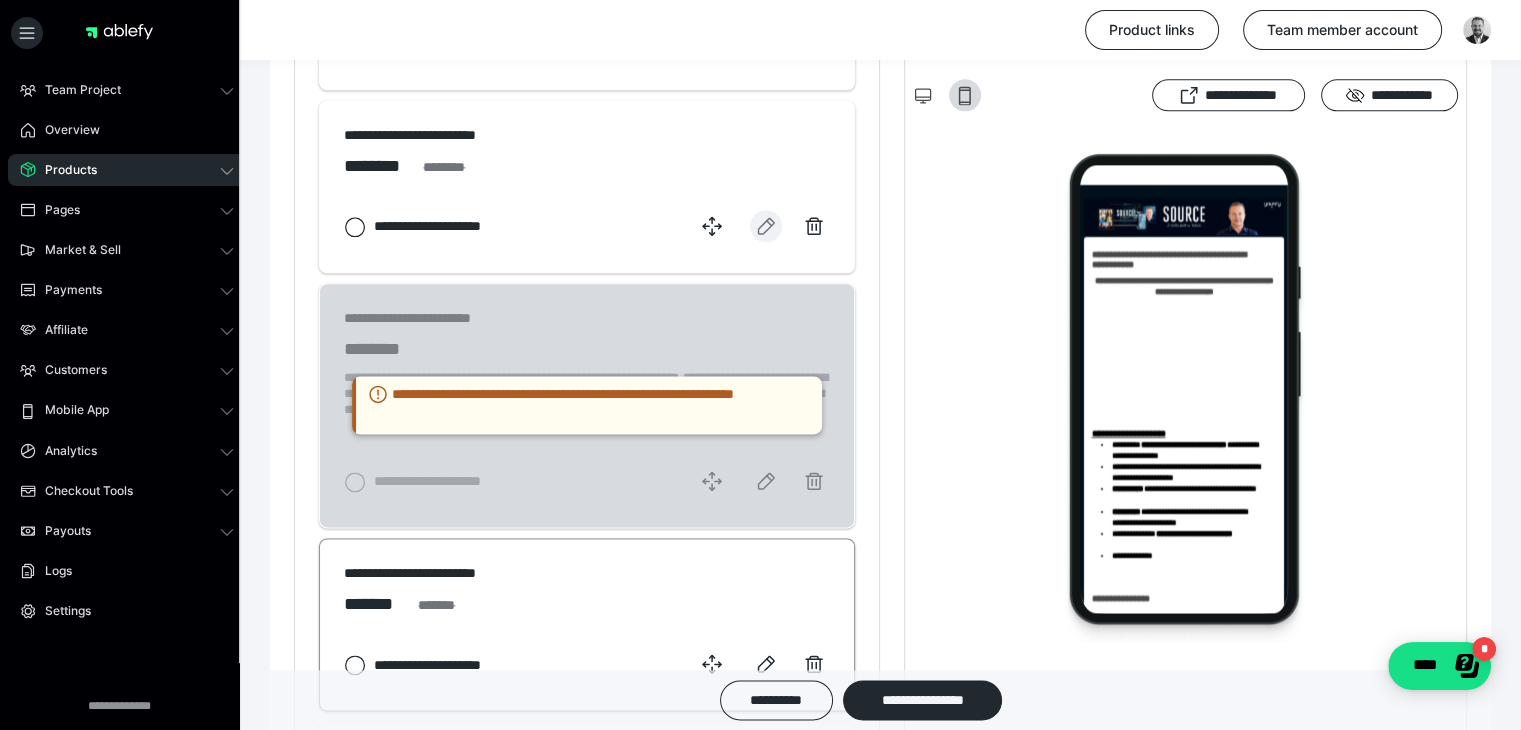 scroll, scrollTop: 2600, scrollLeft: 0, axis: vertical 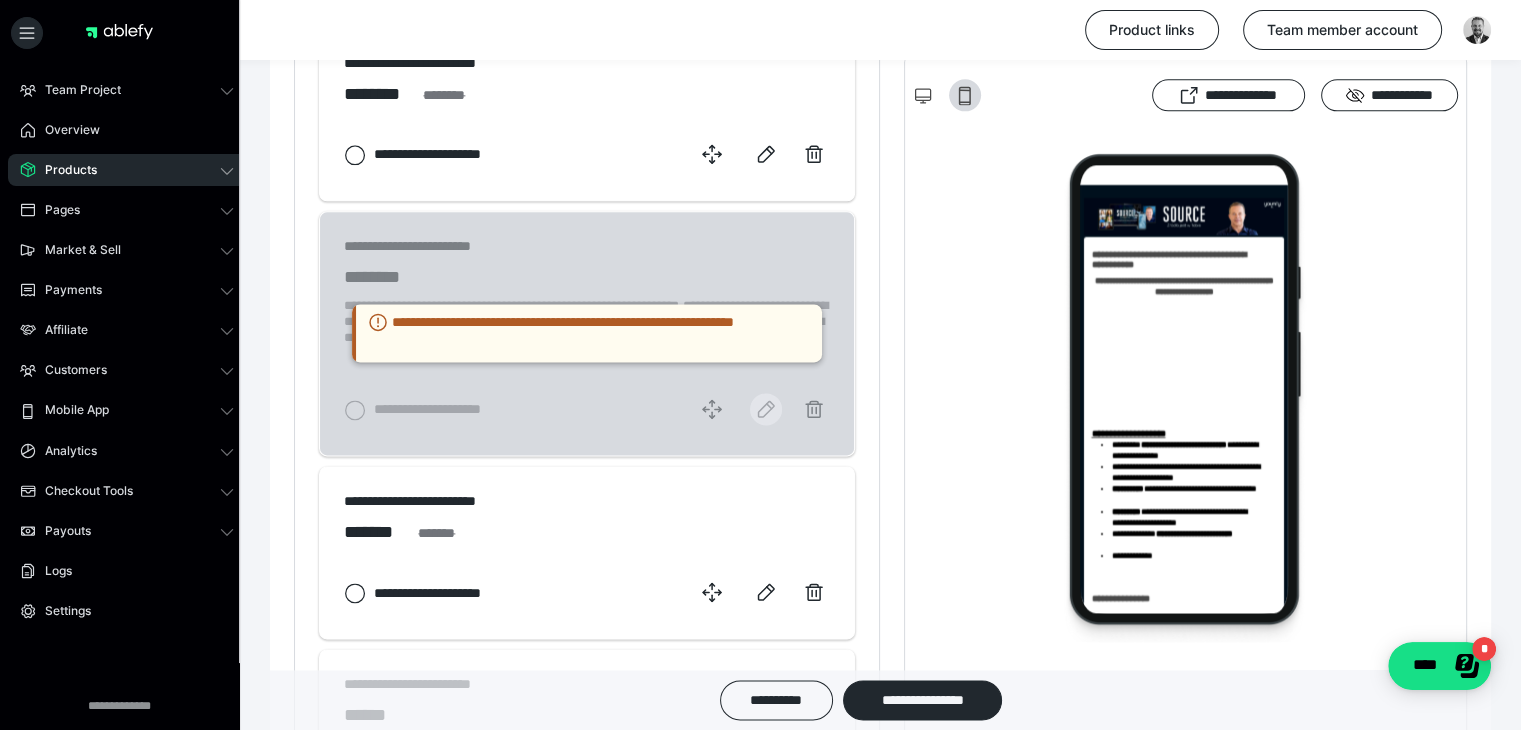 click 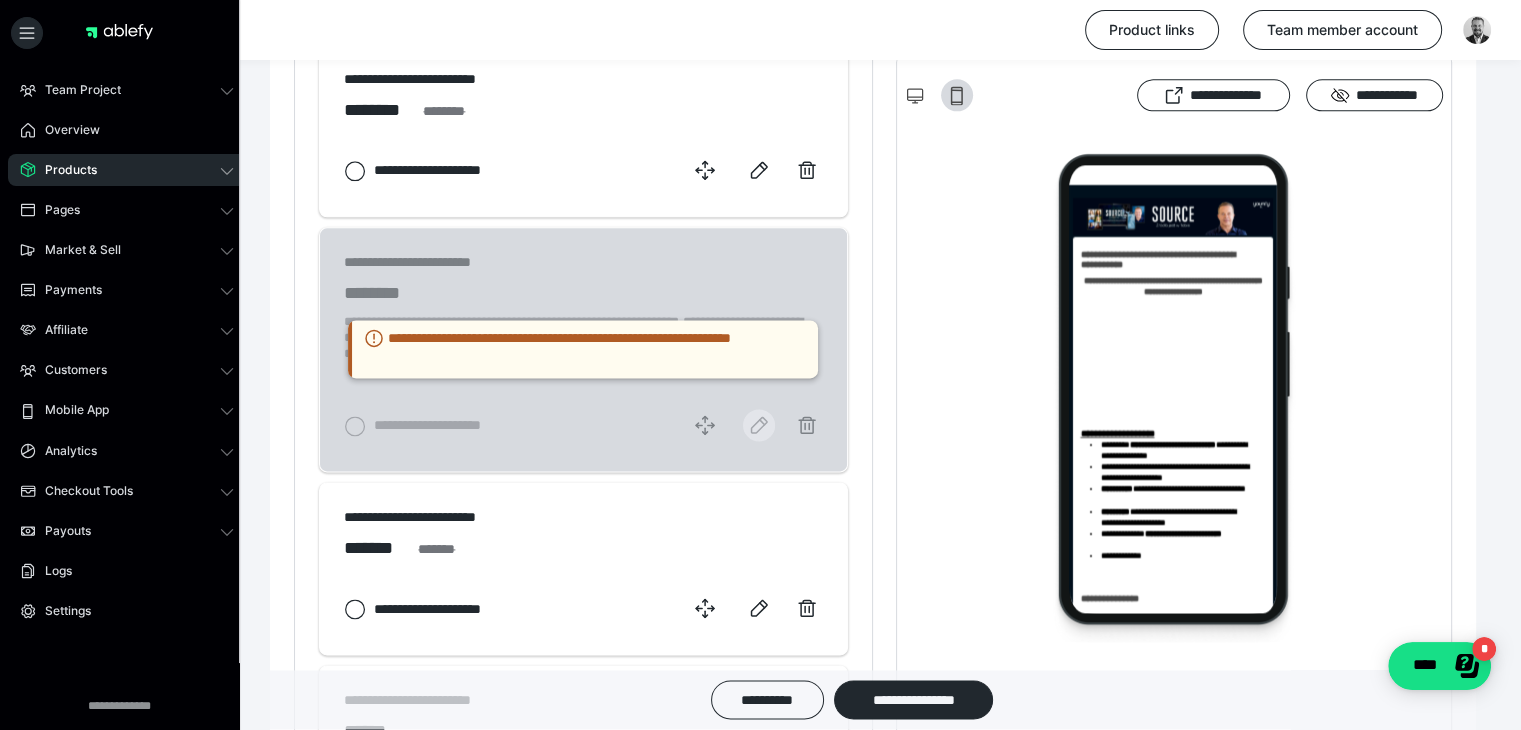 select on "**" 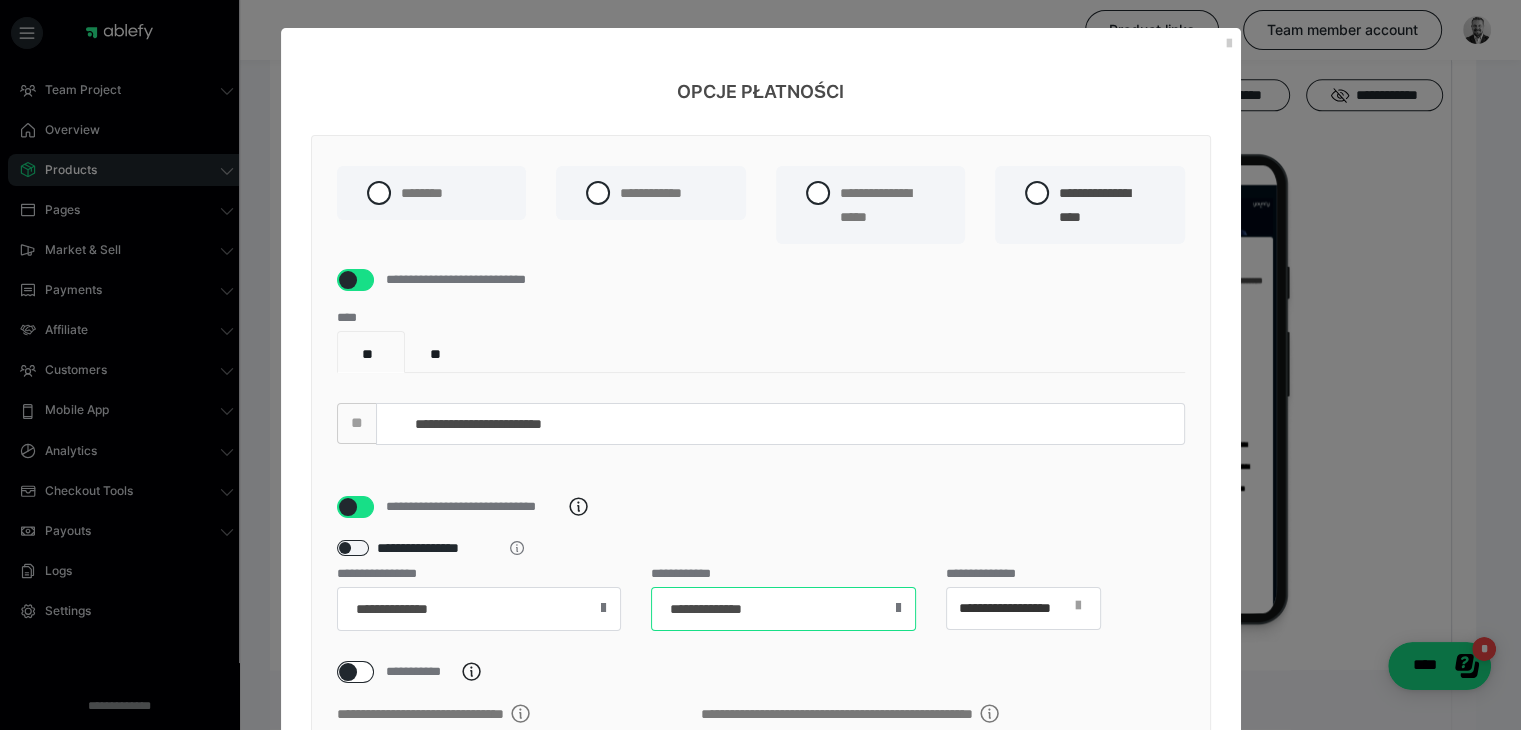 click on "**********" at bounding box center (783, 609) 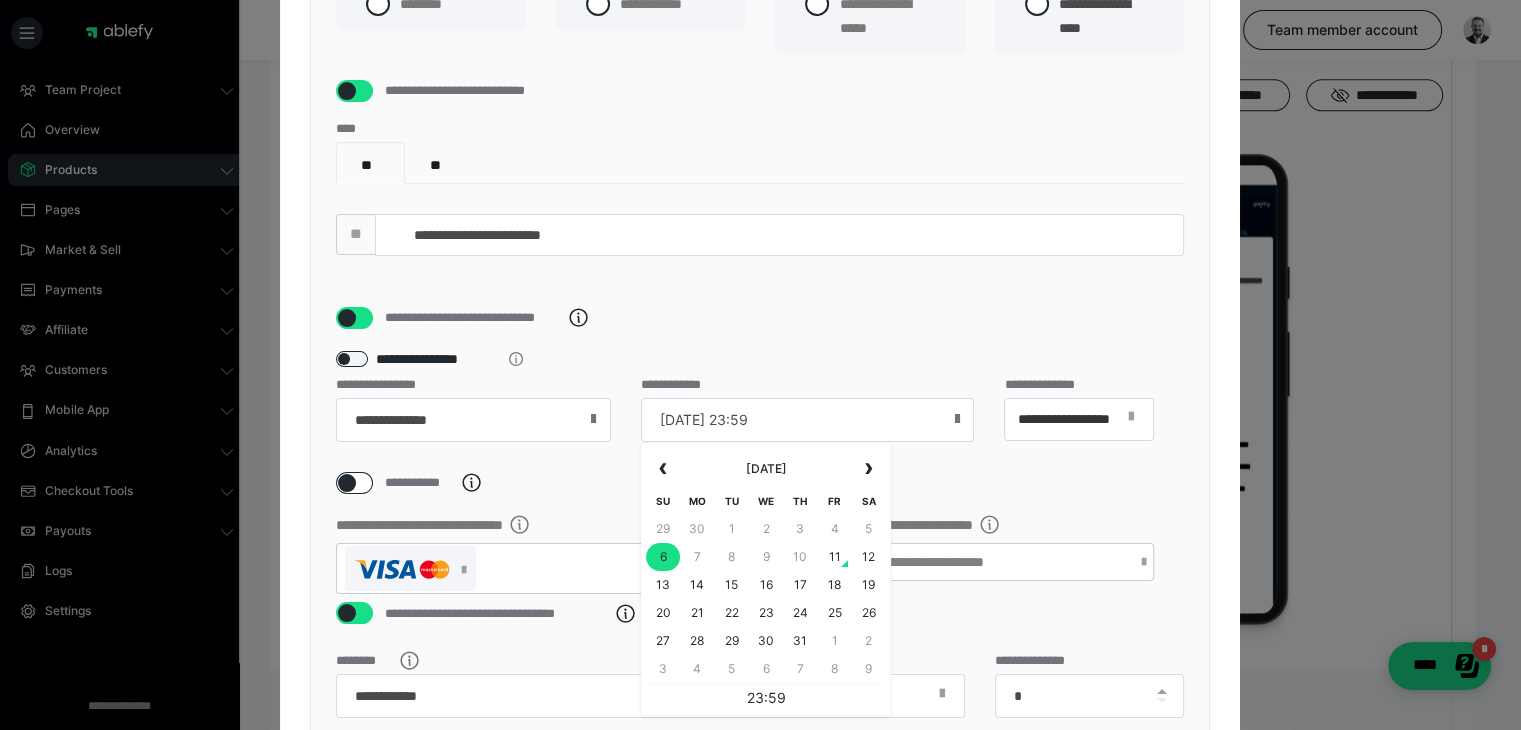scroll, scrollTop: 300, scrollLeft: 0, axis: vertical 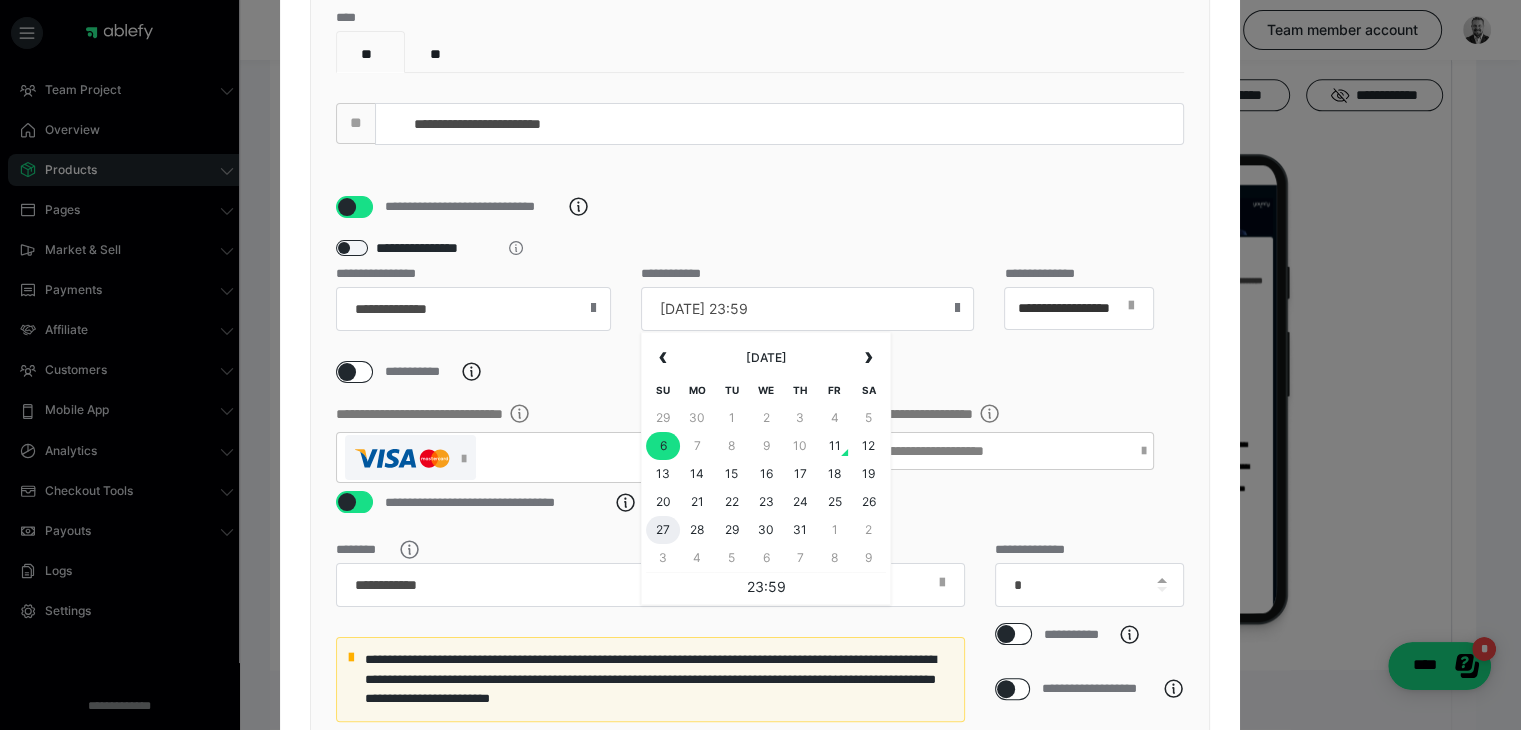 click on "27" at bounding box center (663, 530) 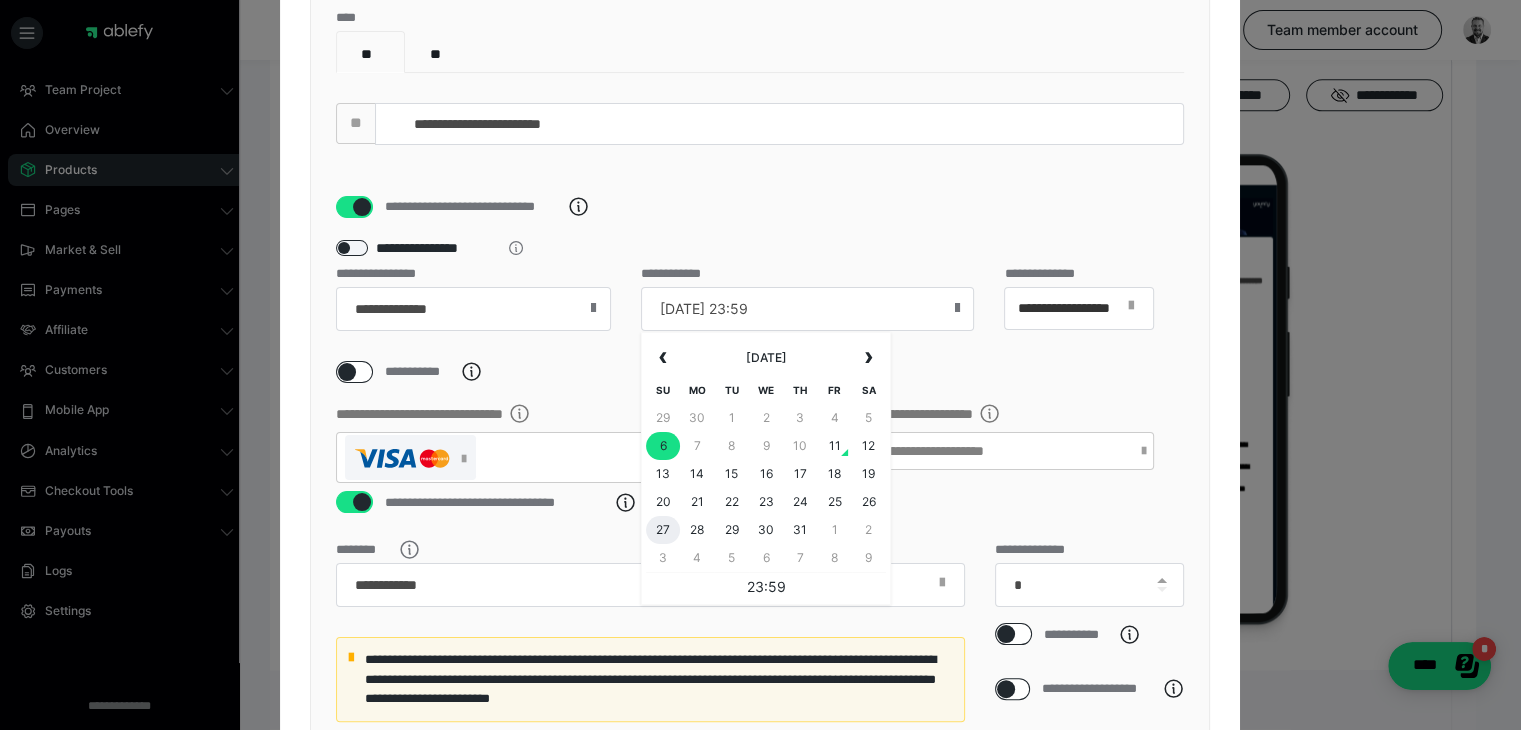 type on "[DATE] 23:59" 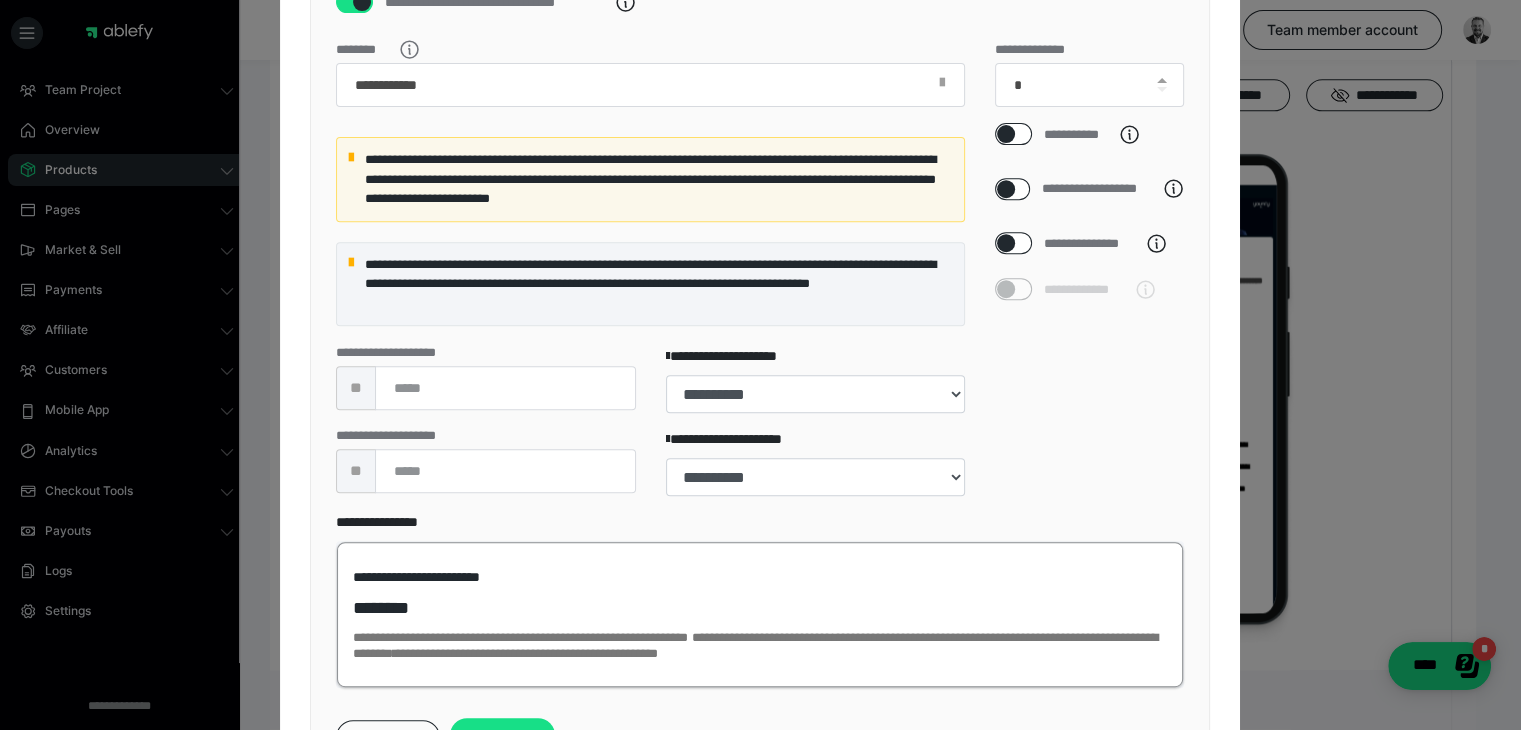 scroll, scrollTop: 900, scrollLeft: 0, axis: vertical 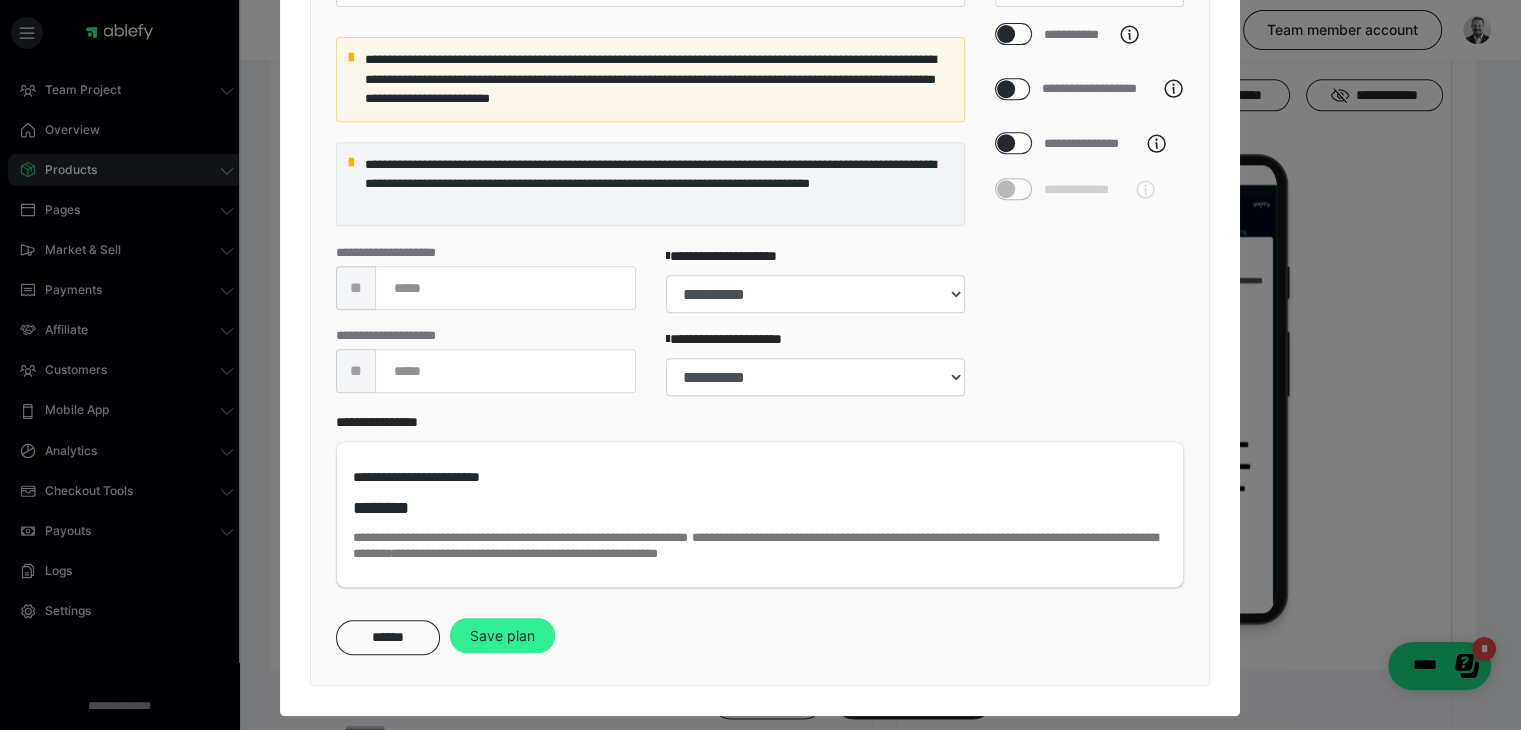 click on "Save plan" at bounding box center (502, 636) 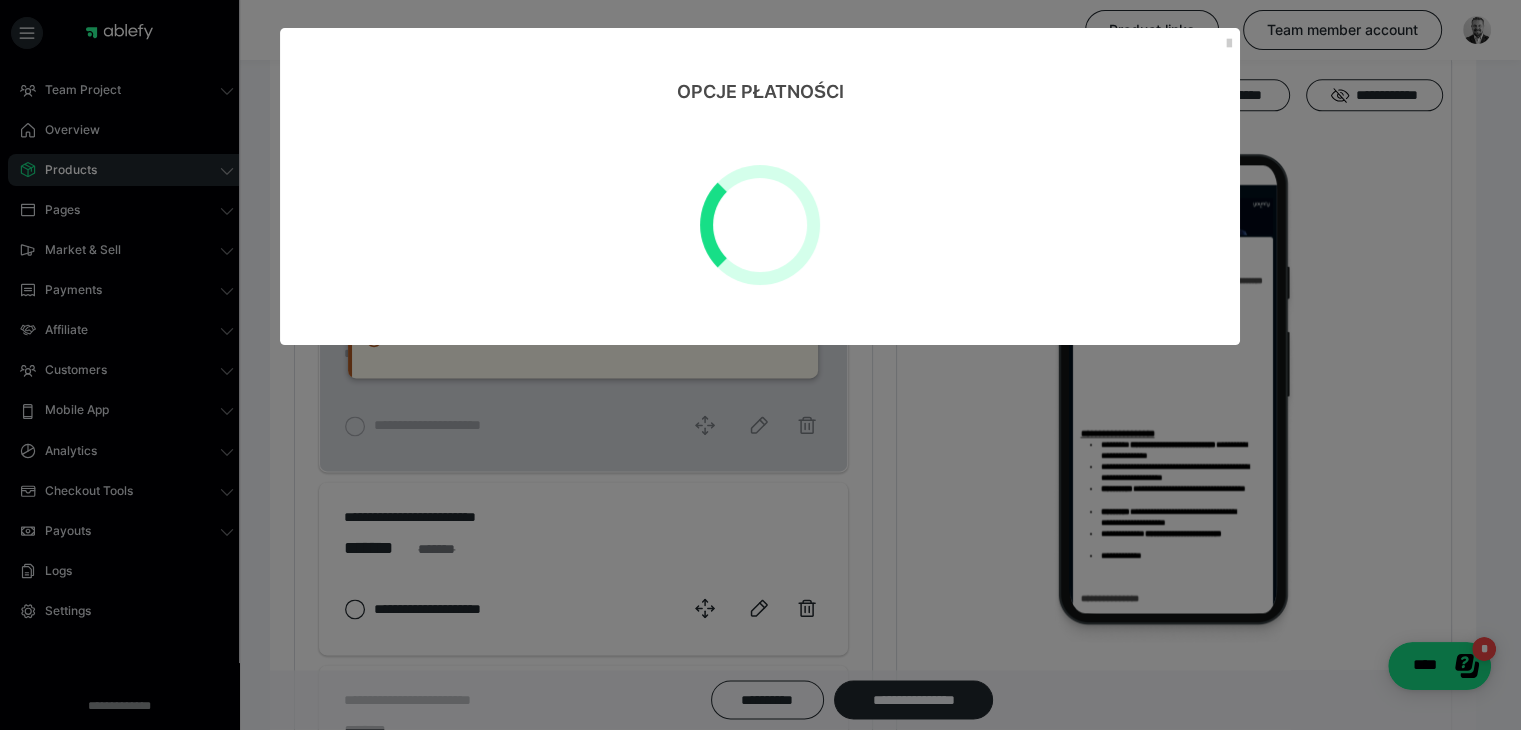 scroll, scrollTop: 0, scrollLeft: 0, axis: both 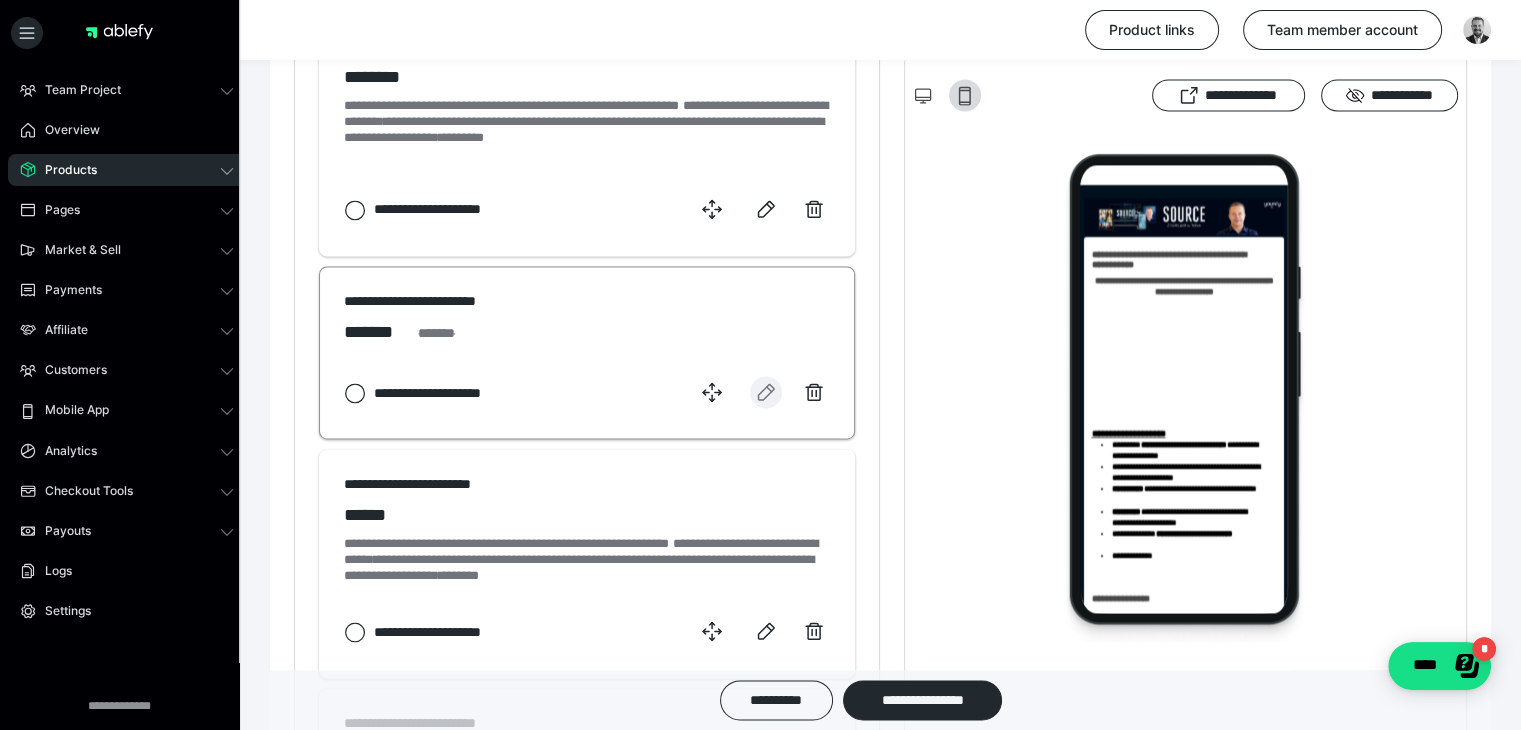 click 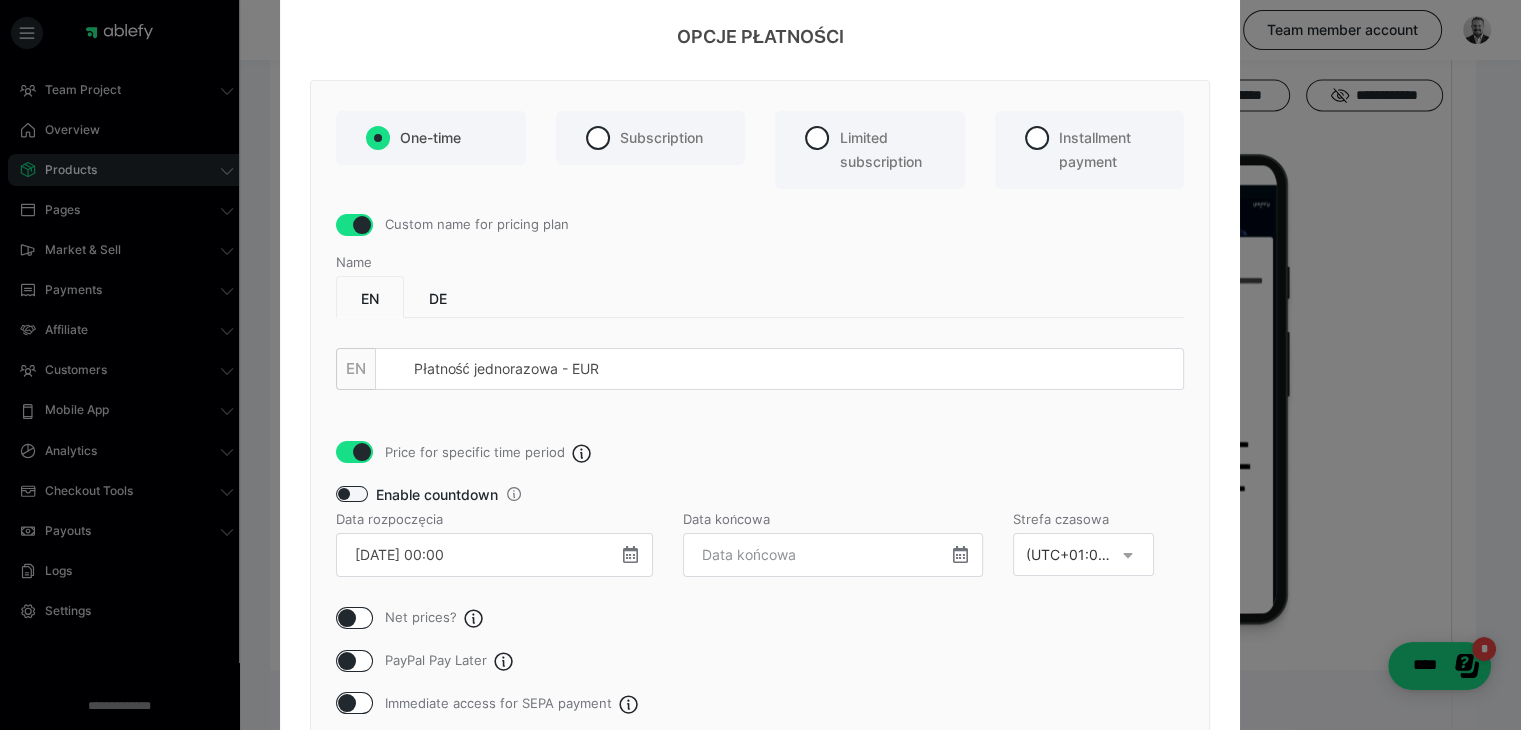 scroll, scrollTop: 100, scrollLeft: 0, axis: vertical 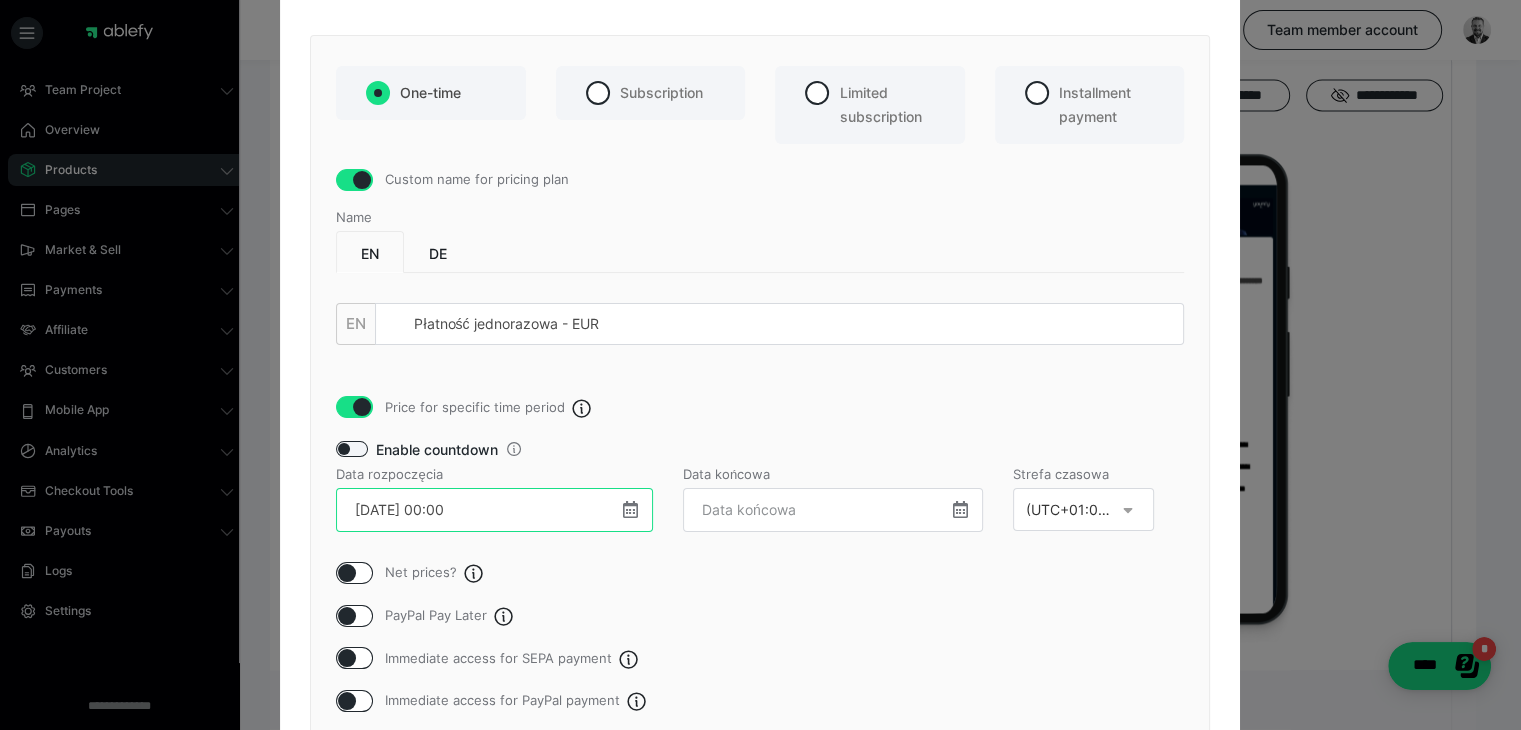 click on "[DATE] 00:00" at bounding box center [494, 510] 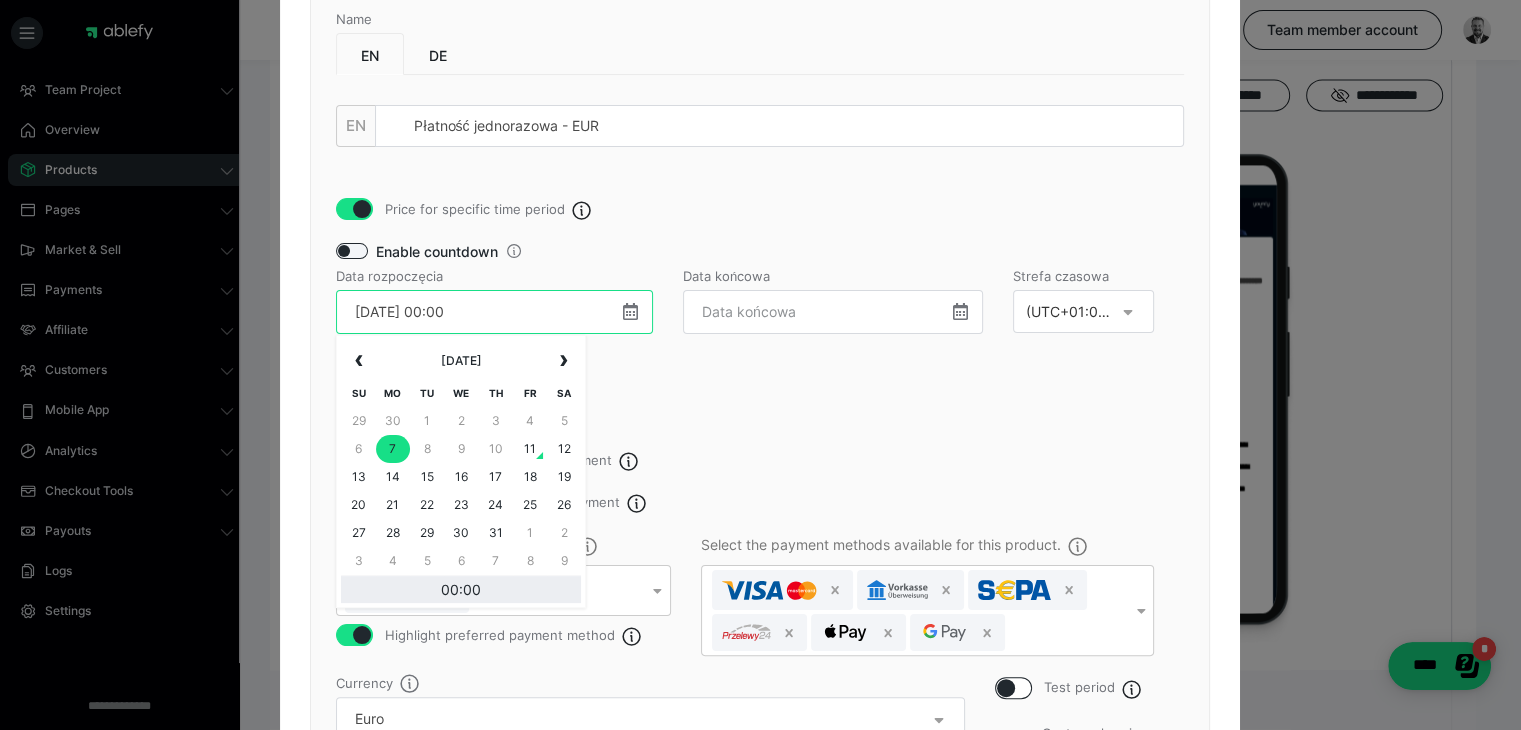 scroll, scrollTop: 300, scrollLeft: 0, axis: vertical 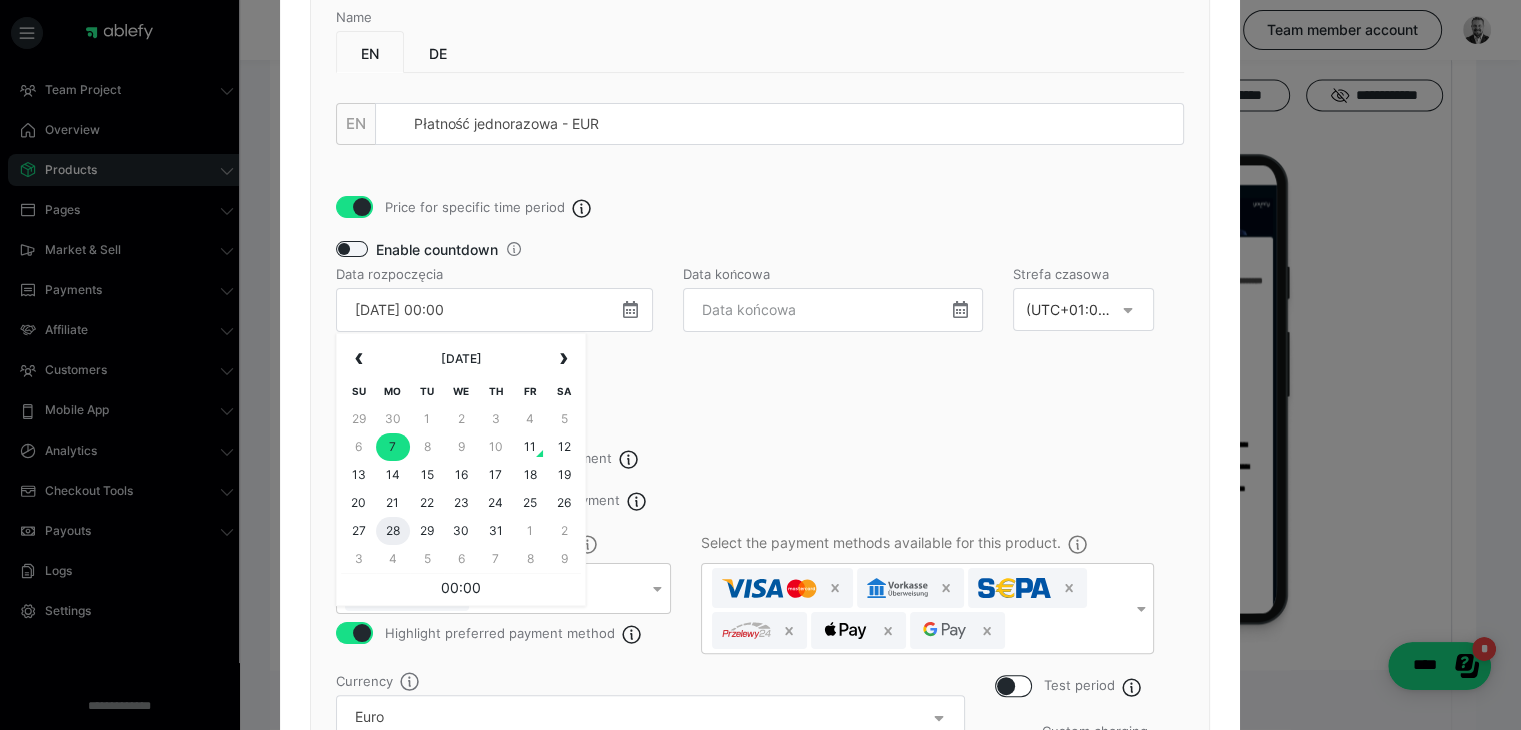 click on "28" at bounding box center [393, 531] 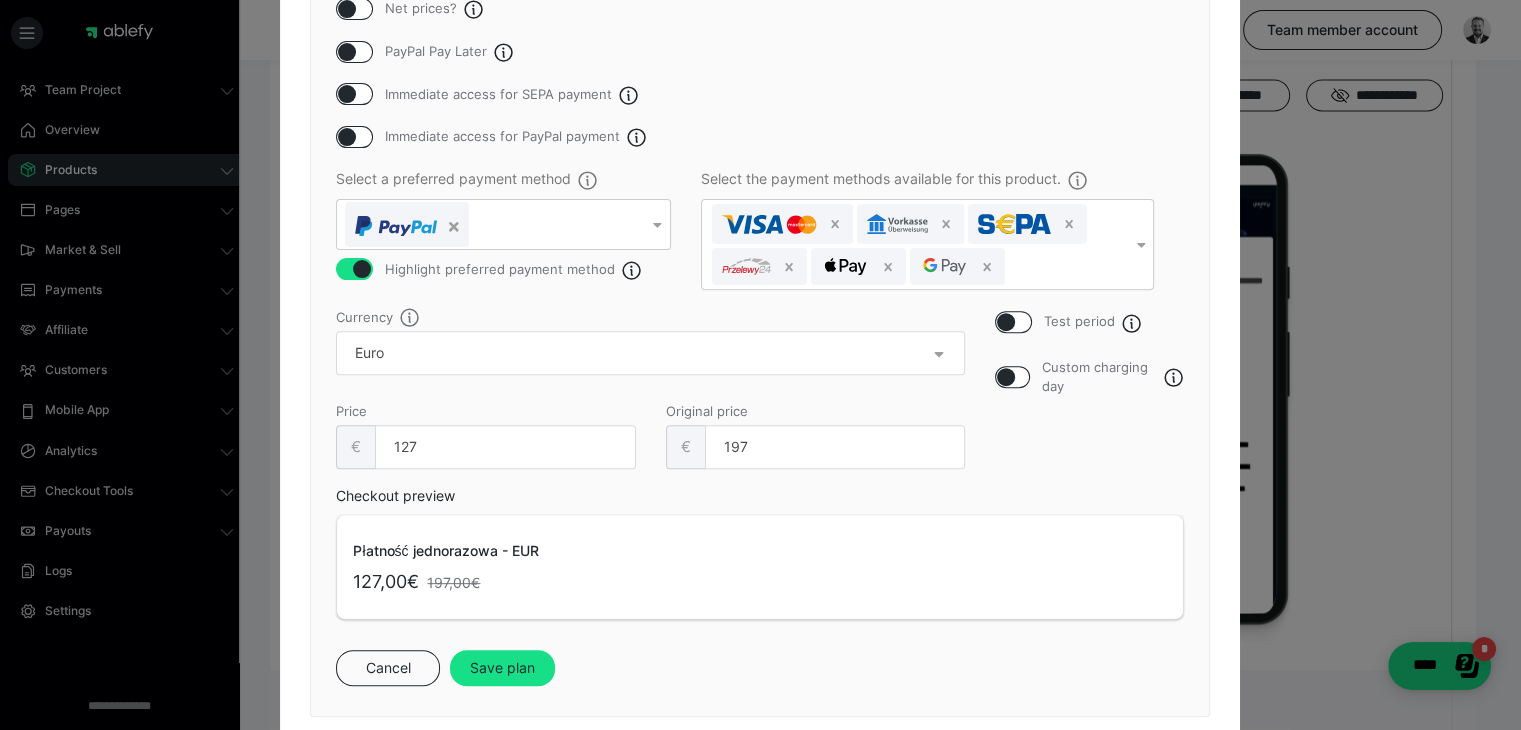 scroll, scrollTop: 700, scrollLeft: 0, axis: vertical 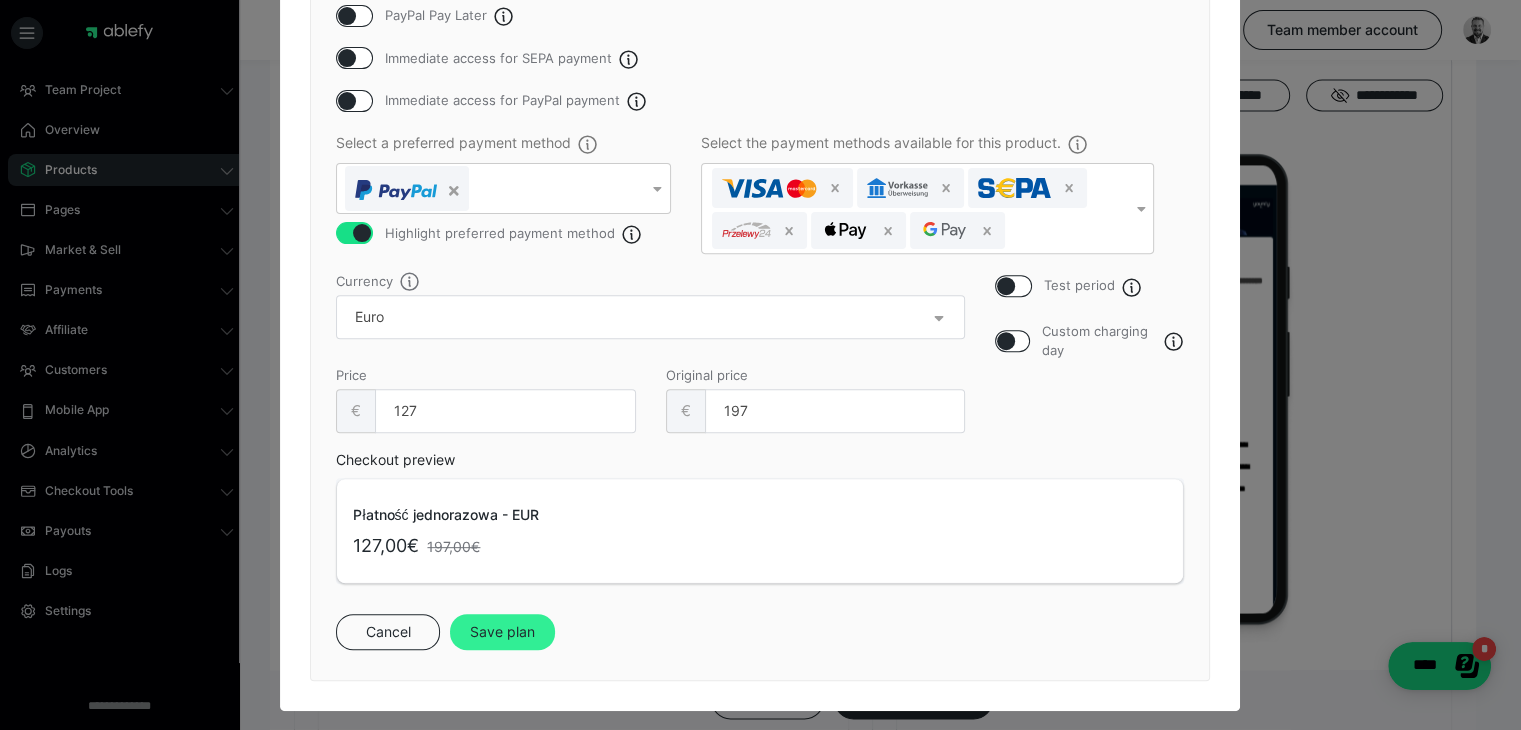 click on "Save plan" at bounding box center (502, 632) 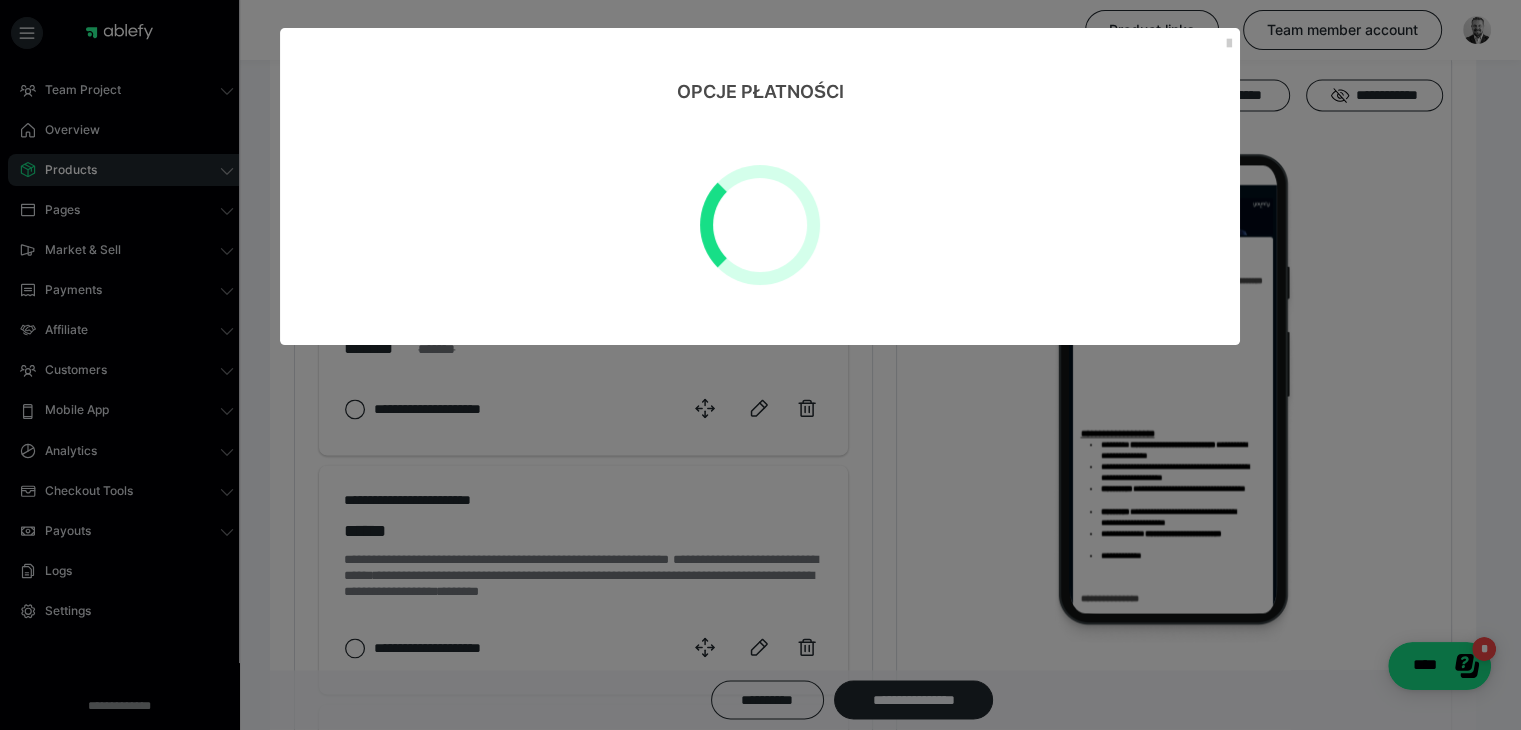 scroll, scrollTop: 0, scrollLeft: 0, axis: both 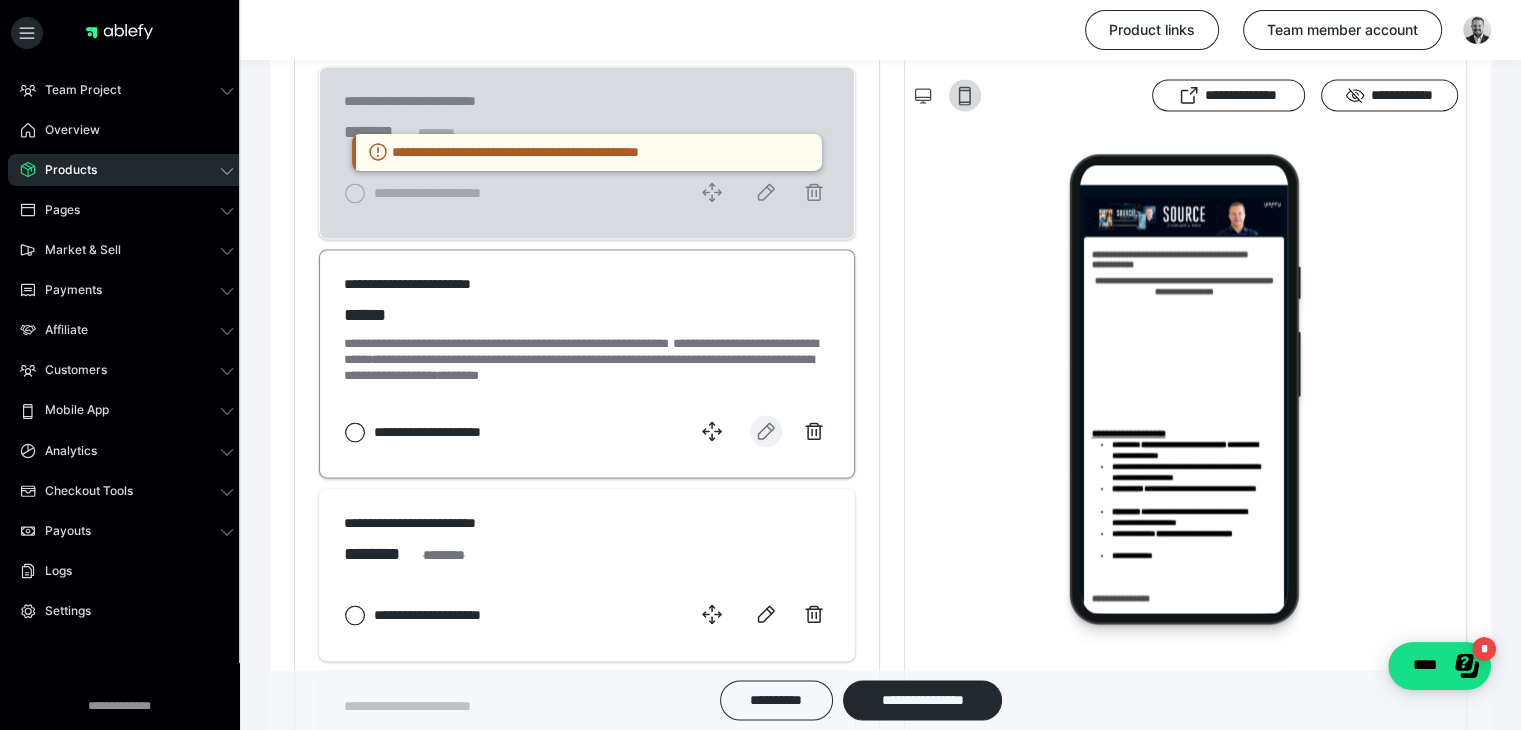 click 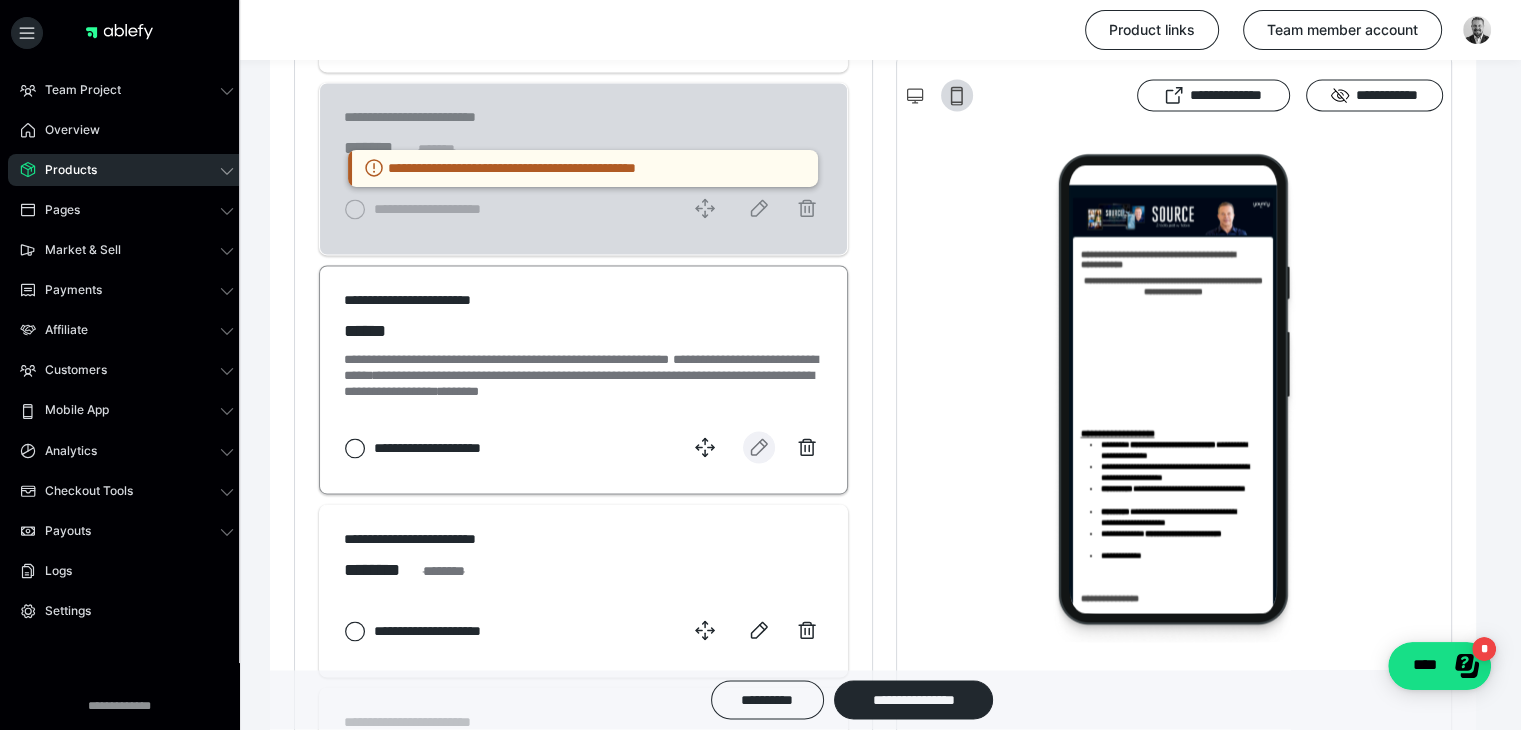 select on "1m" 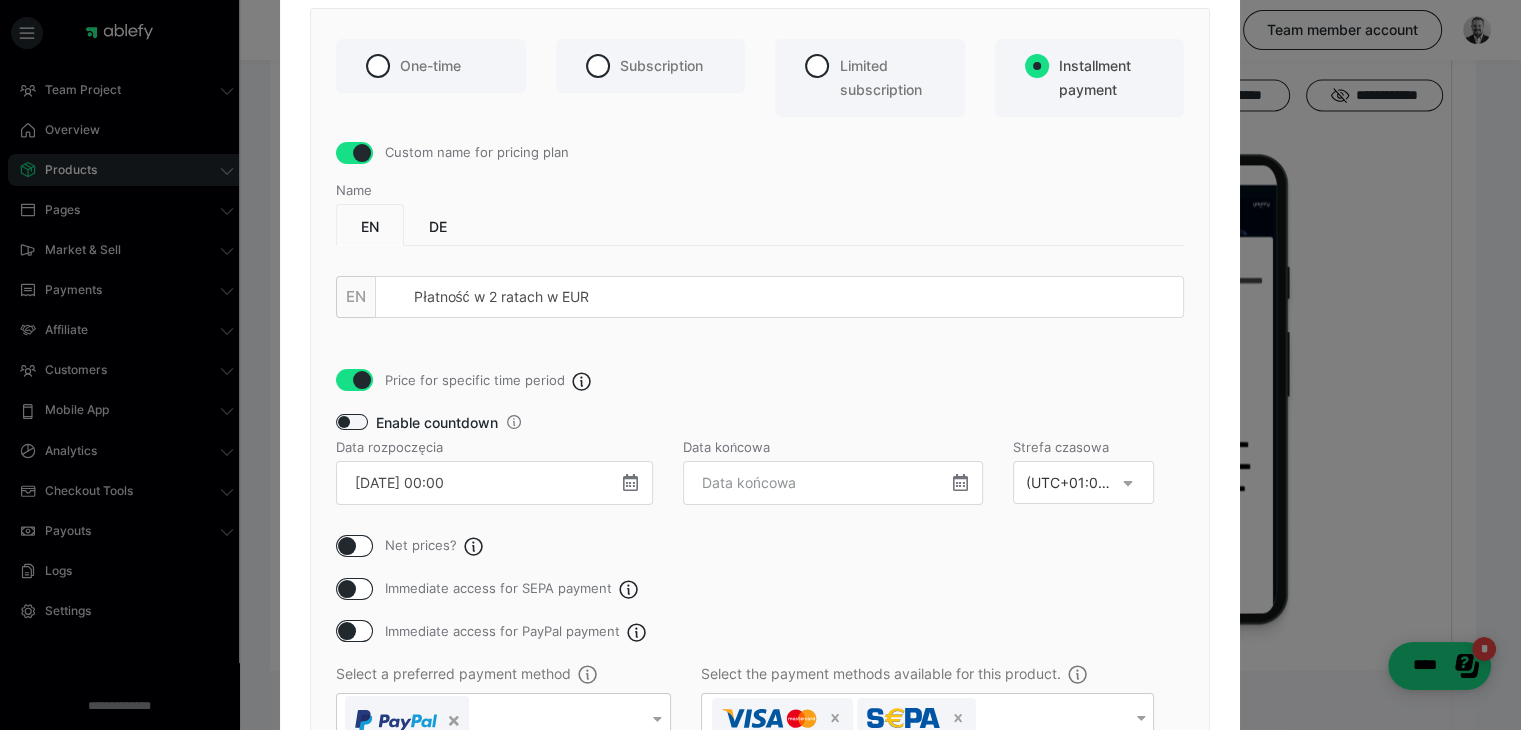 scroll, scrollTop: 300, scrollLeft: 0, axis: vertical 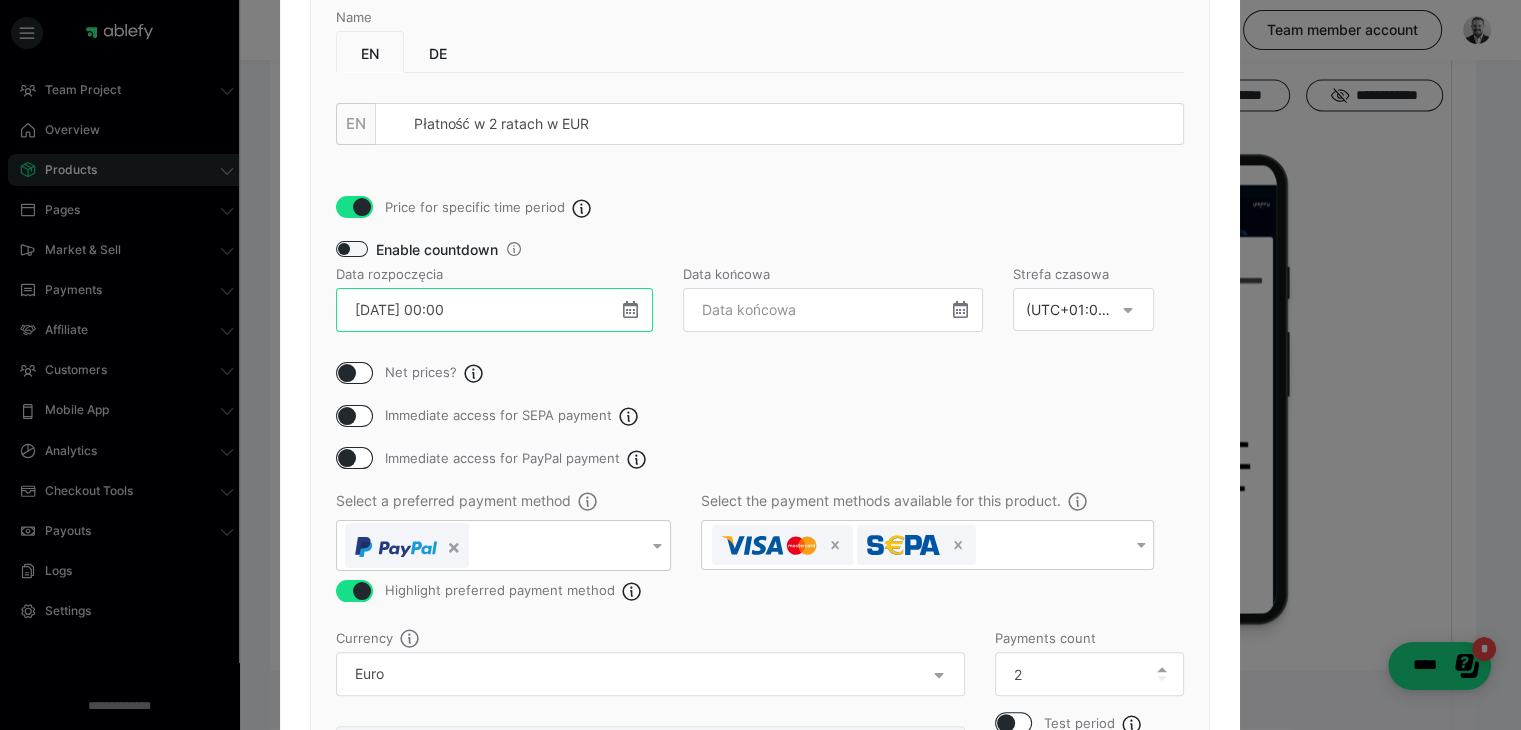 click on "[DATE] 00:00" at bounding box center (494, 310) 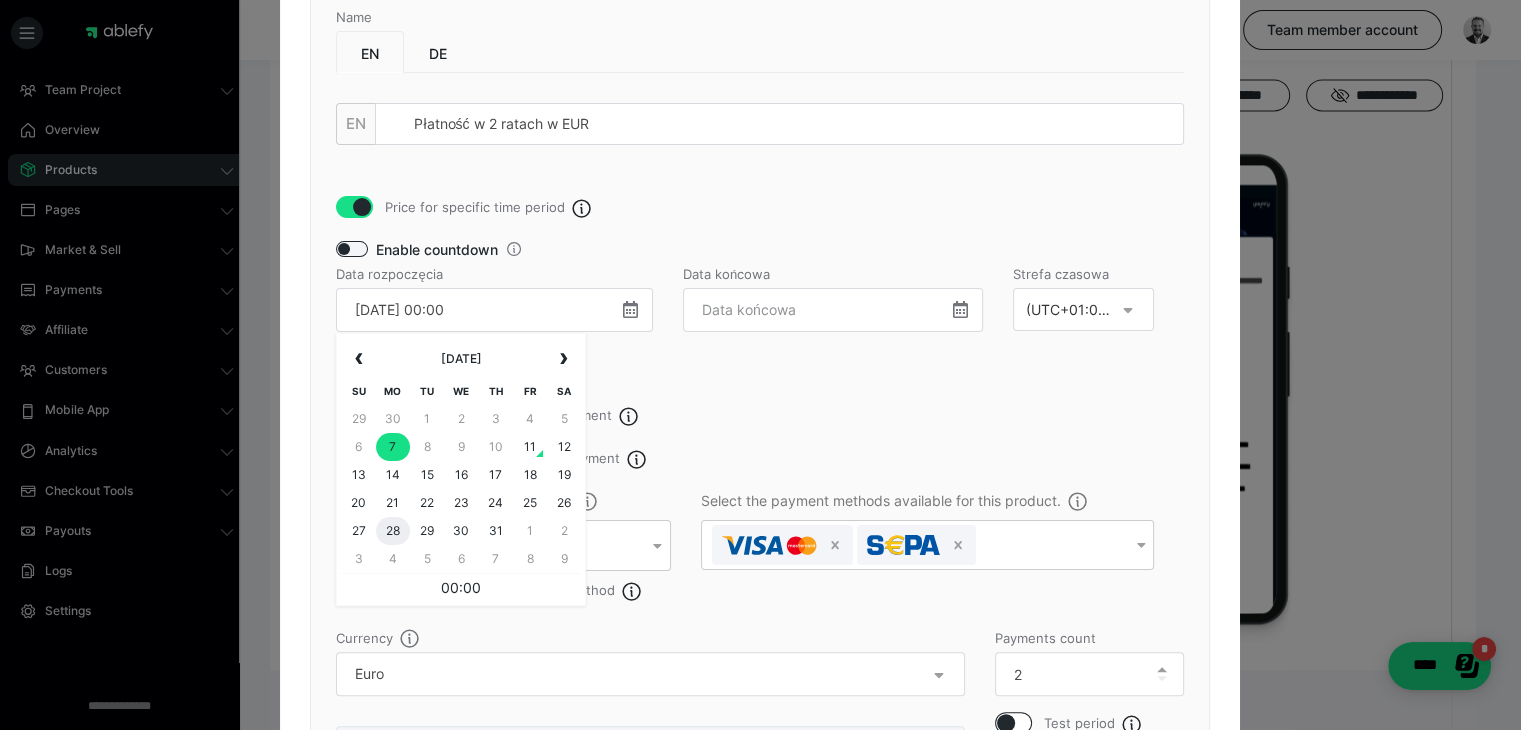 click on "28" at bounding box center [393, 531] 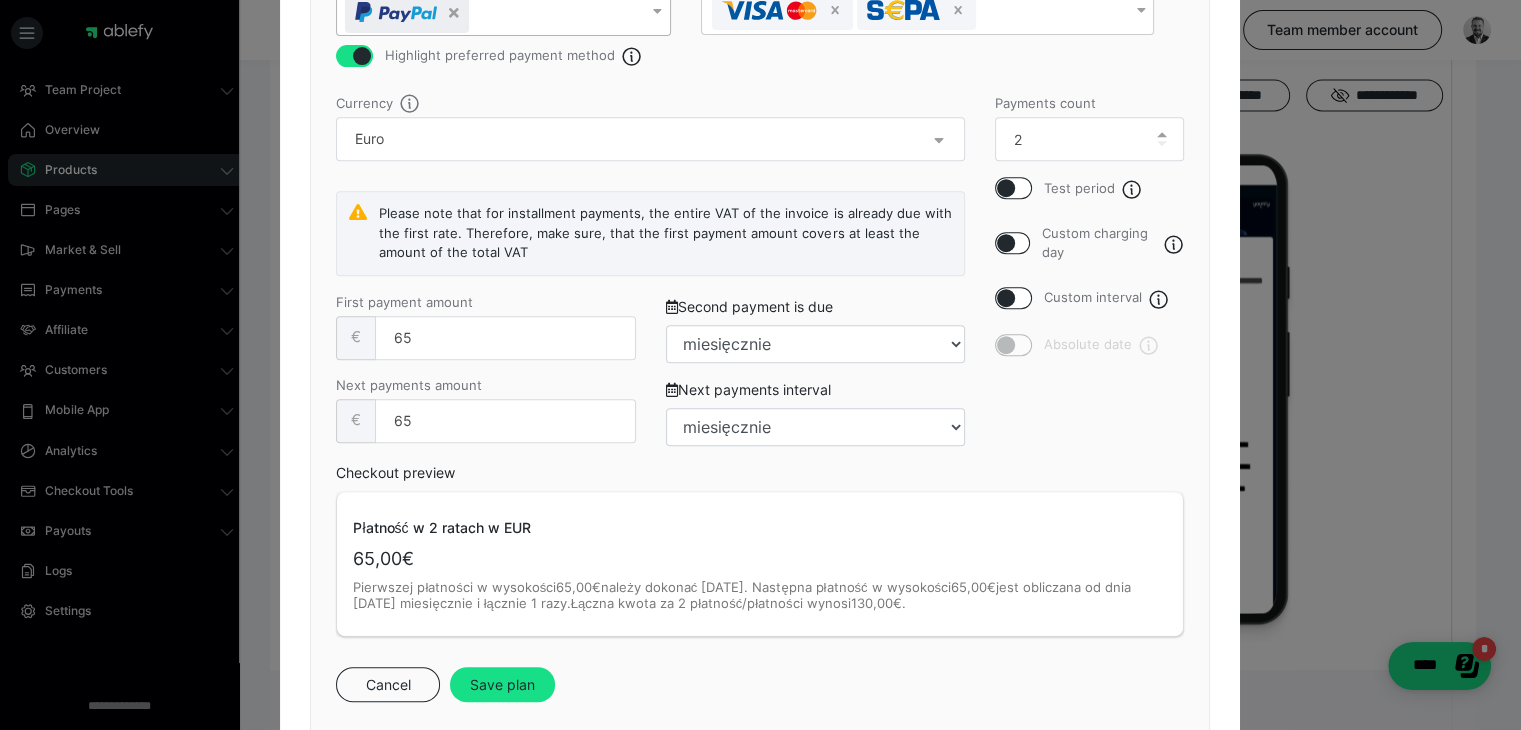 scroll, scrollTop: 888, scrollLeft: 0, axis: vertical 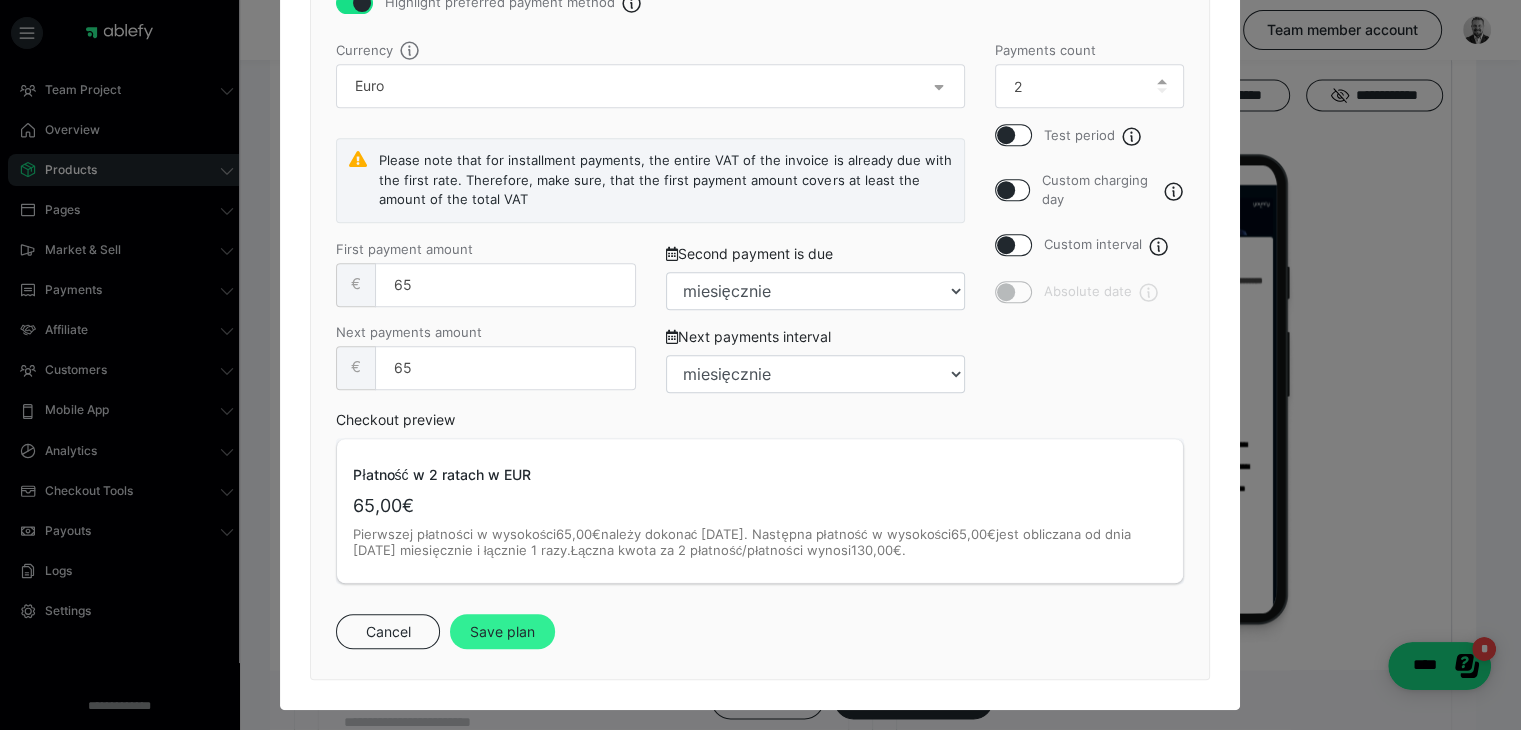 click on "Save plan" at bounding box center [502, 632] 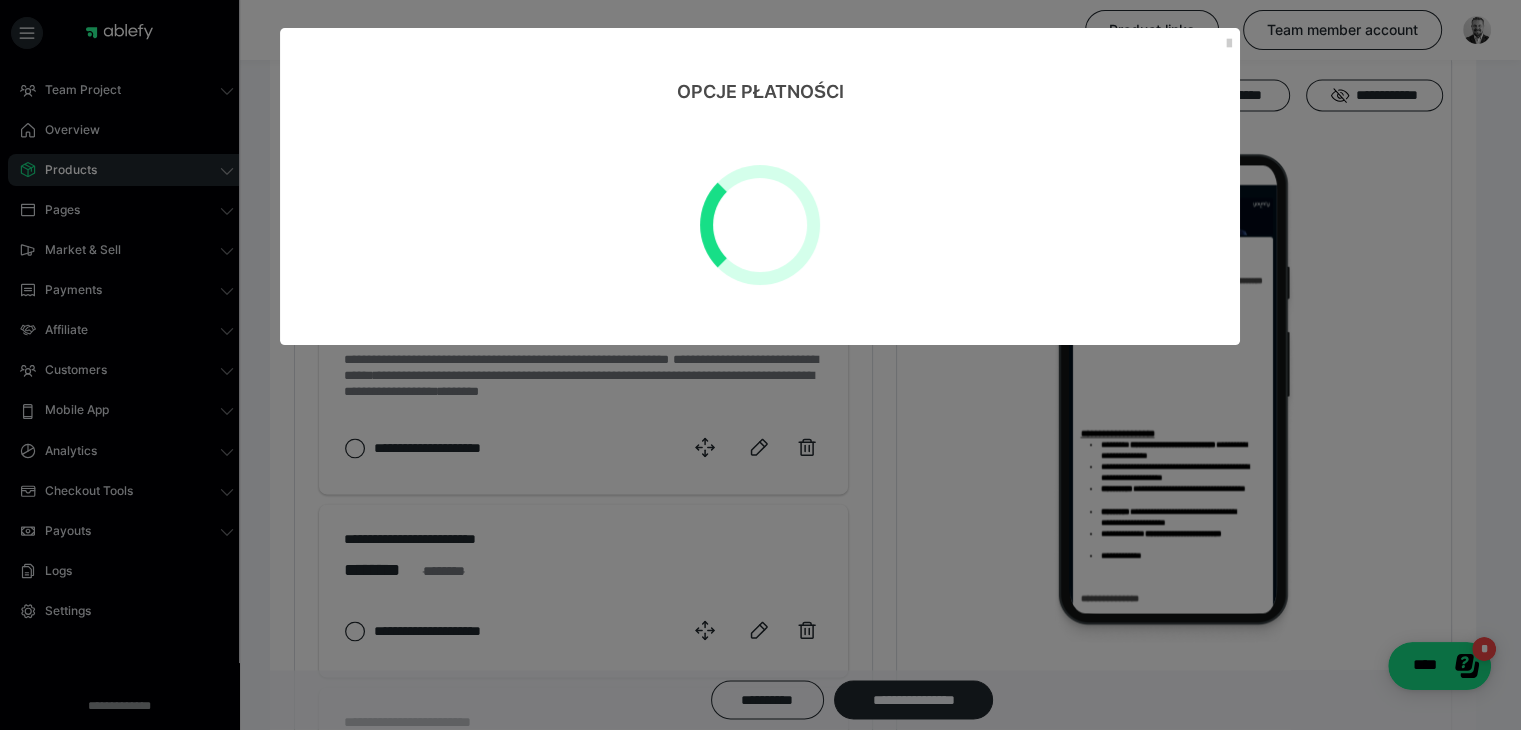 scroll, scrollTop: 0, scrollLeft: 0, axis: both 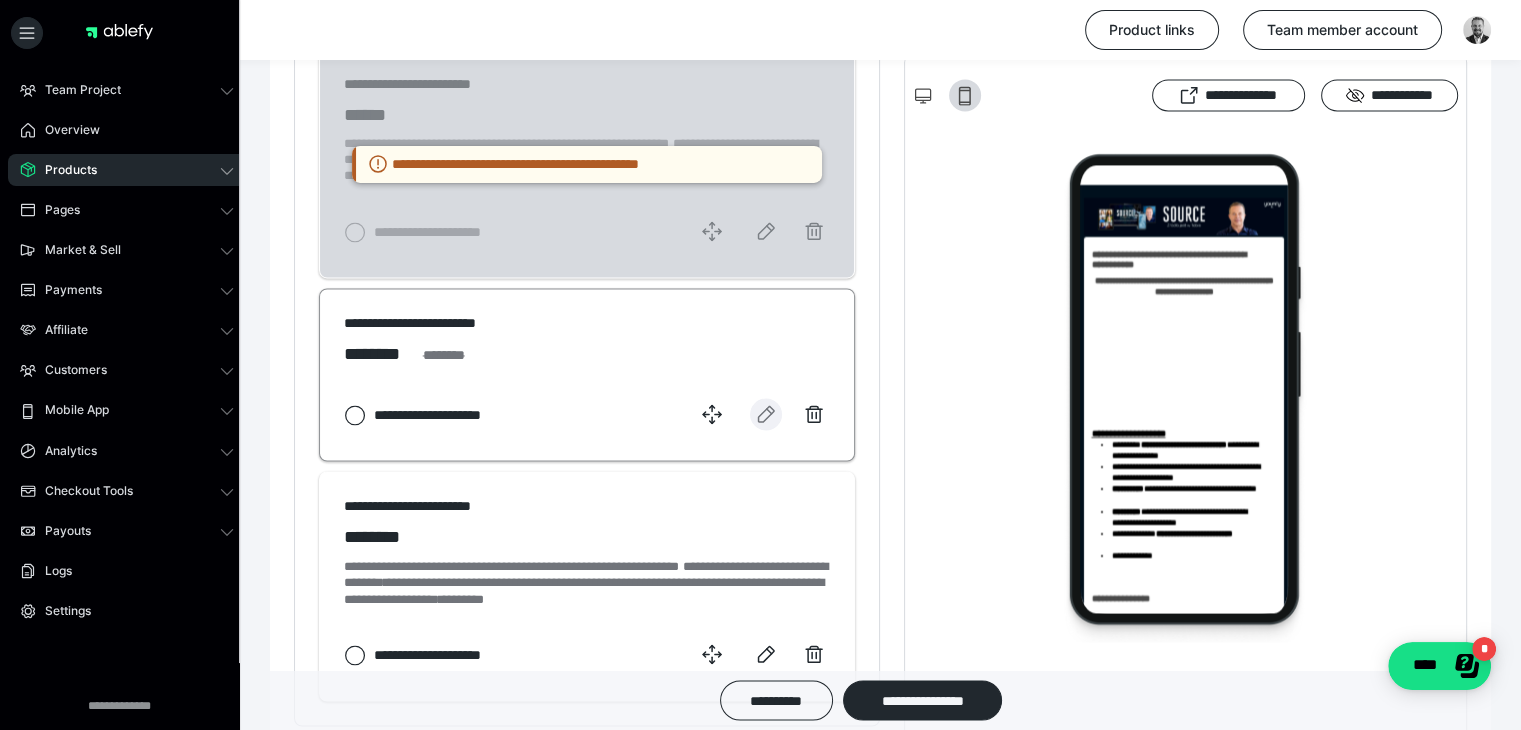 click 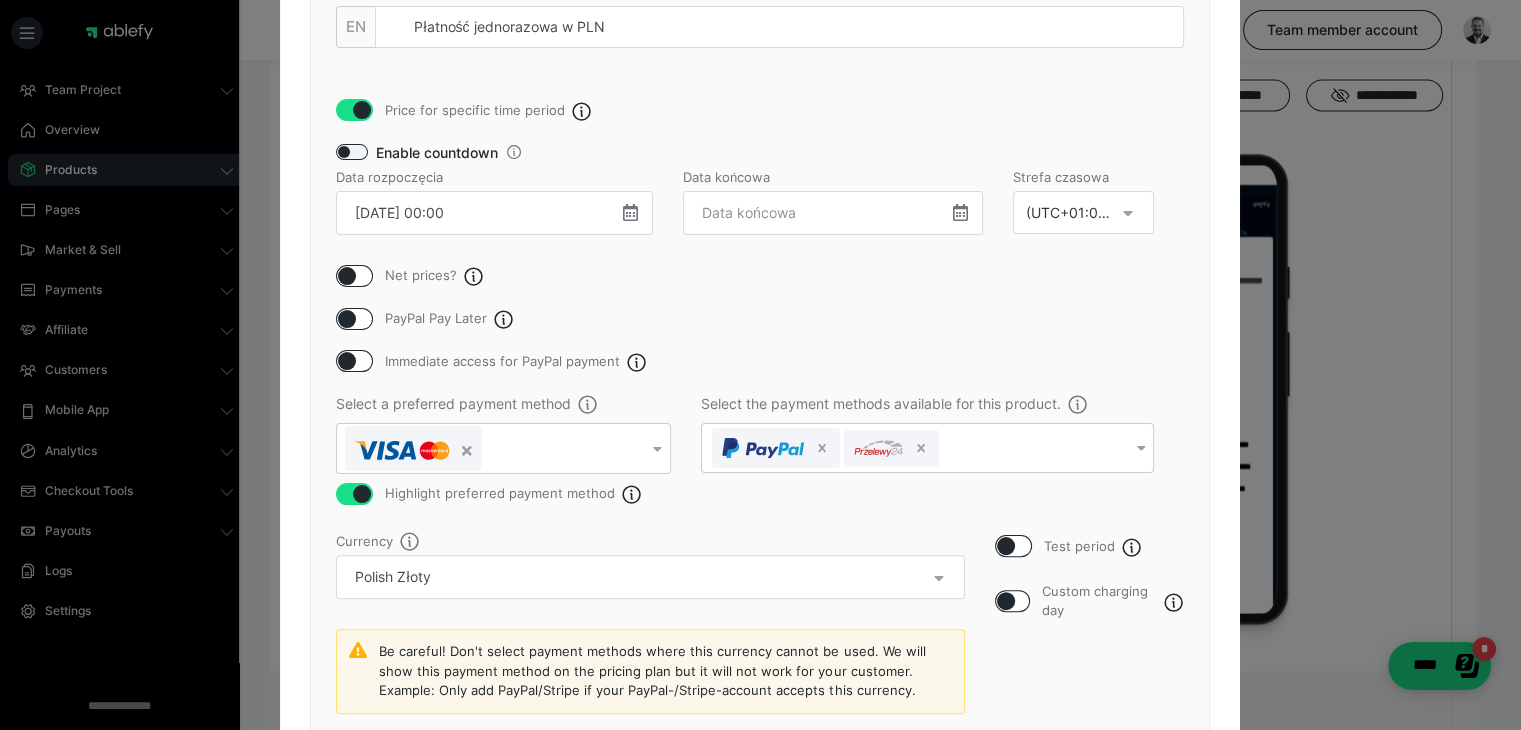 scroll, scrollTop: 400, scrollLeft: 0, axis: vertical 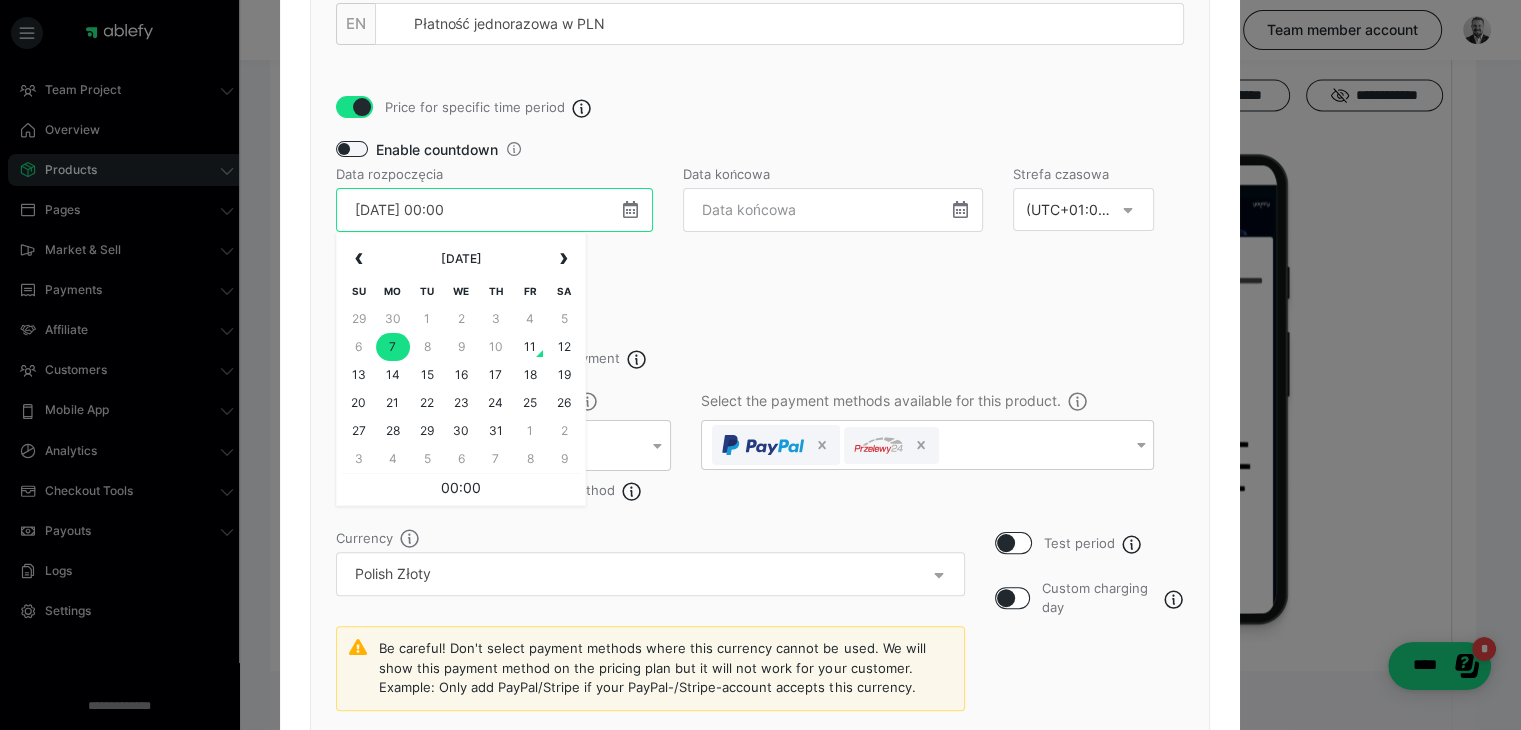 click on "[DATE] 00:00" at bounding box center [494, 210] 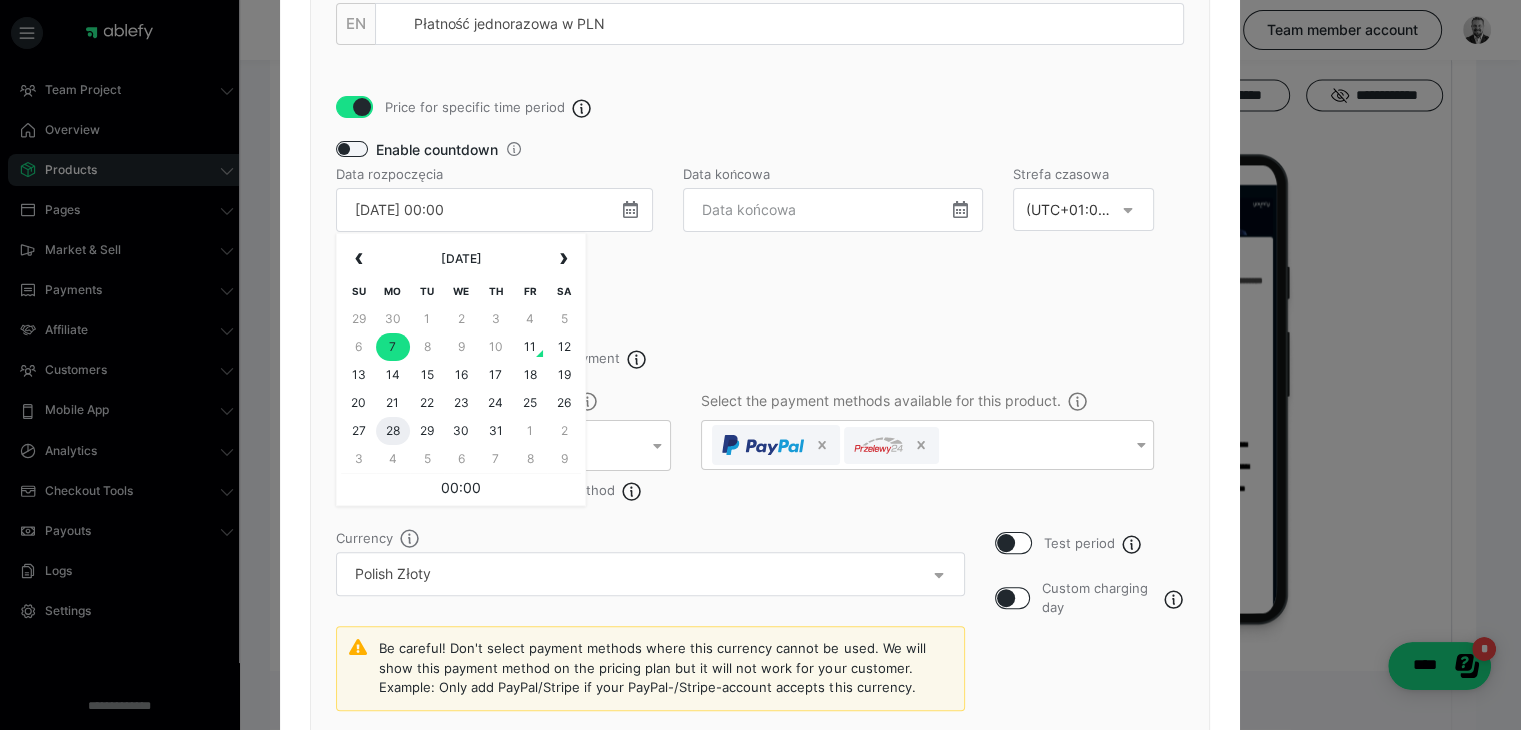 click on "28" at bounding box center (393, 431) 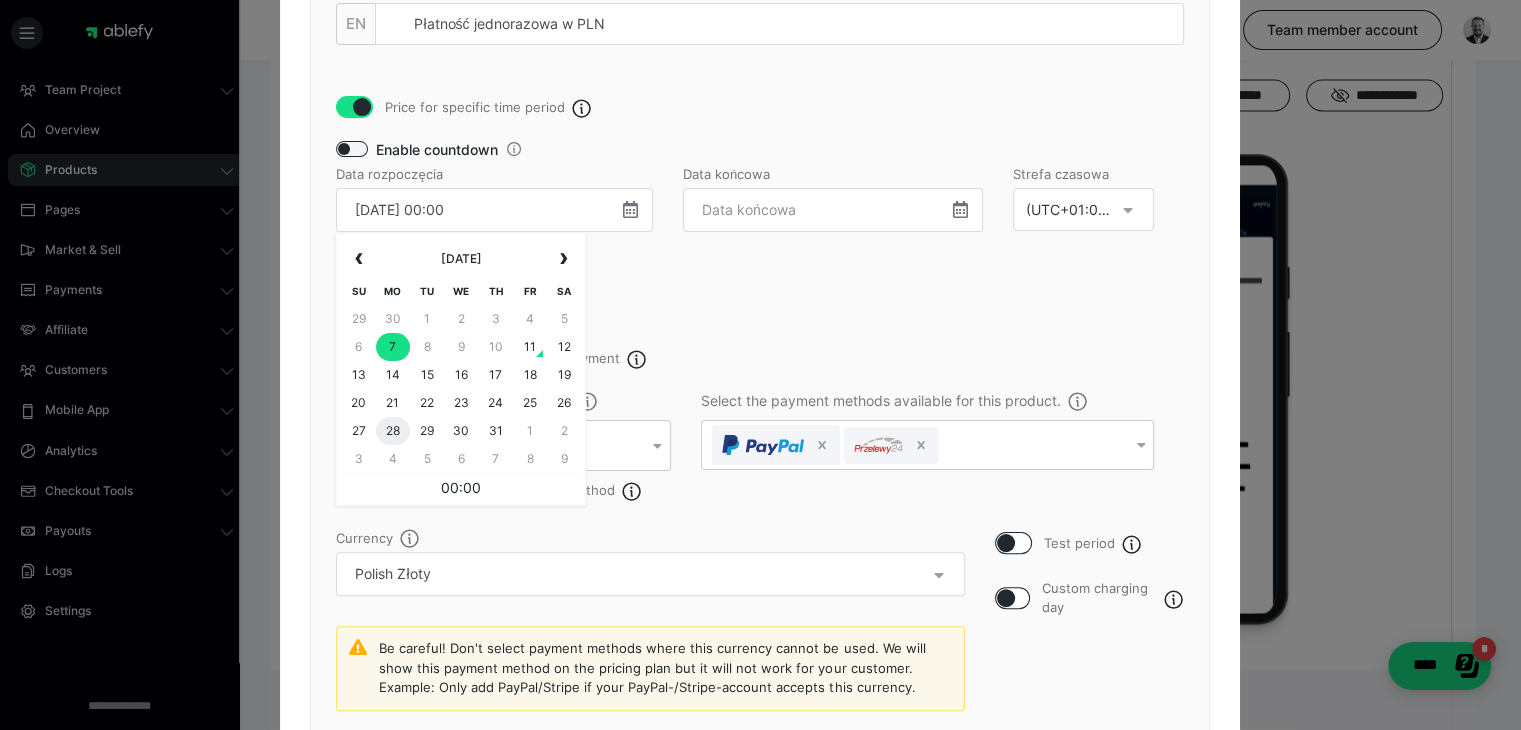 type on "[DATE] 00:00" 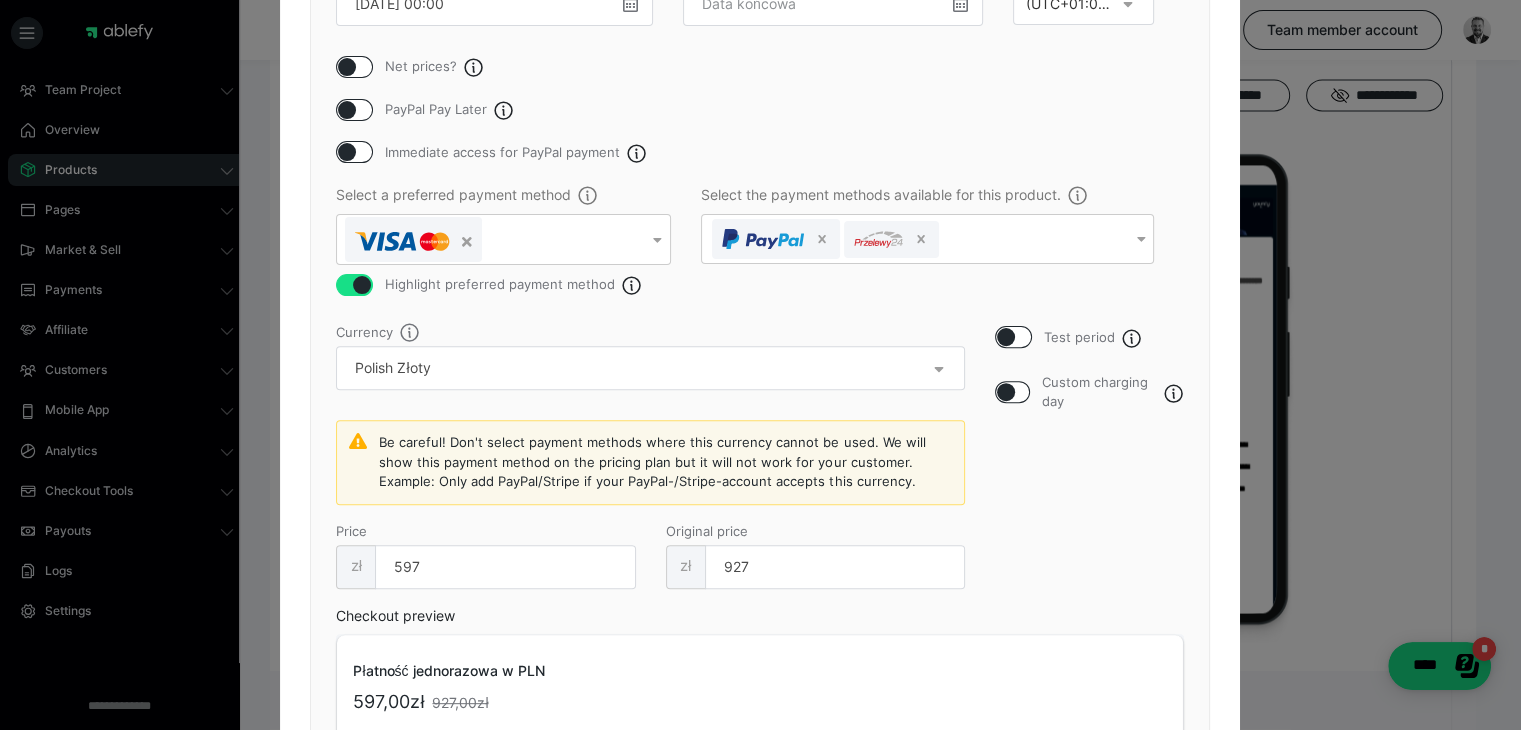 scroll, scrollTop: 763, scrollLeft: 0, axis: vertical 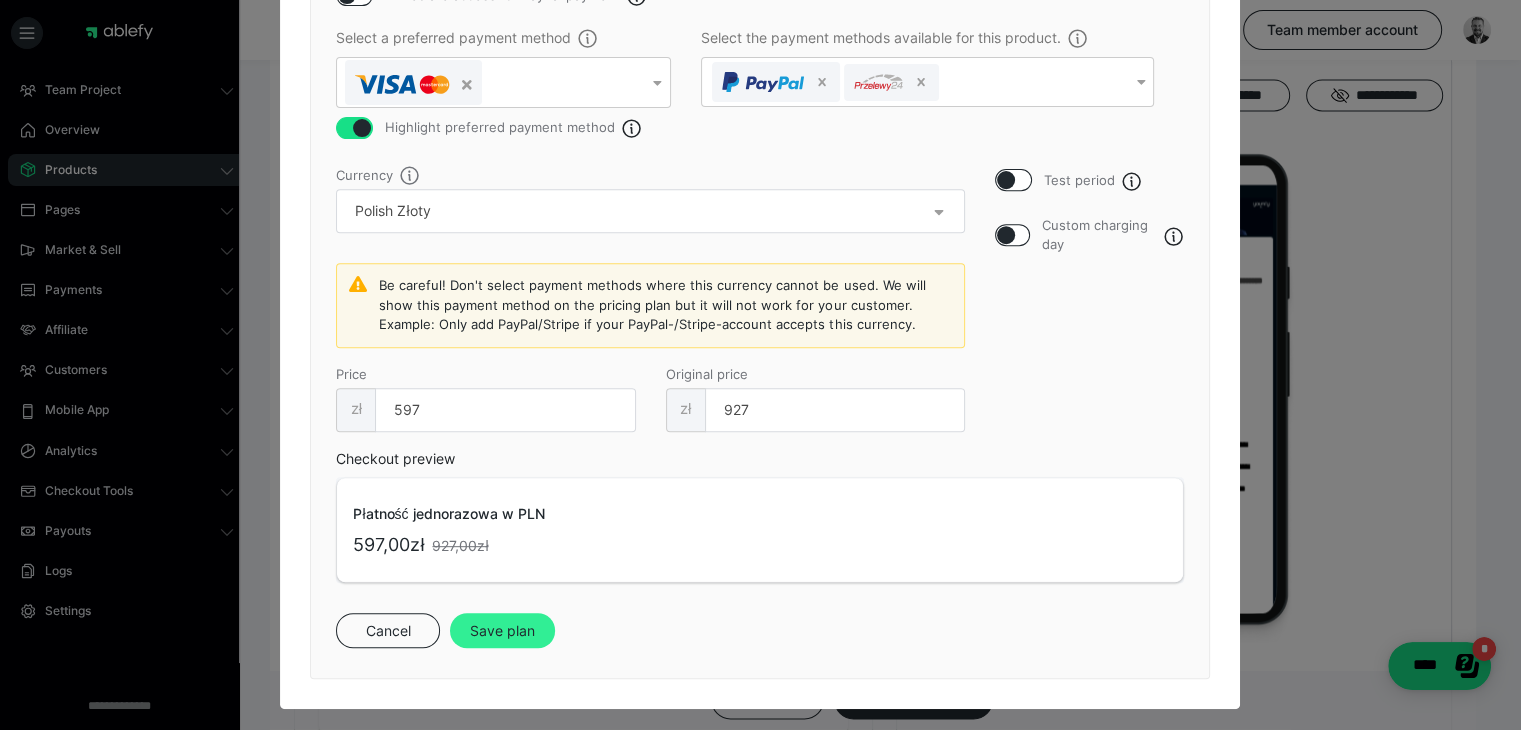 click on "Save plan" at bounding box center [502, 631] 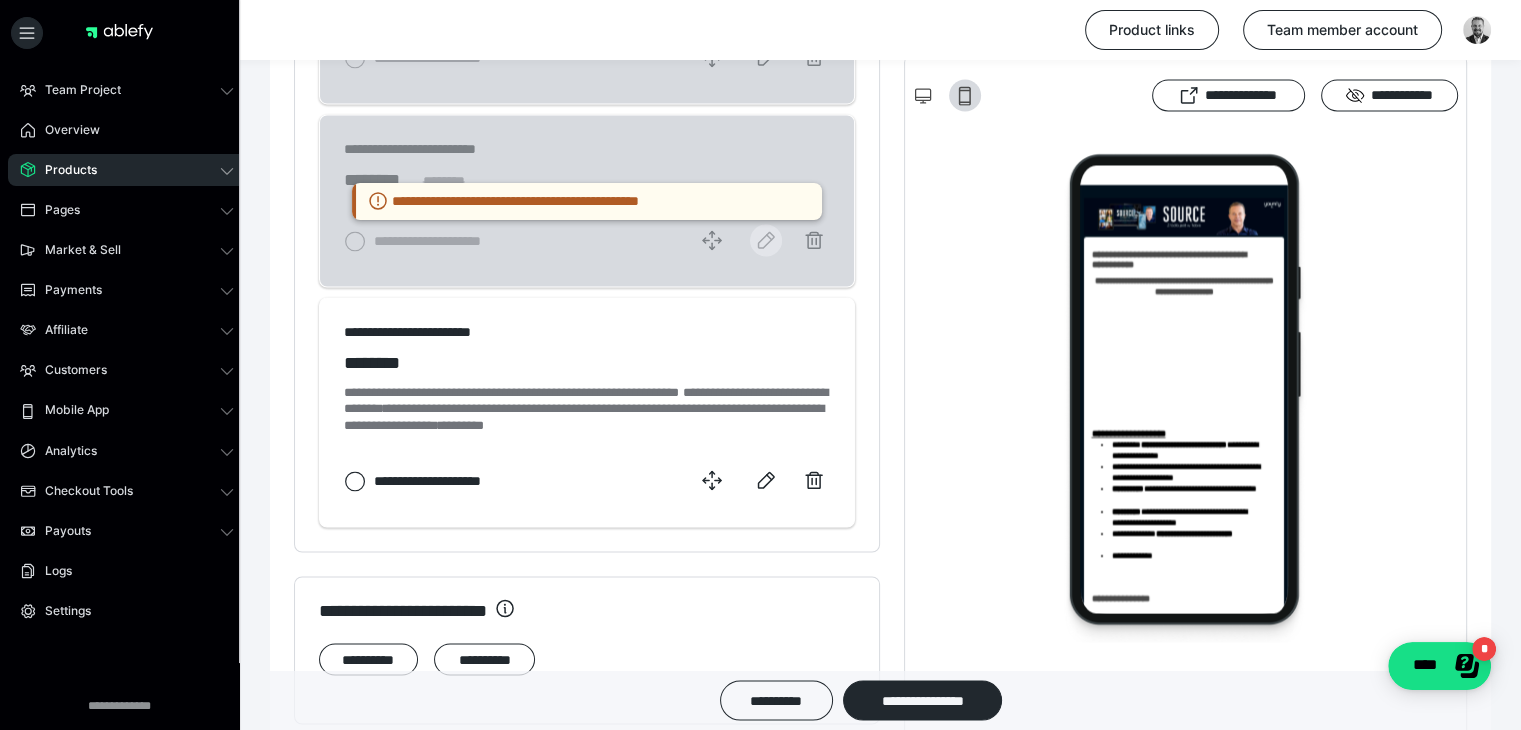 scroll, scrollTop: 3600, scrollLeft: 0, axis: vertical 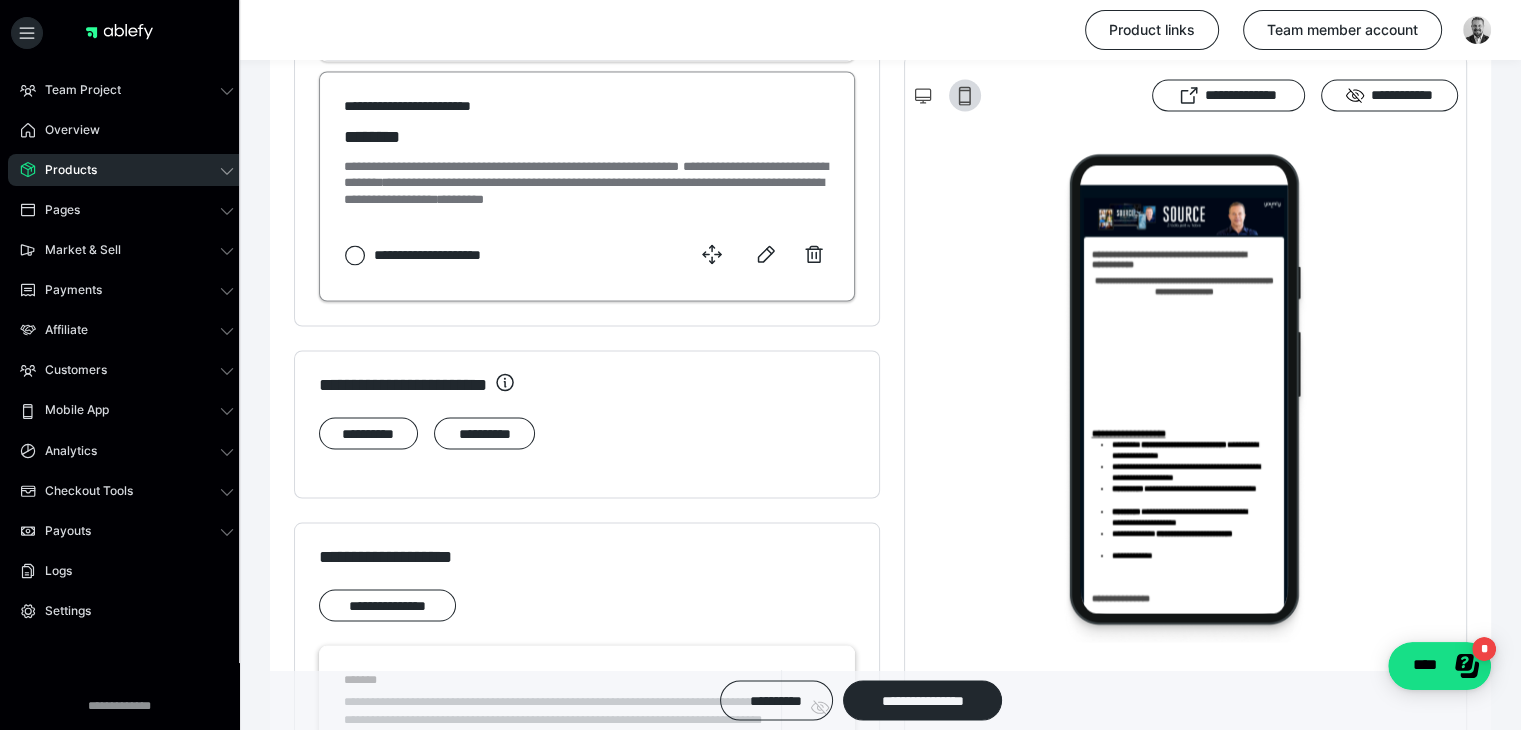 click at bounding box center (760, 254) 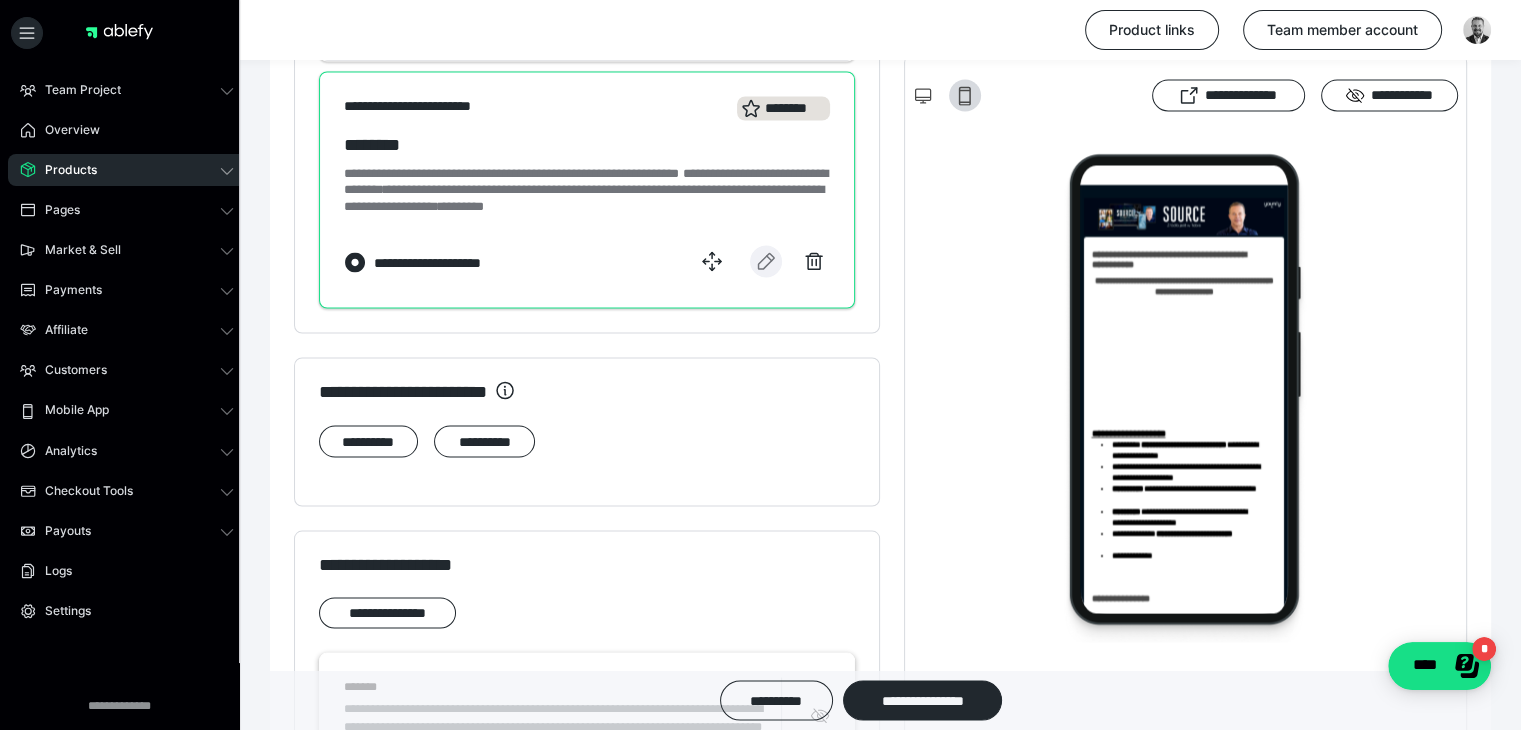 click 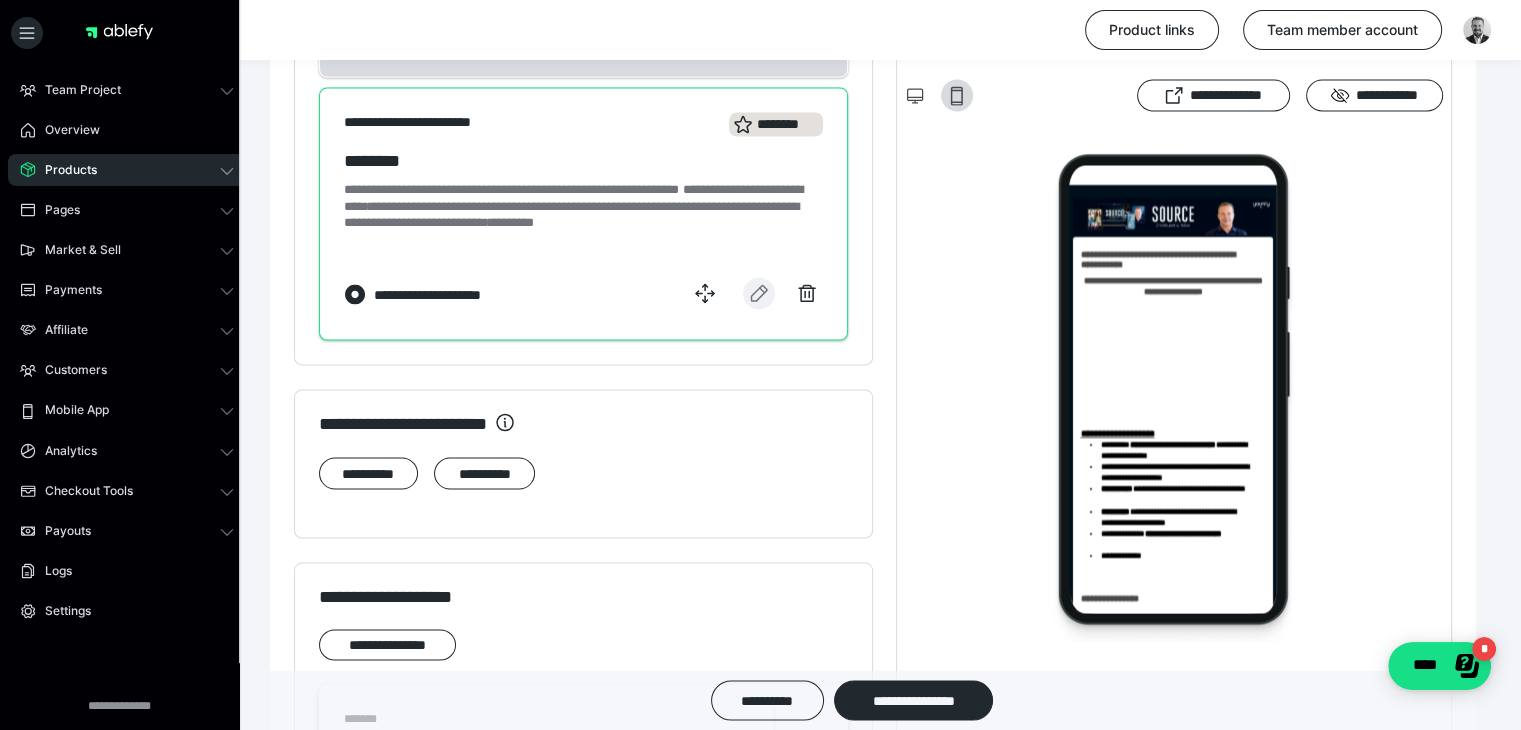select on "1m" 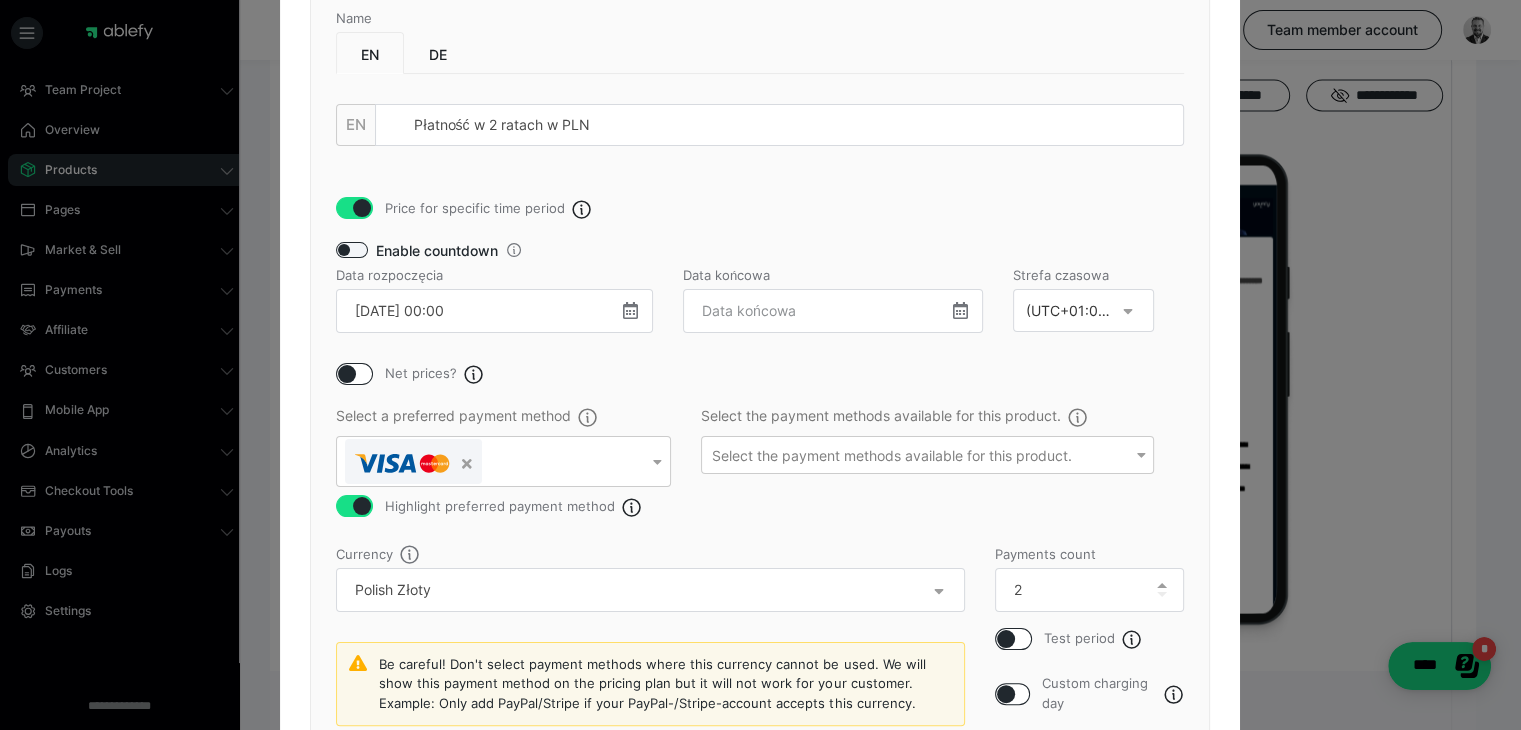 scroll, scrollTop: 300, scrollLeft: 0, axis: vertical 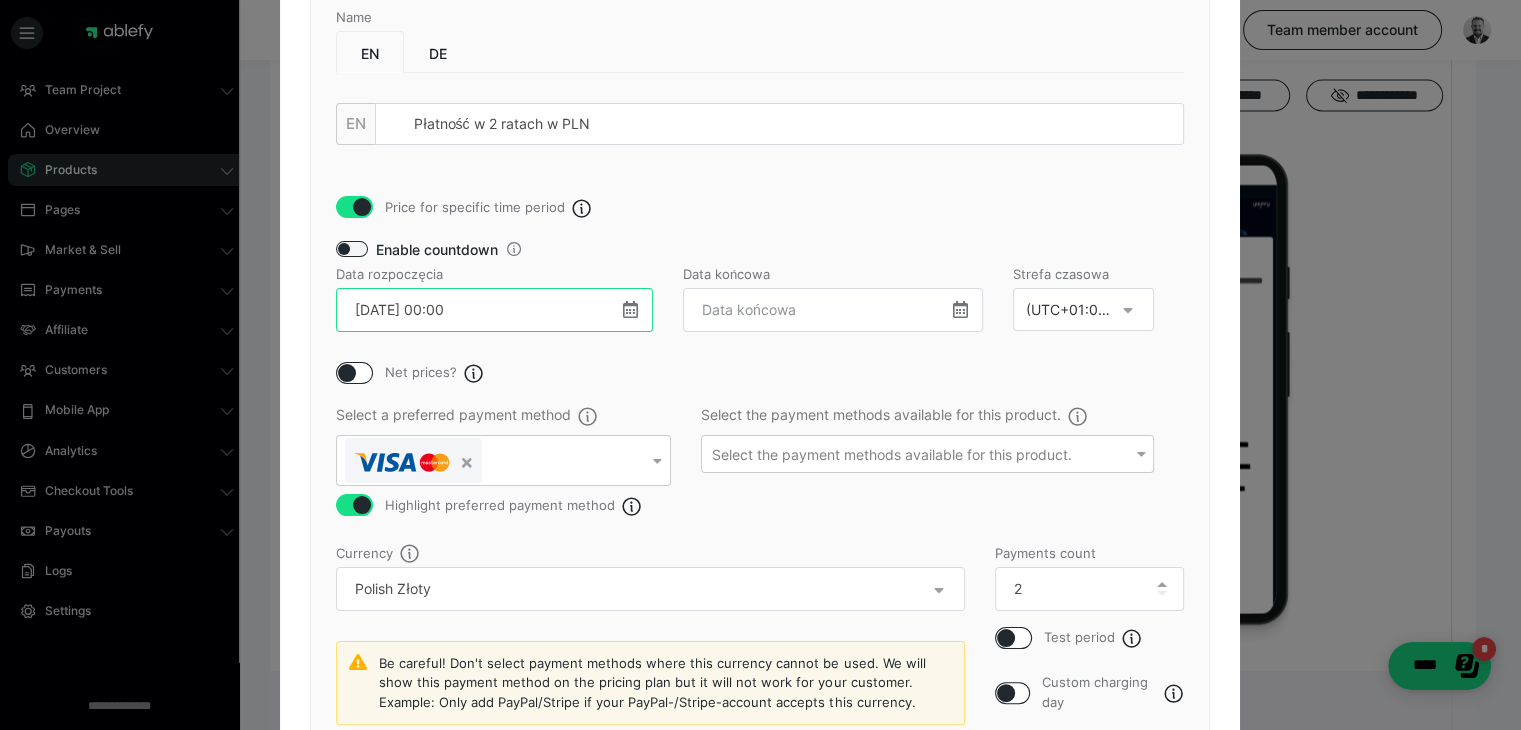 click on "[DATE] 00:00" at bounding box center [494, 310] 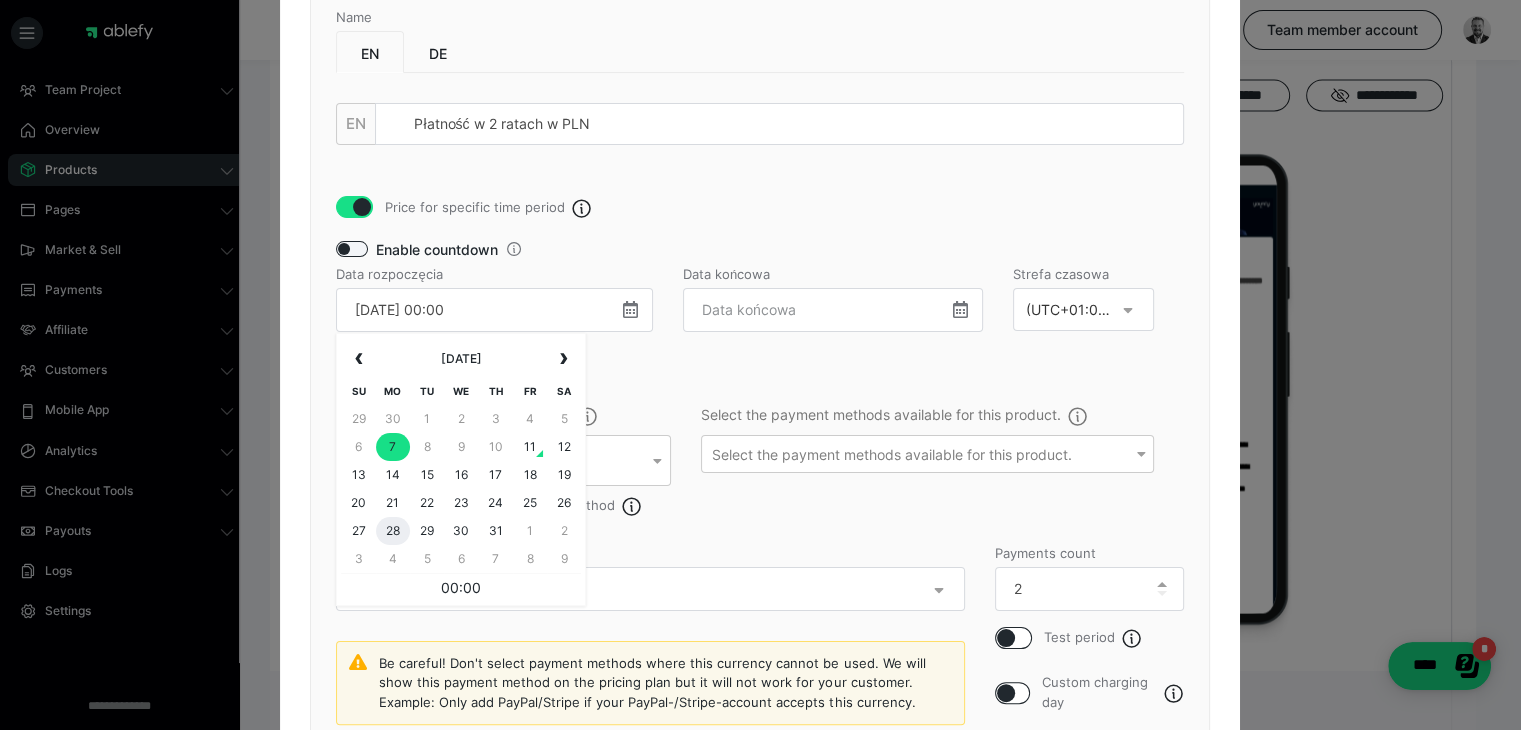 click on "28" at bounding box center (393, 531) 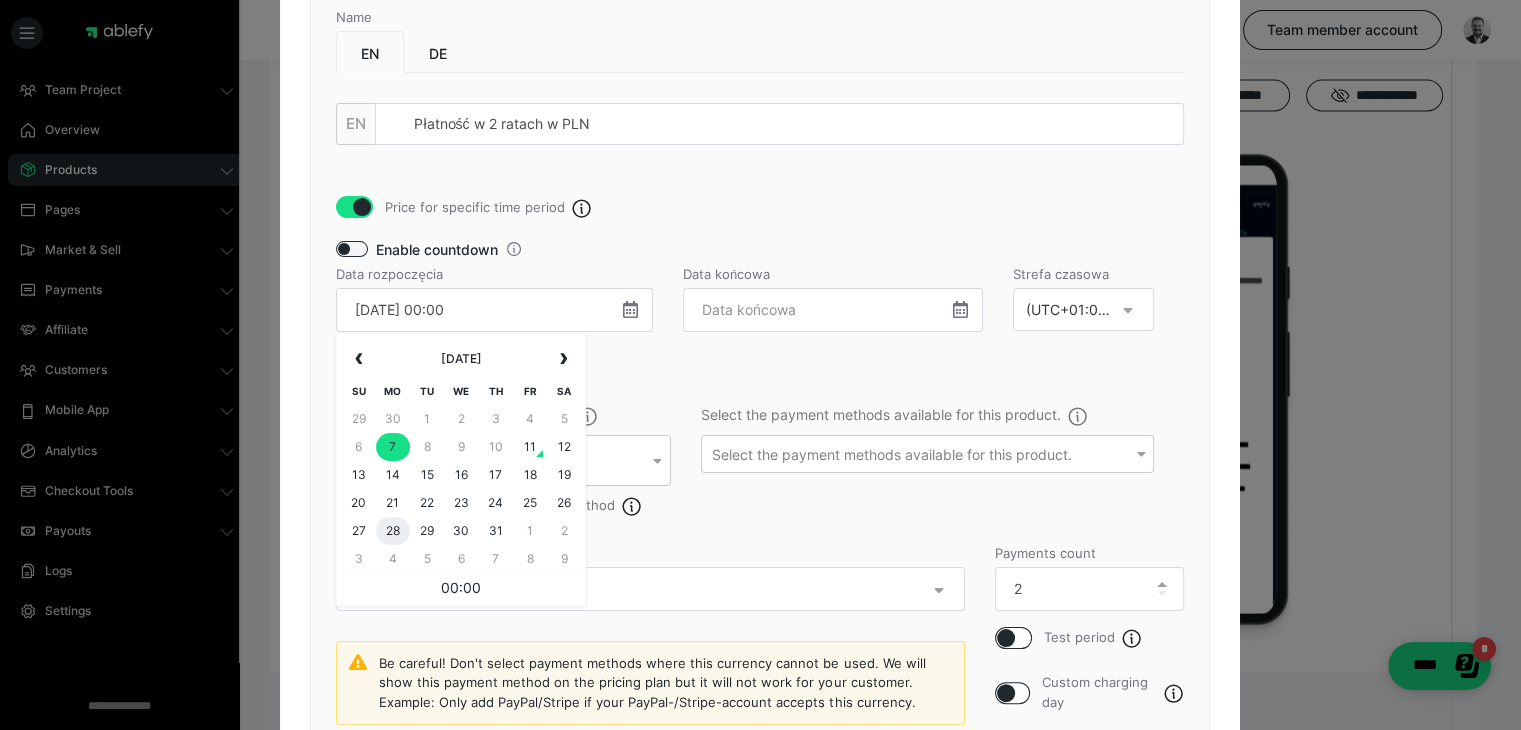 type on "[DATE] 00:00" 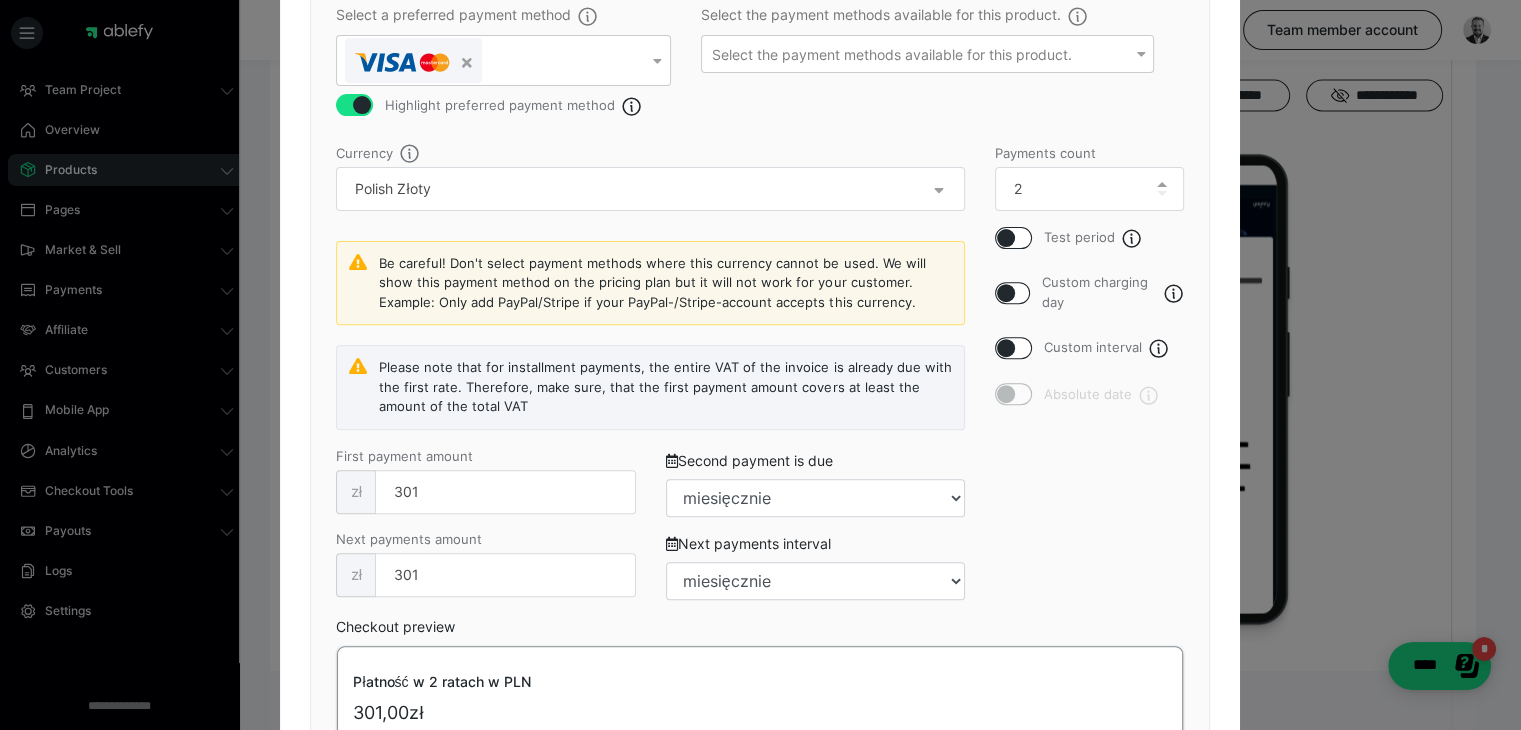 scroll, scrollTop: 900, scrollLeft: 0, axis: vertical 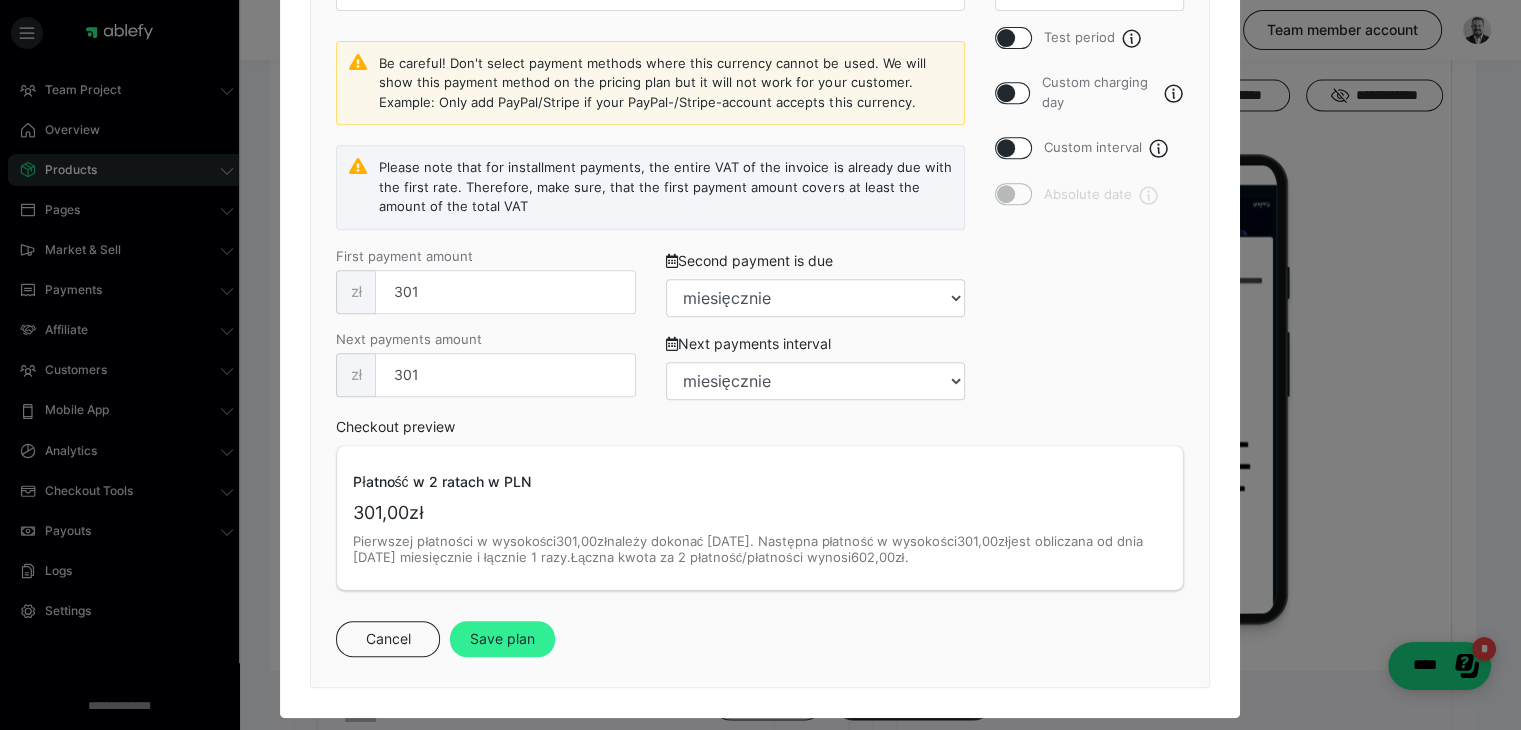 click on "Save plan" at bounding box center (502, 639) 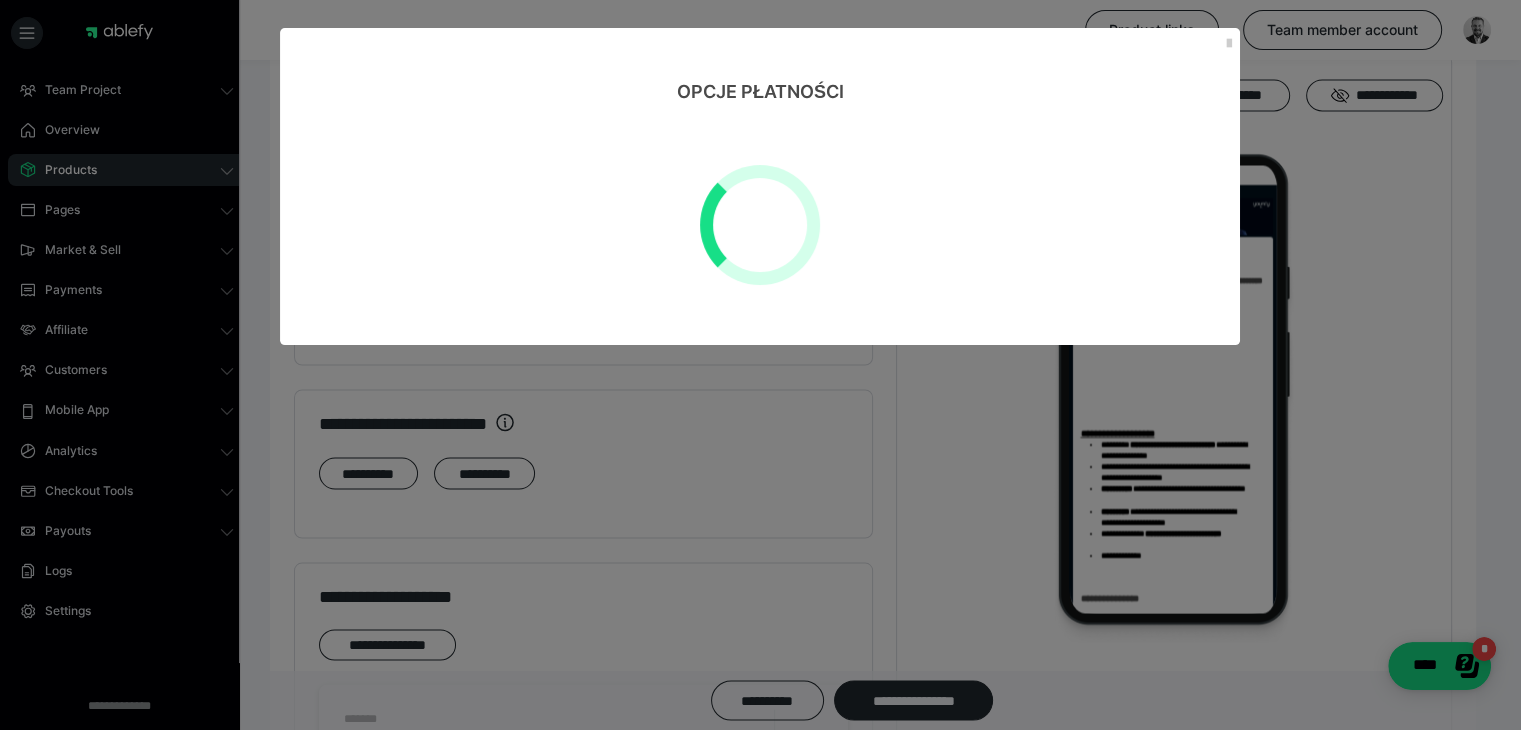 scroll, scrollTop: 0, scrollLeft: 0, axis: both 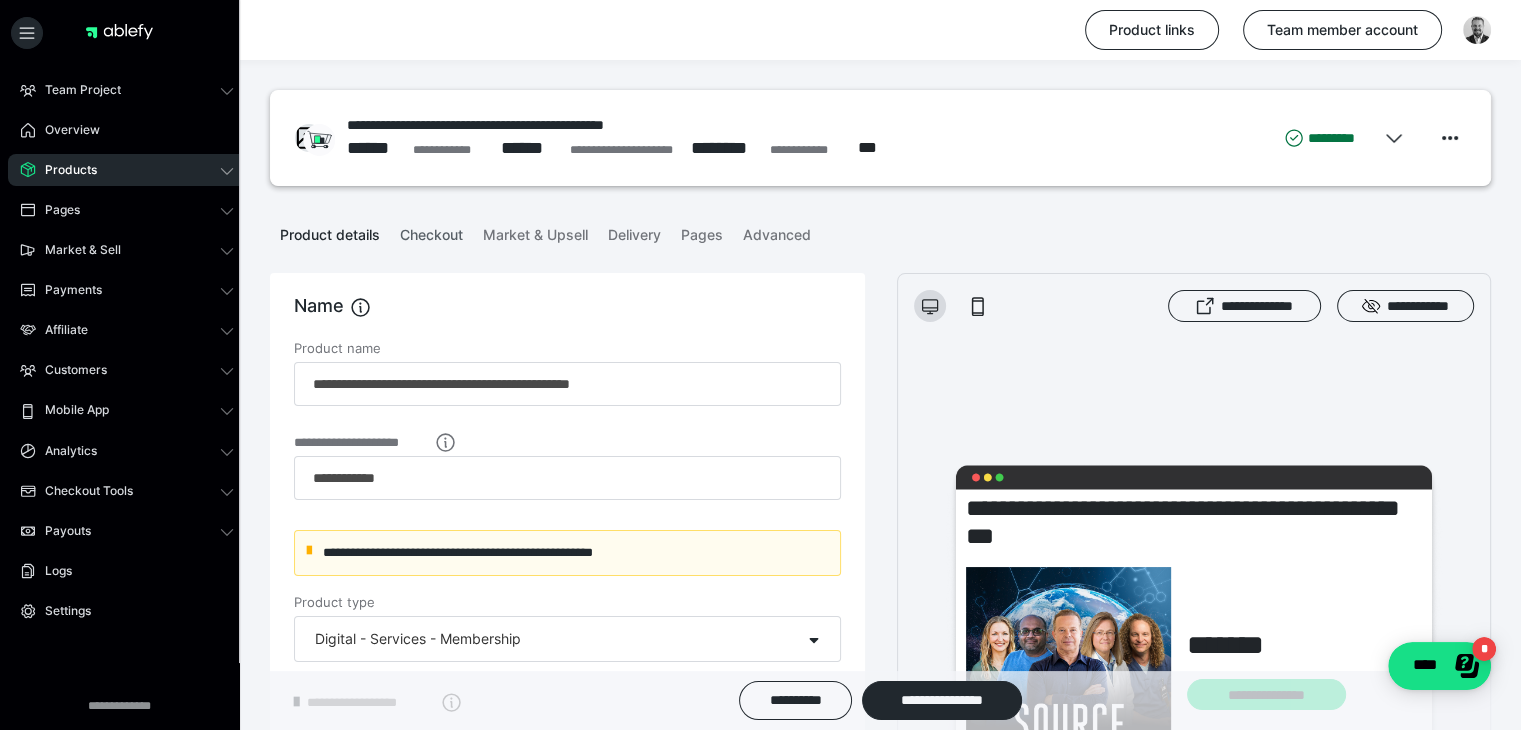 click on "Checkout" at bounding box center [431, 231] 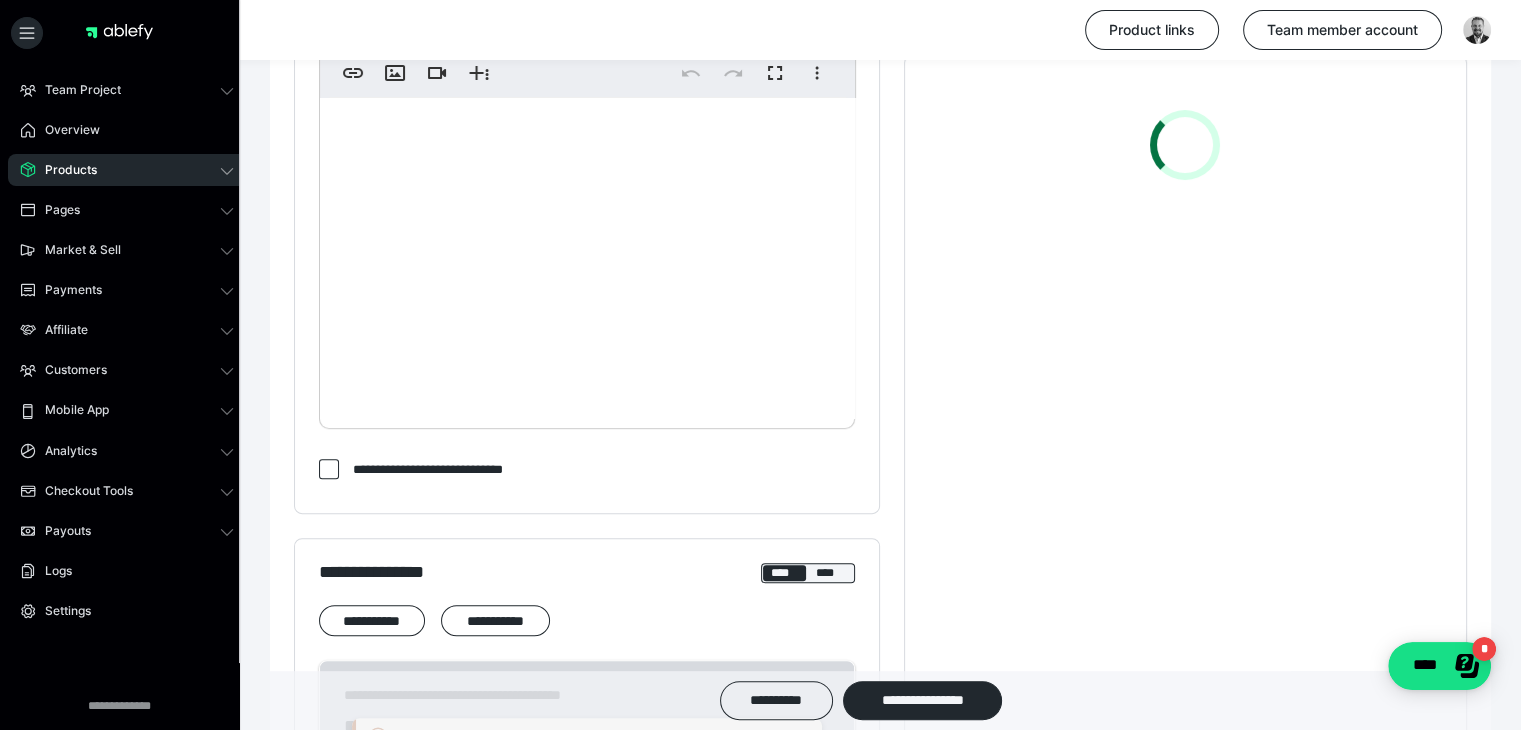 scroll, scrollTop: 844, scrollLeft: 0, axis: vertical 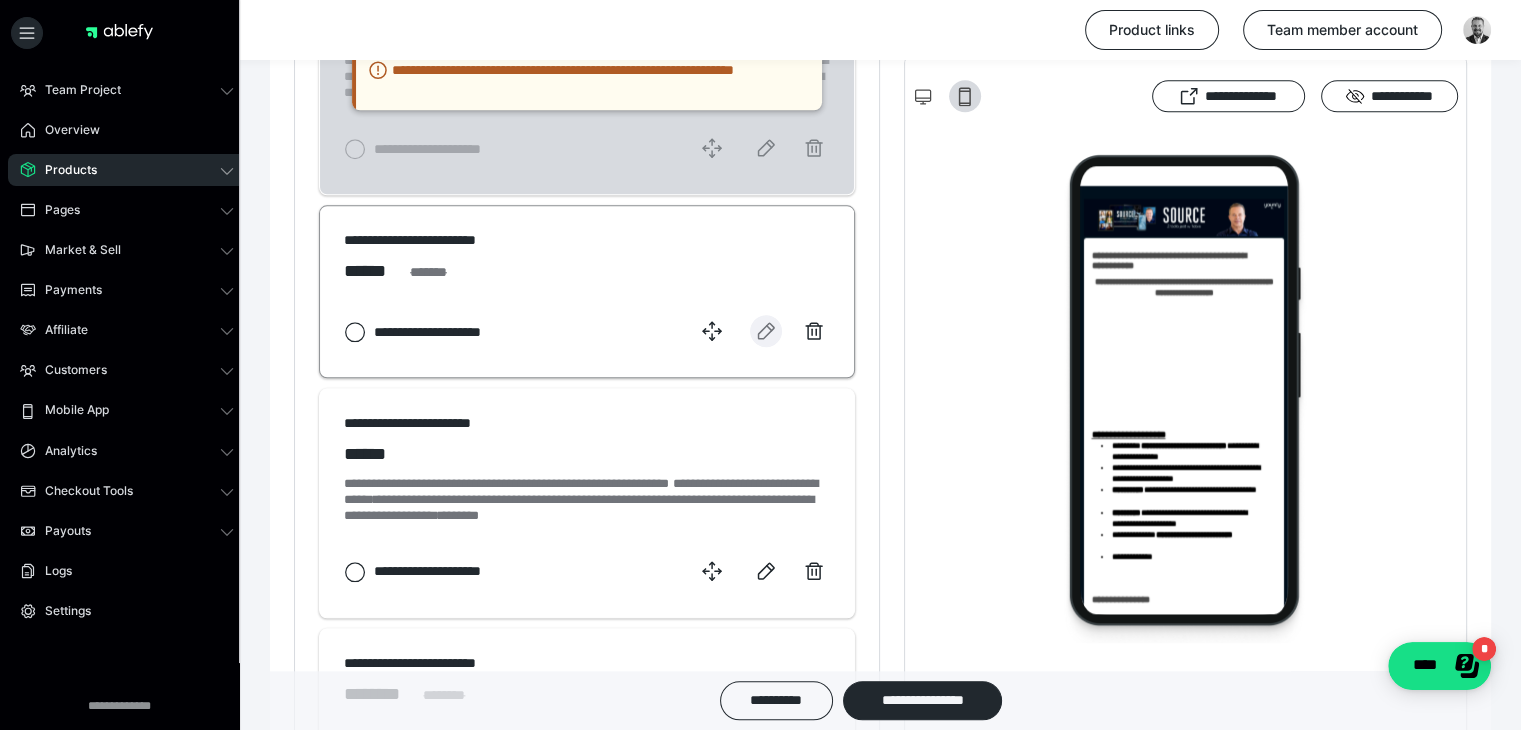 click 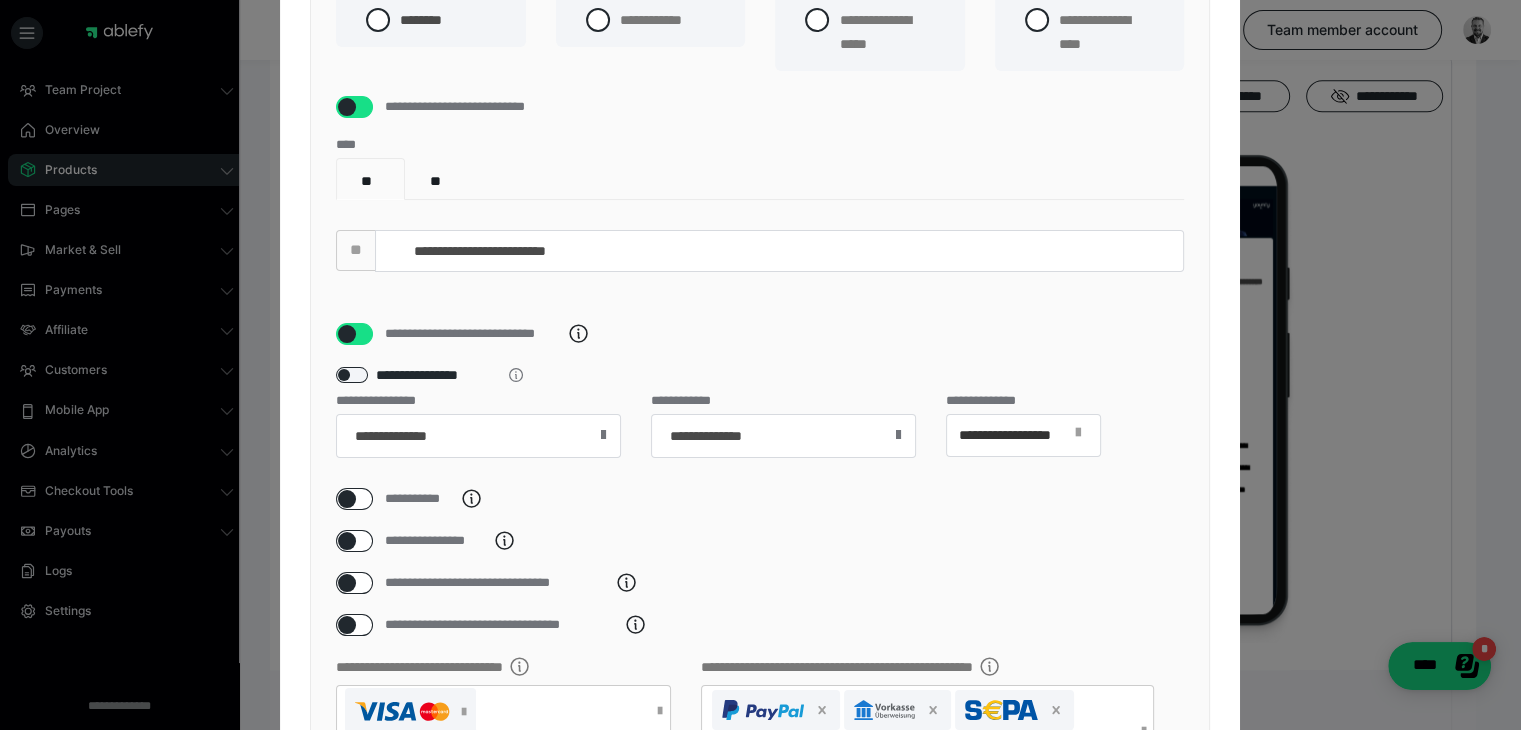scroll, scrollTop: 300, scrollLeft: 0, axis: vertical 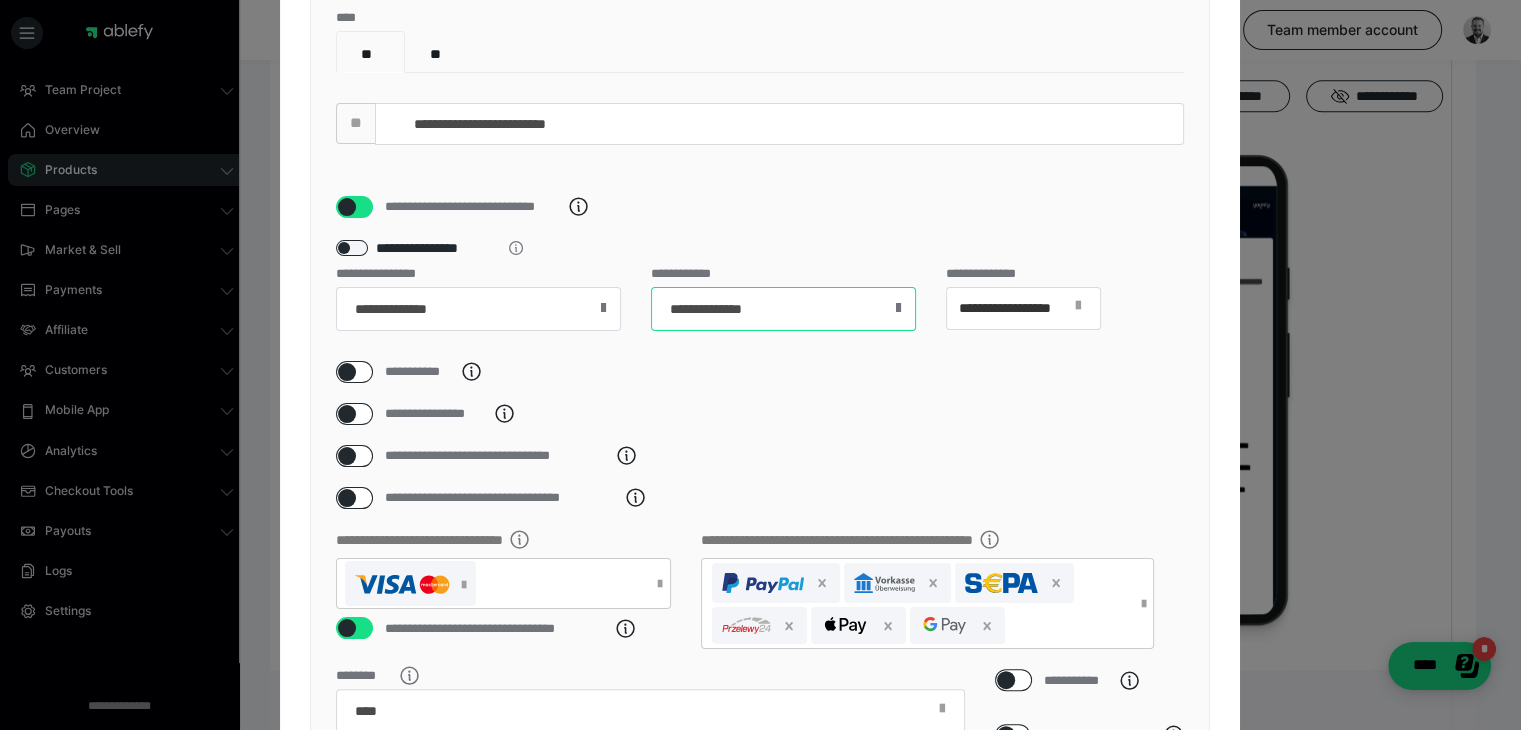 click on "**********" at bounding box center (783, 309) 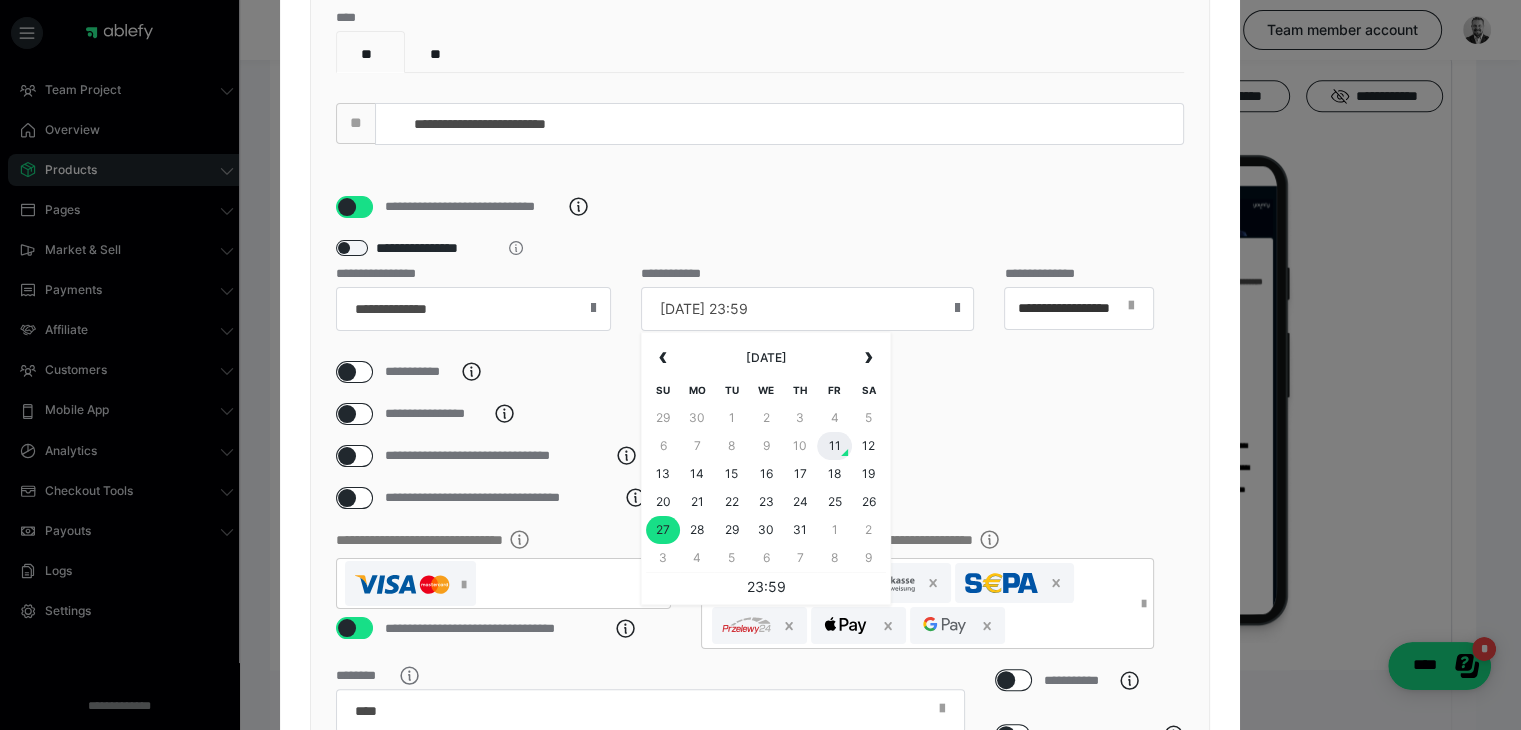 click on "11" at bounding box center (834, 446) 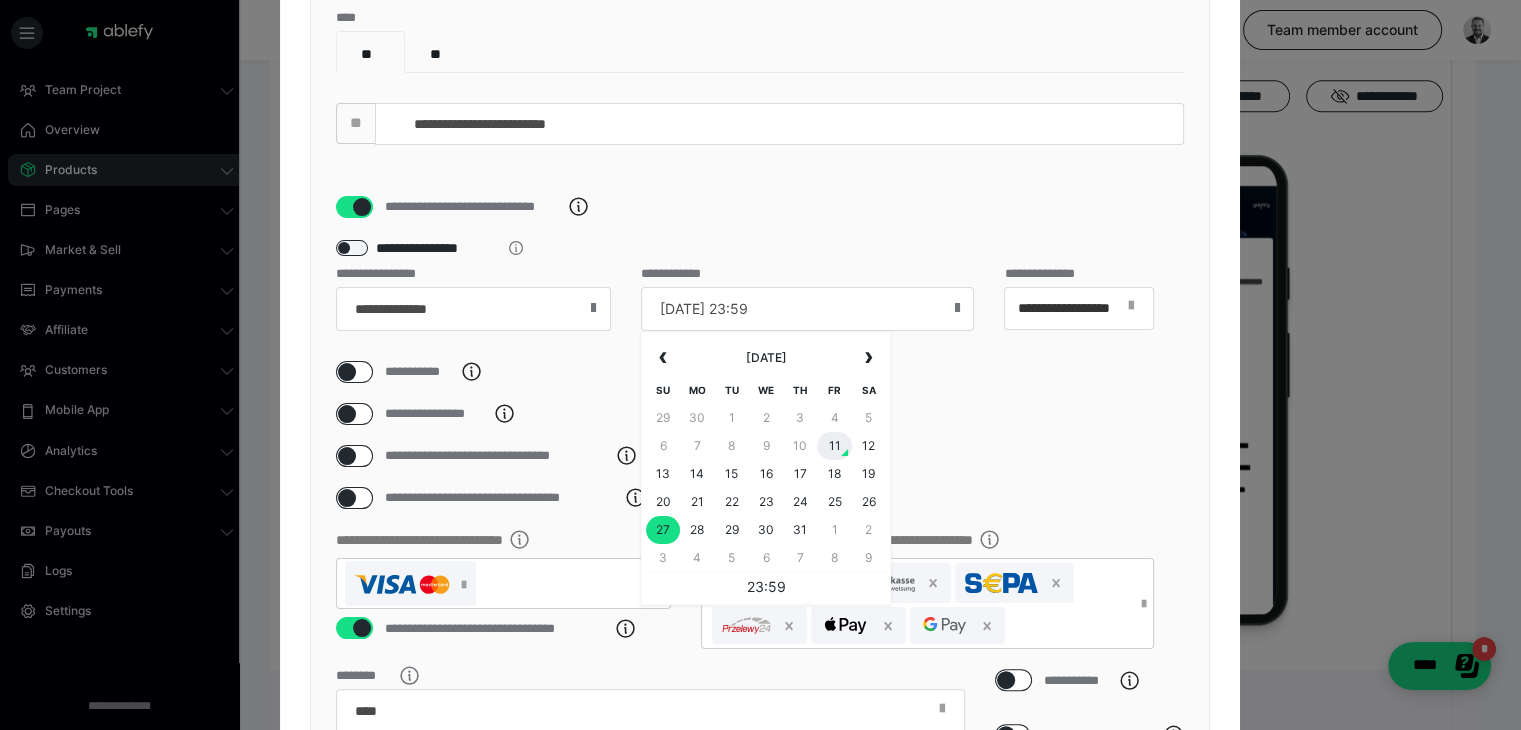 type on "[DATE] 23:59" 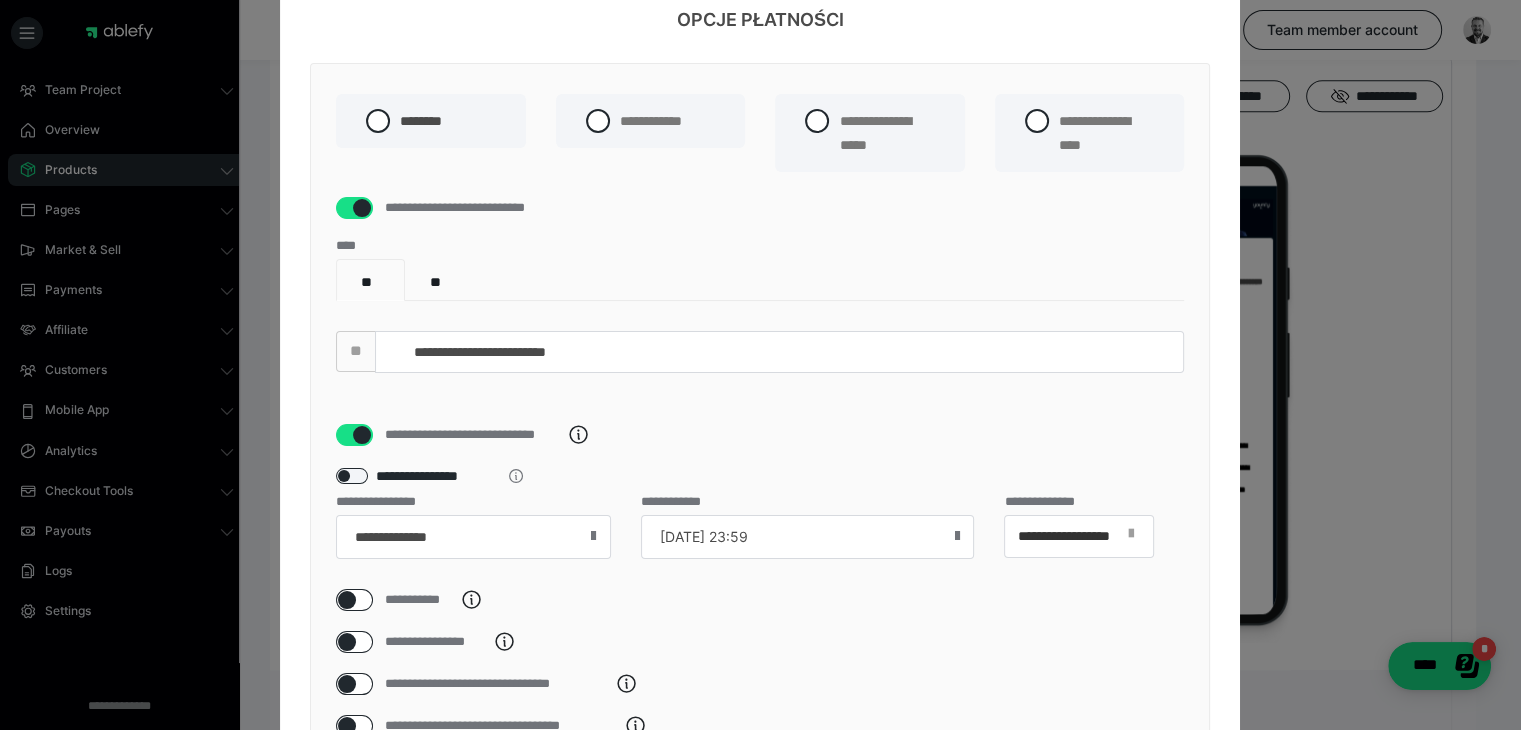 scroll, scrollTop: 0, scrollLeft: 0, axis: both 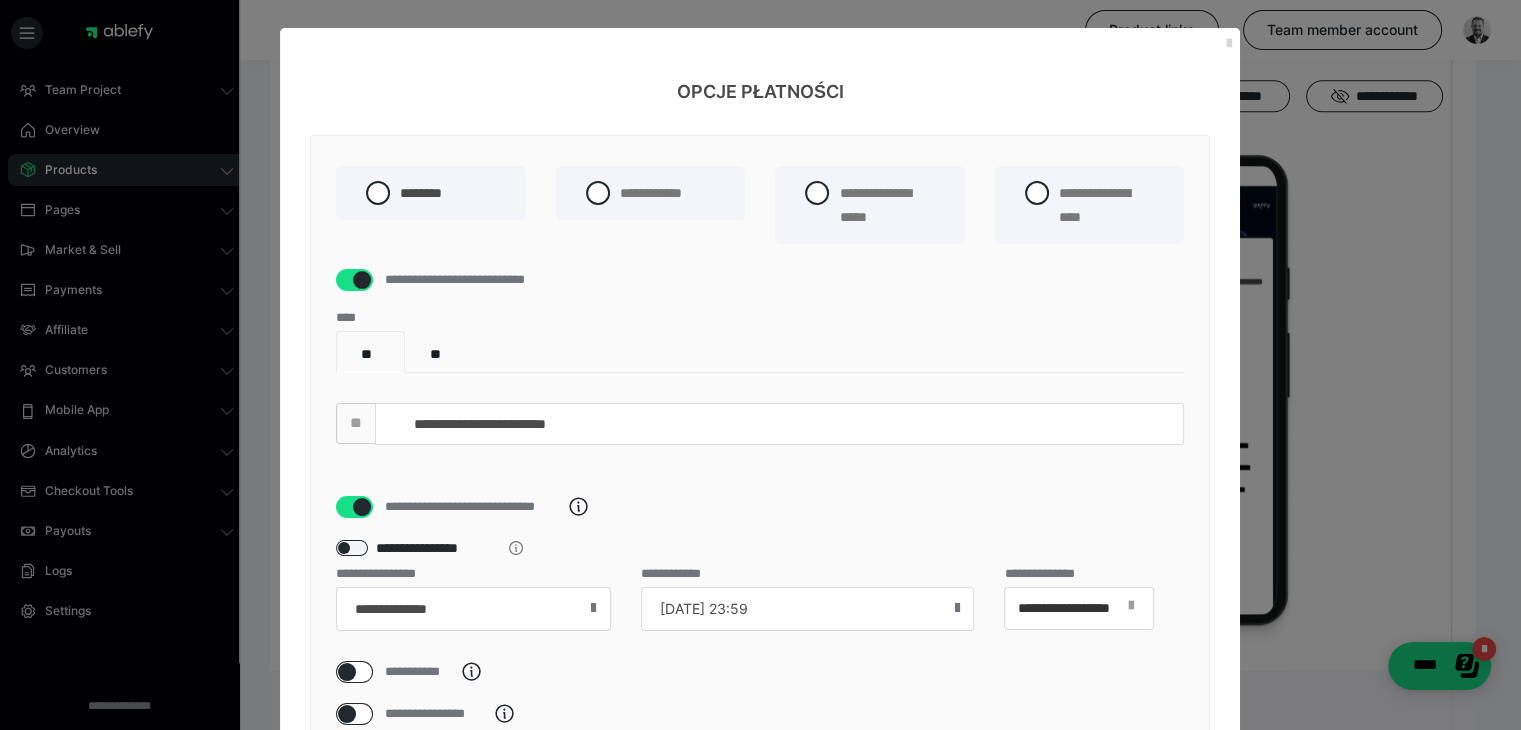 click at bounding box center [1228, 44] 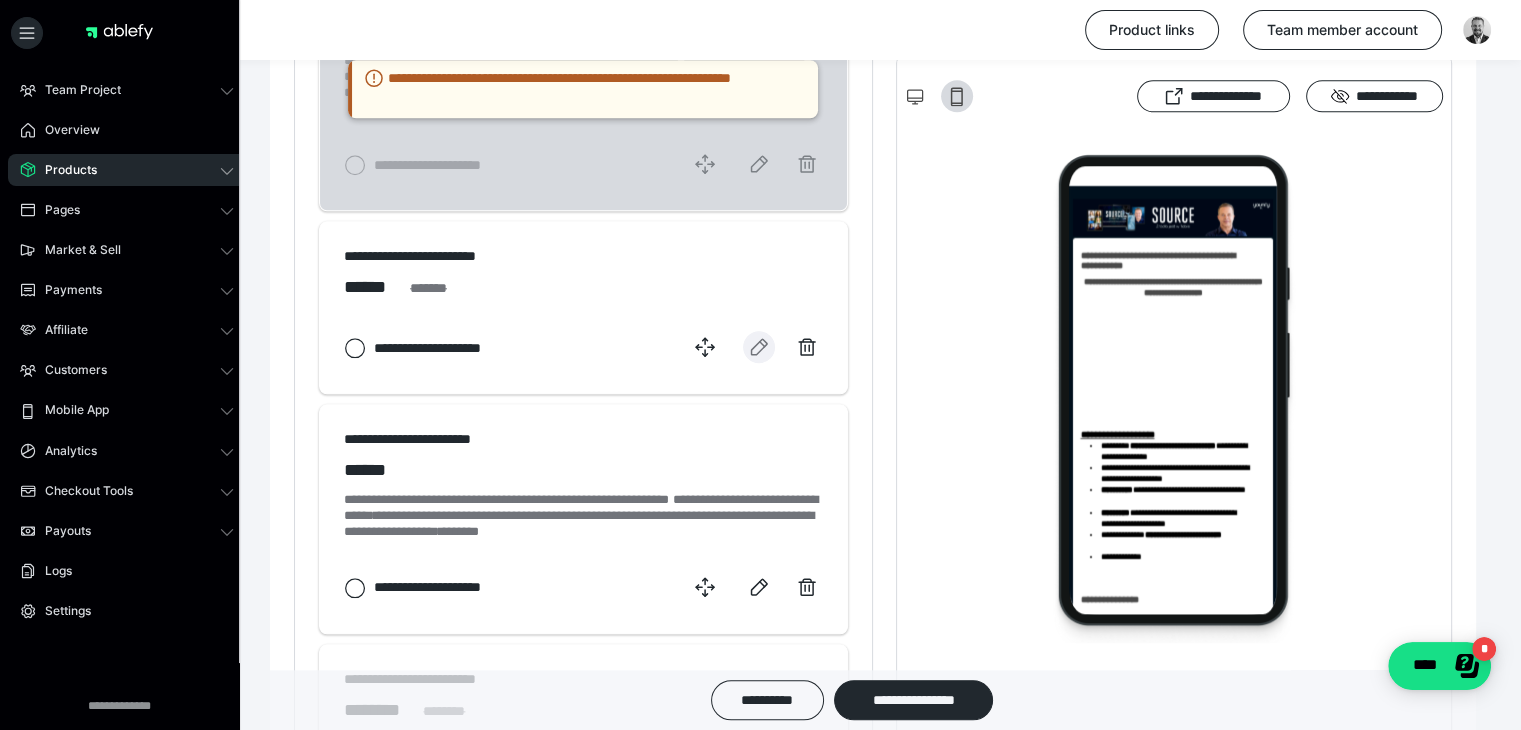 scroll, scrollTop: 312, scrollLeft: 0, axis: vertical 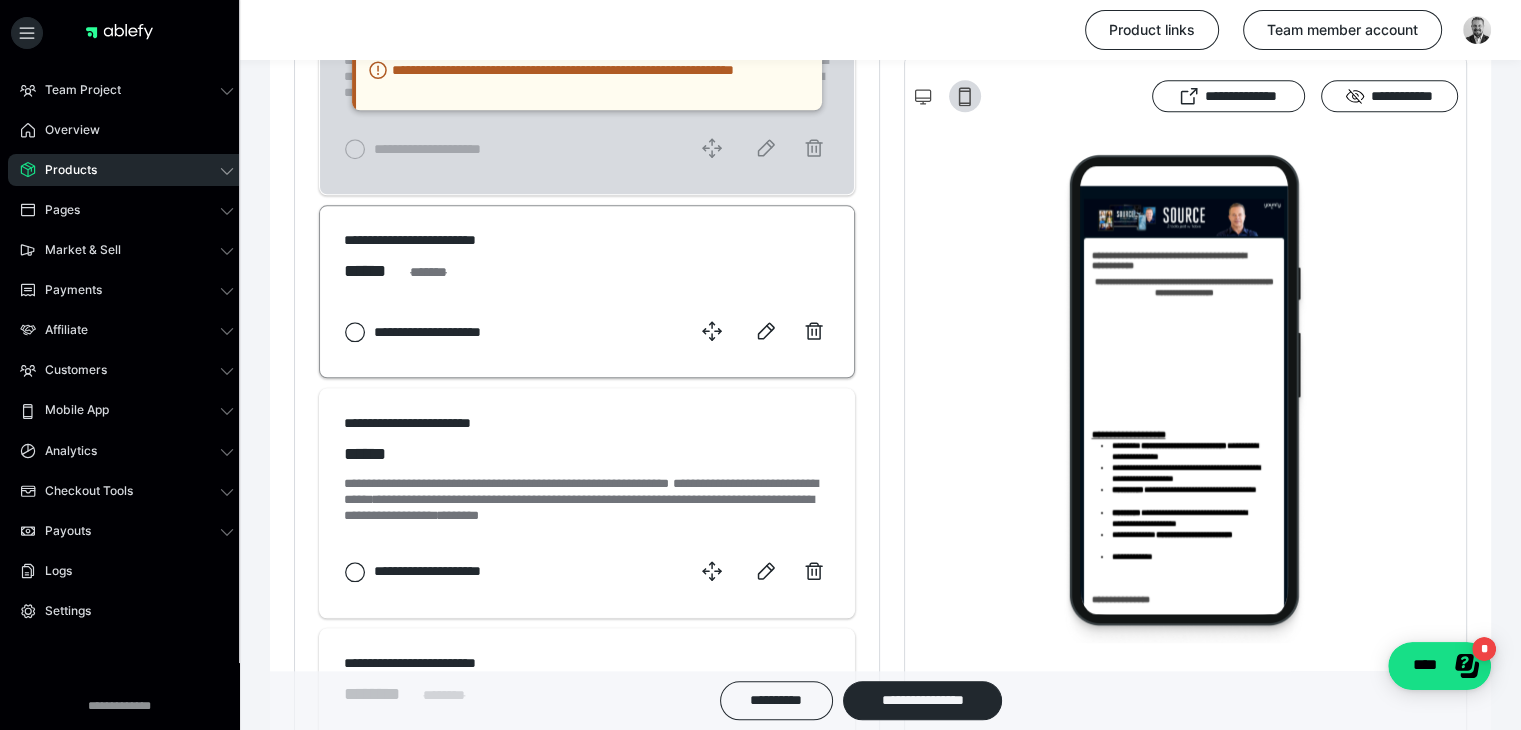 click at bounding box center (760, 331) 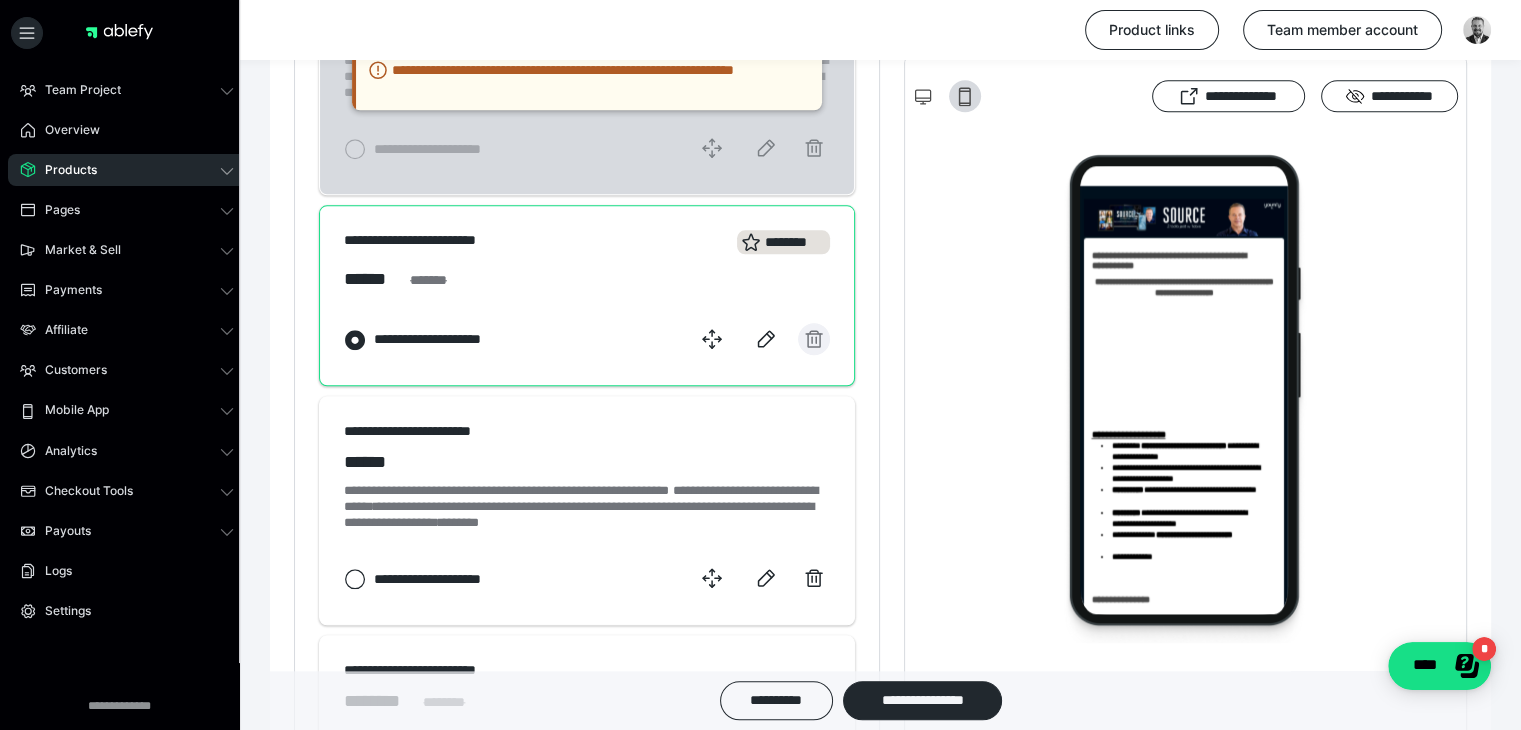 click 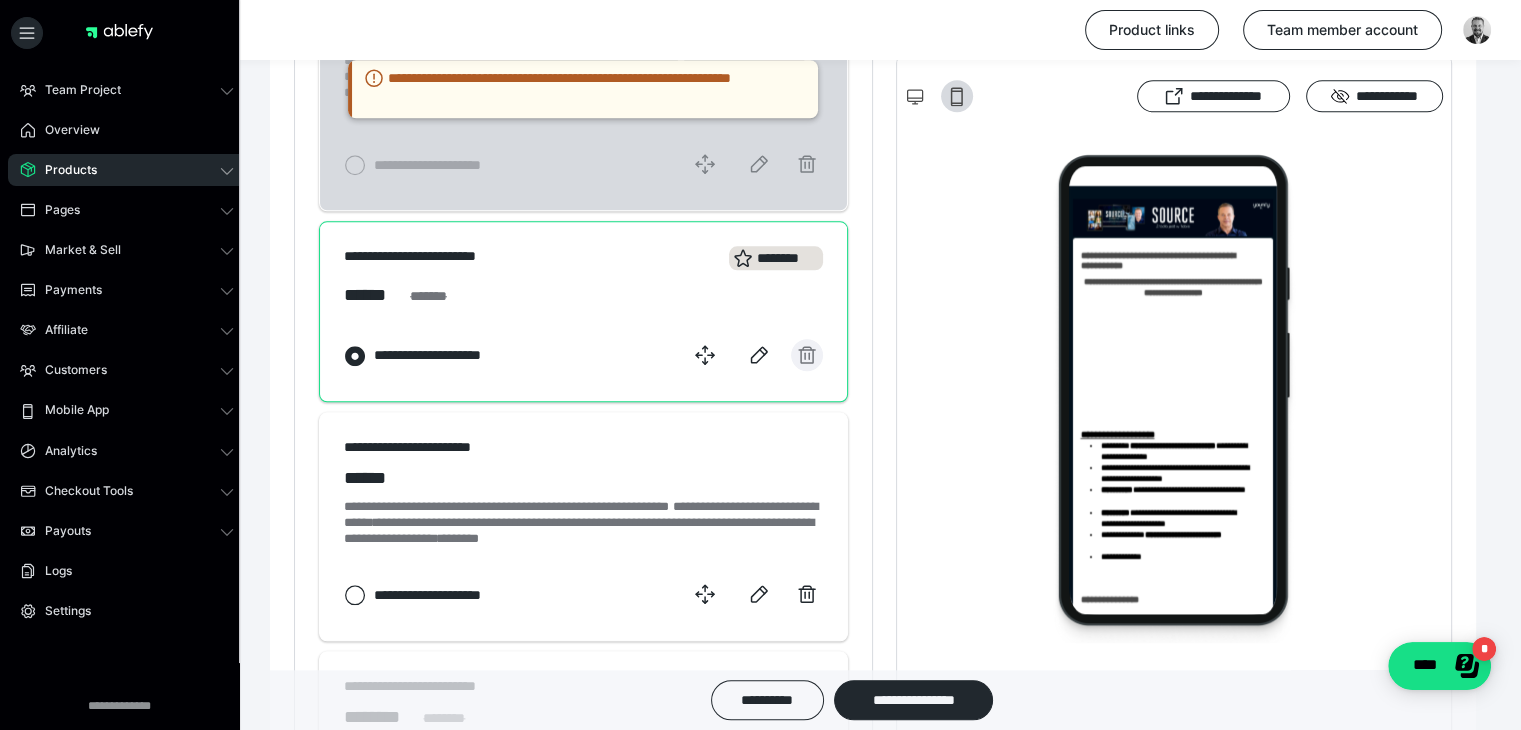 scroll, scrollTop: 308, scrollLeft: 0, axis: vertical 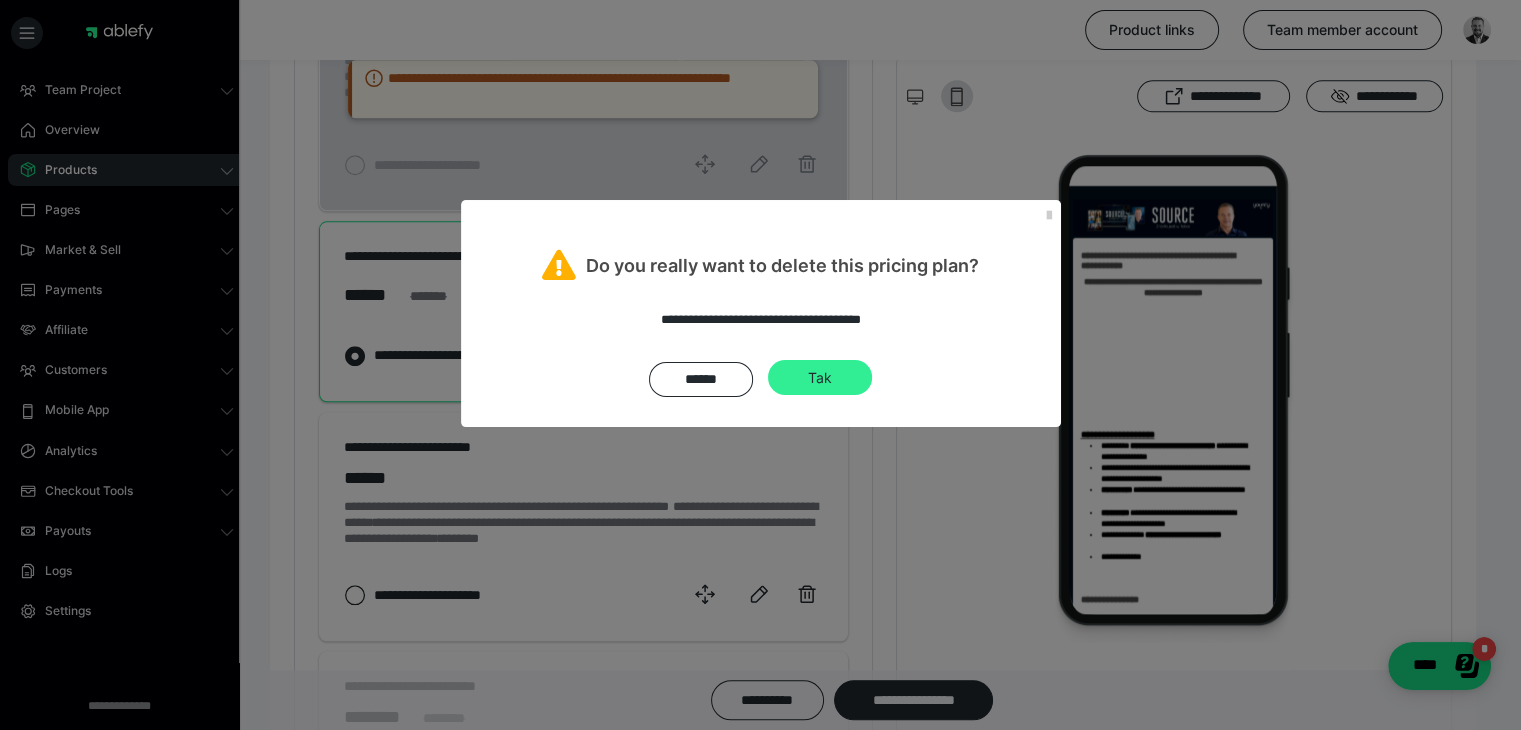 click on "Tak" at bounding box center [820, 378] 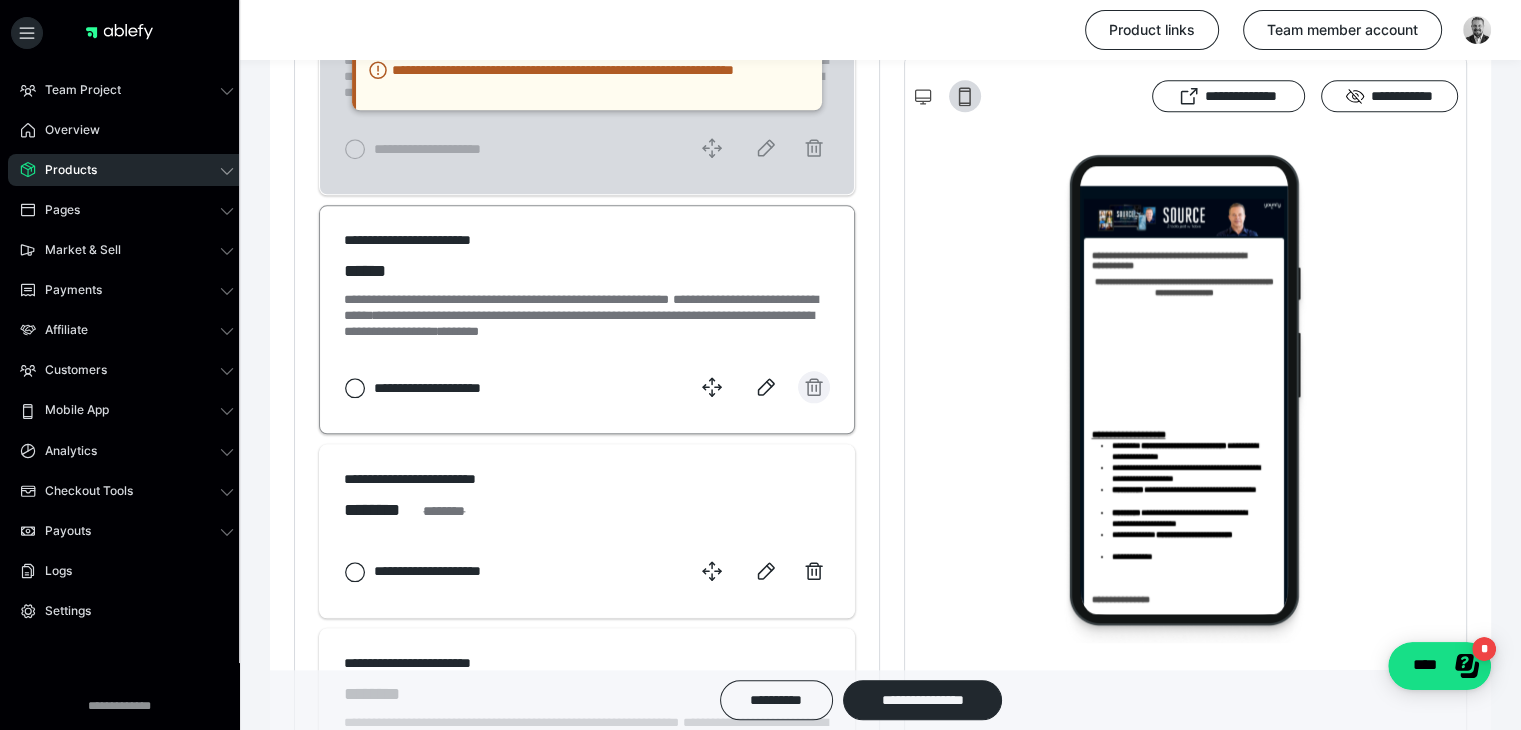 click at bounding box center [814, 387] 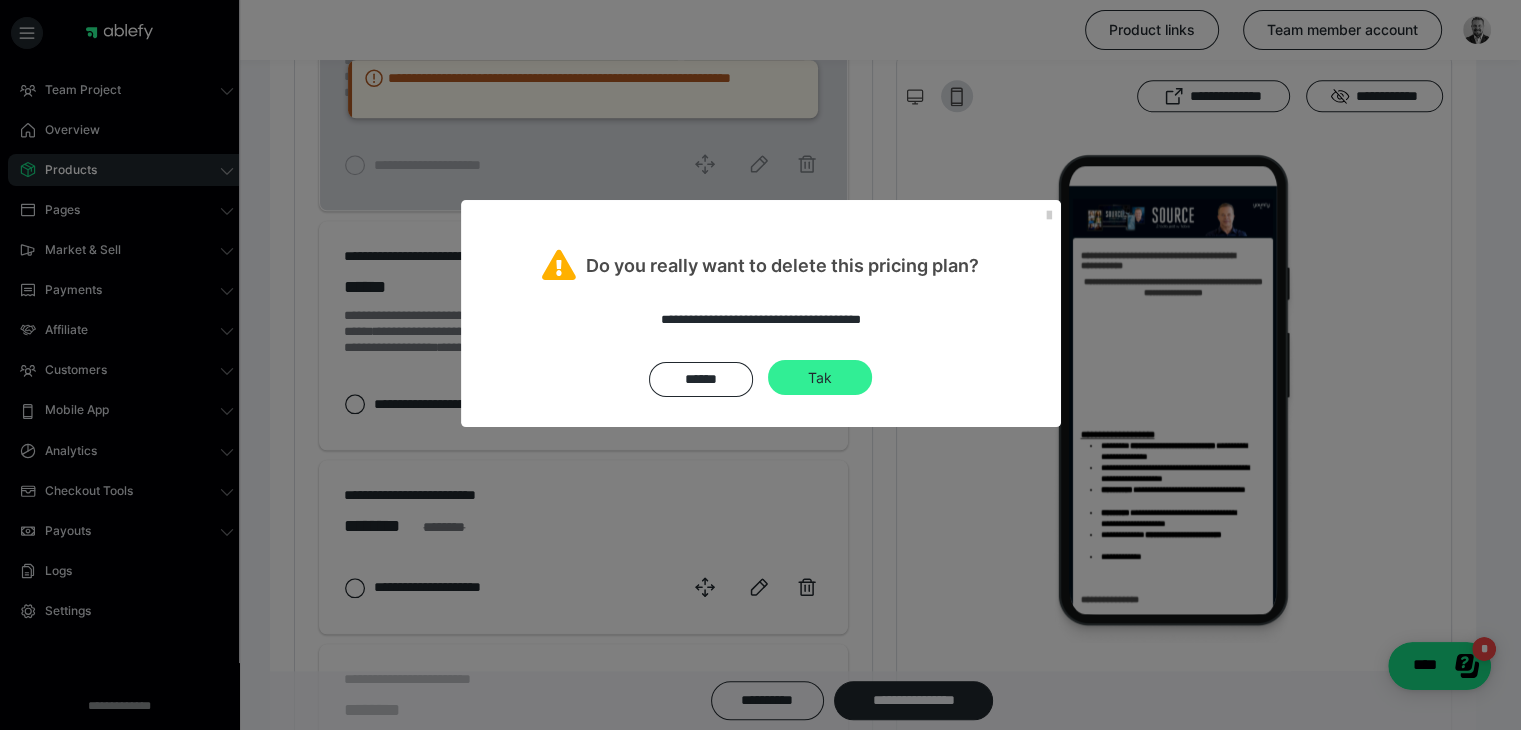 click on "Tak" at bounding box center [820, 378] 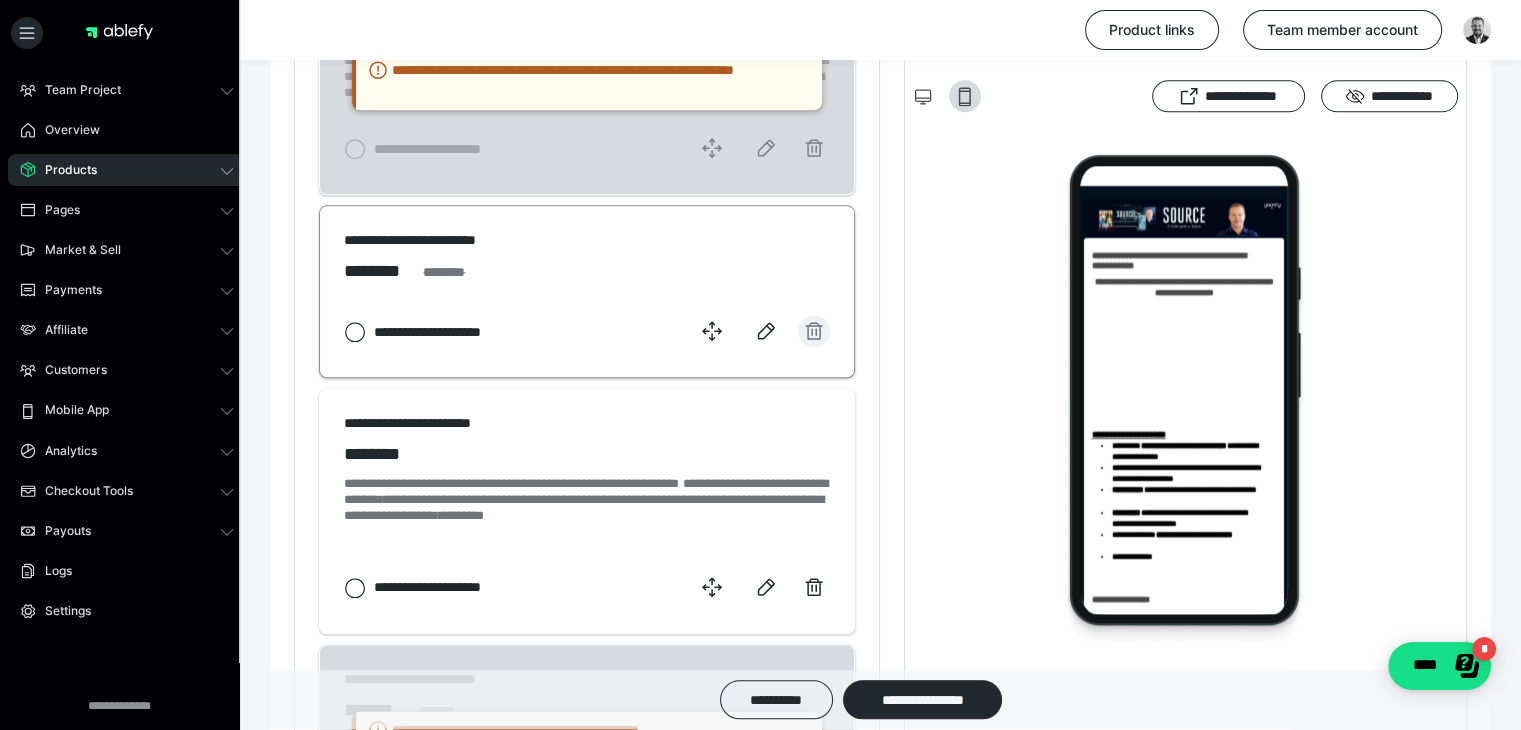 click 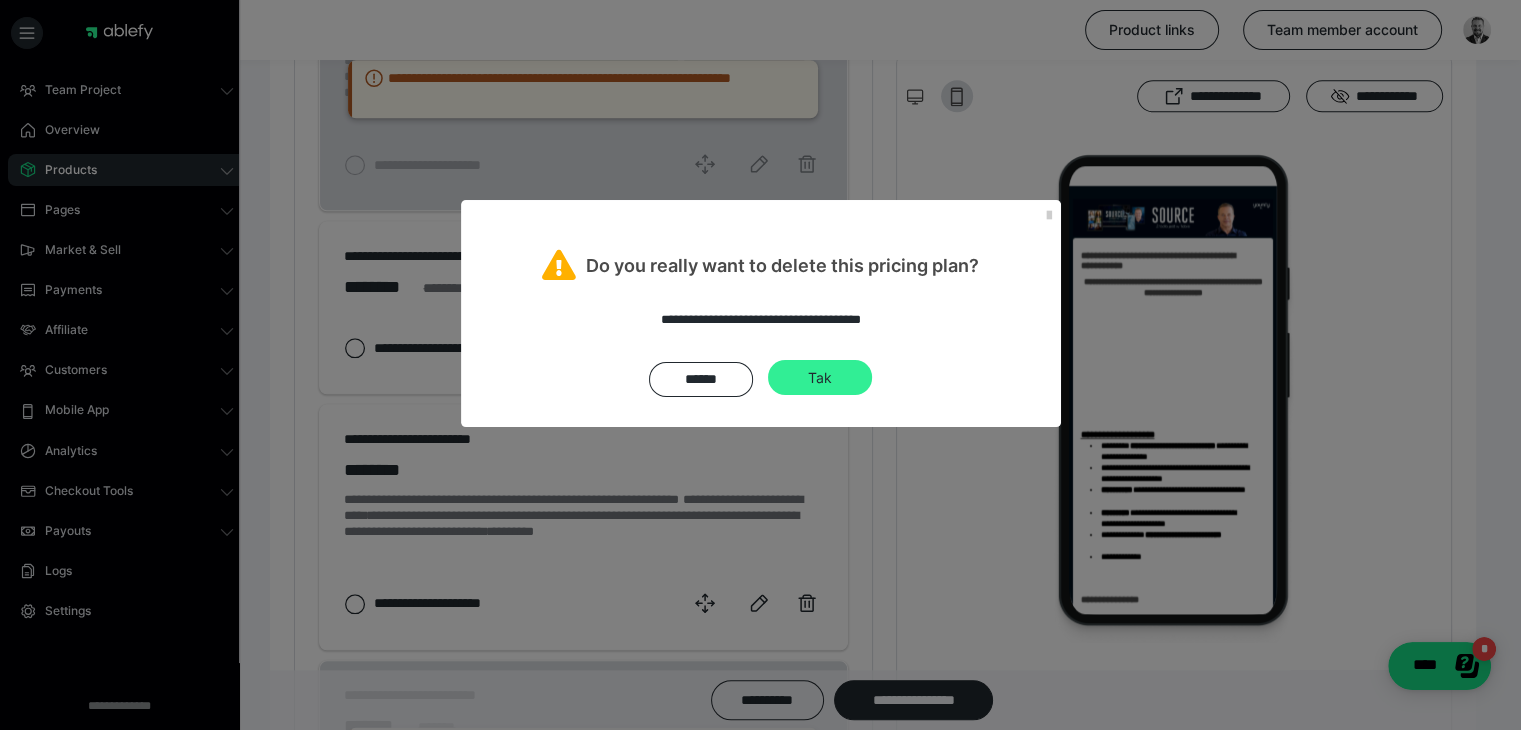 click on "Tak" at bounding box center [820, 378] 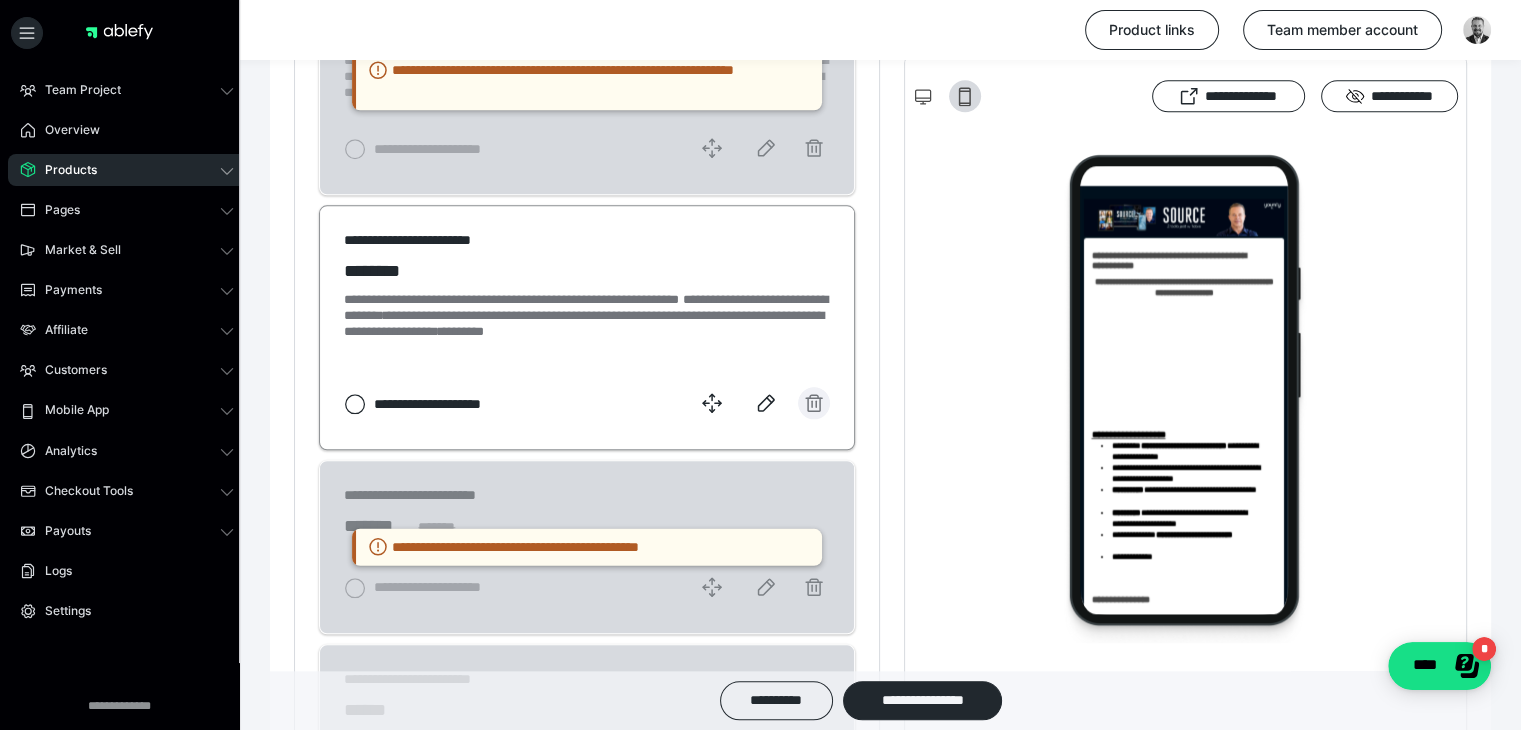 click 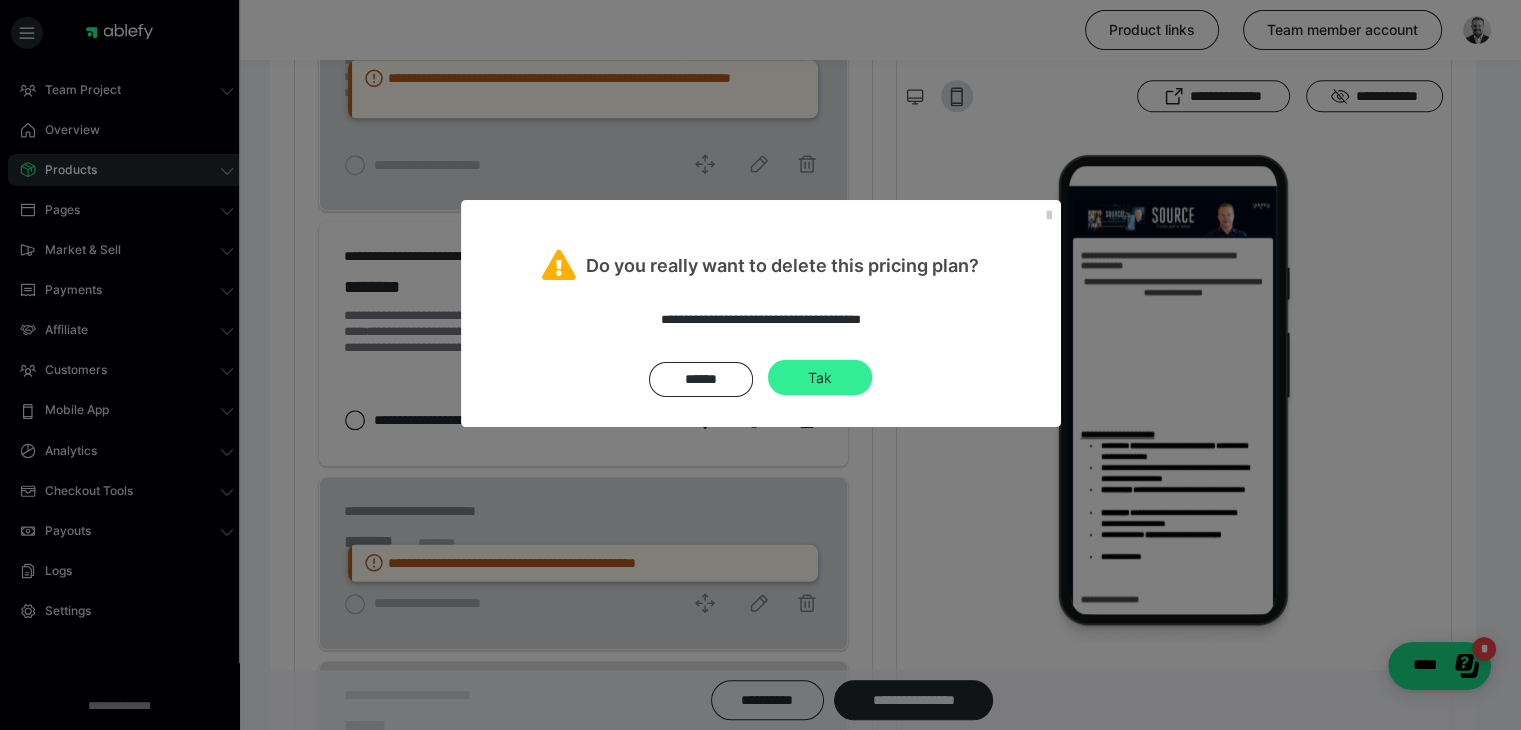 click on "Tak" at bounding box center [820, 378] 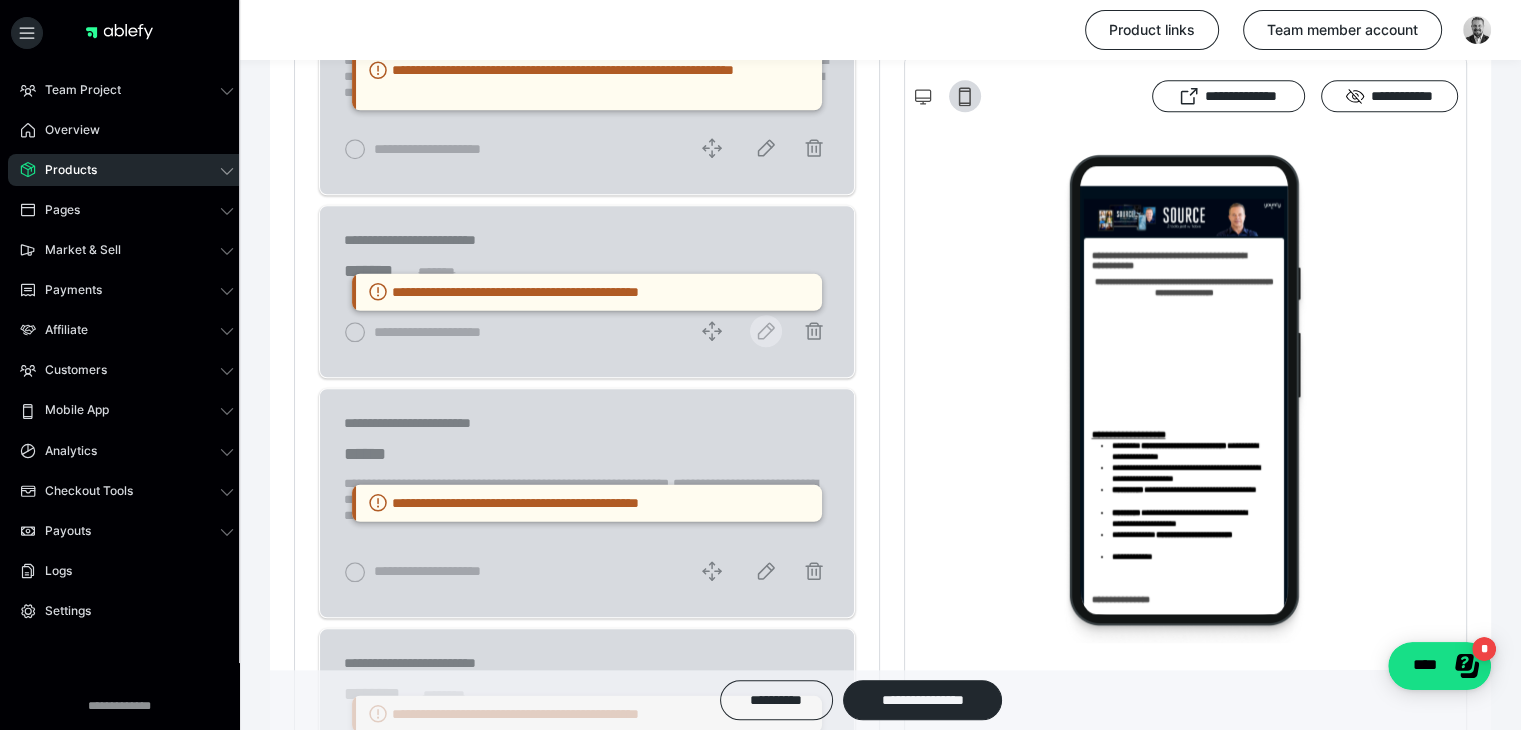 click 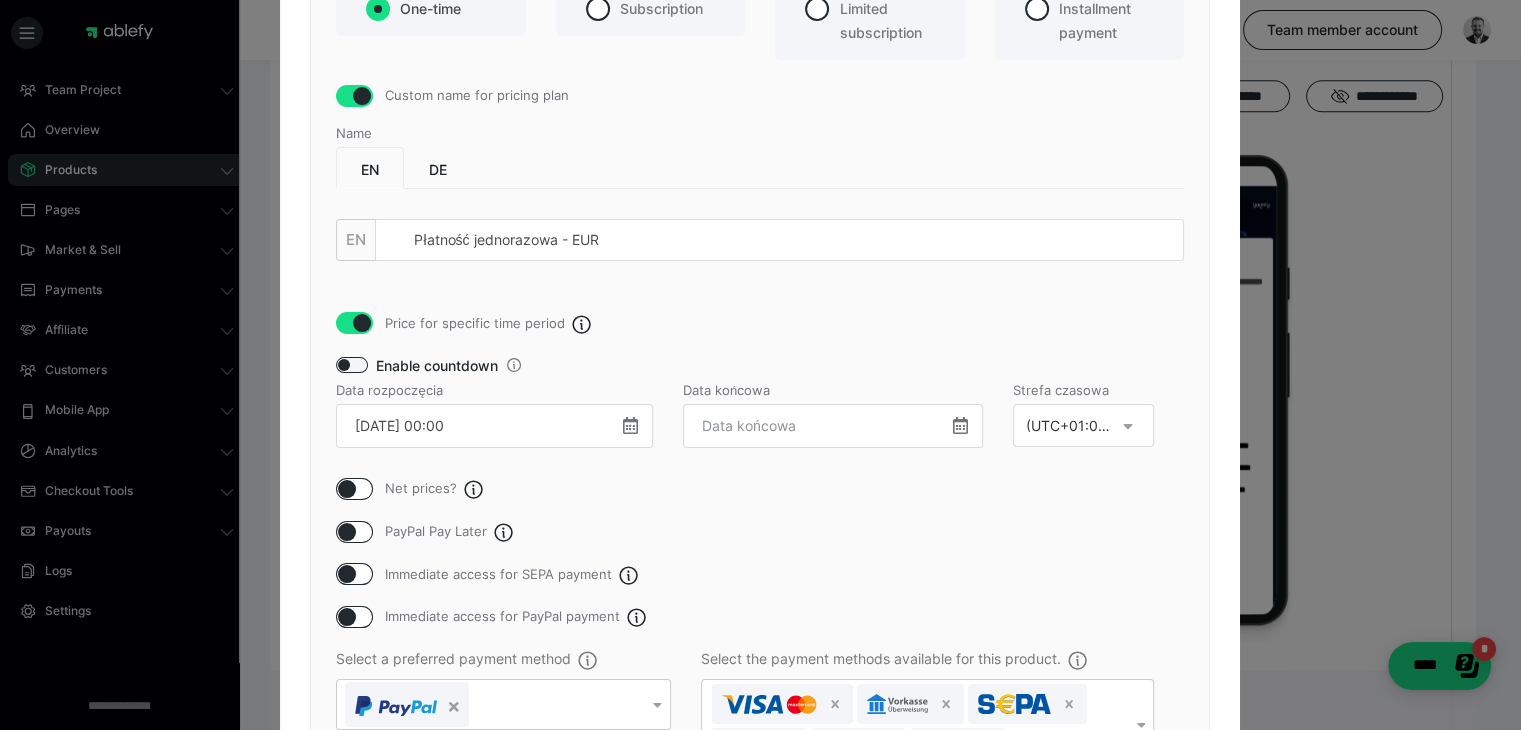 scroll, scrollTop: 200, scrollLeft: 0, axis: vertical 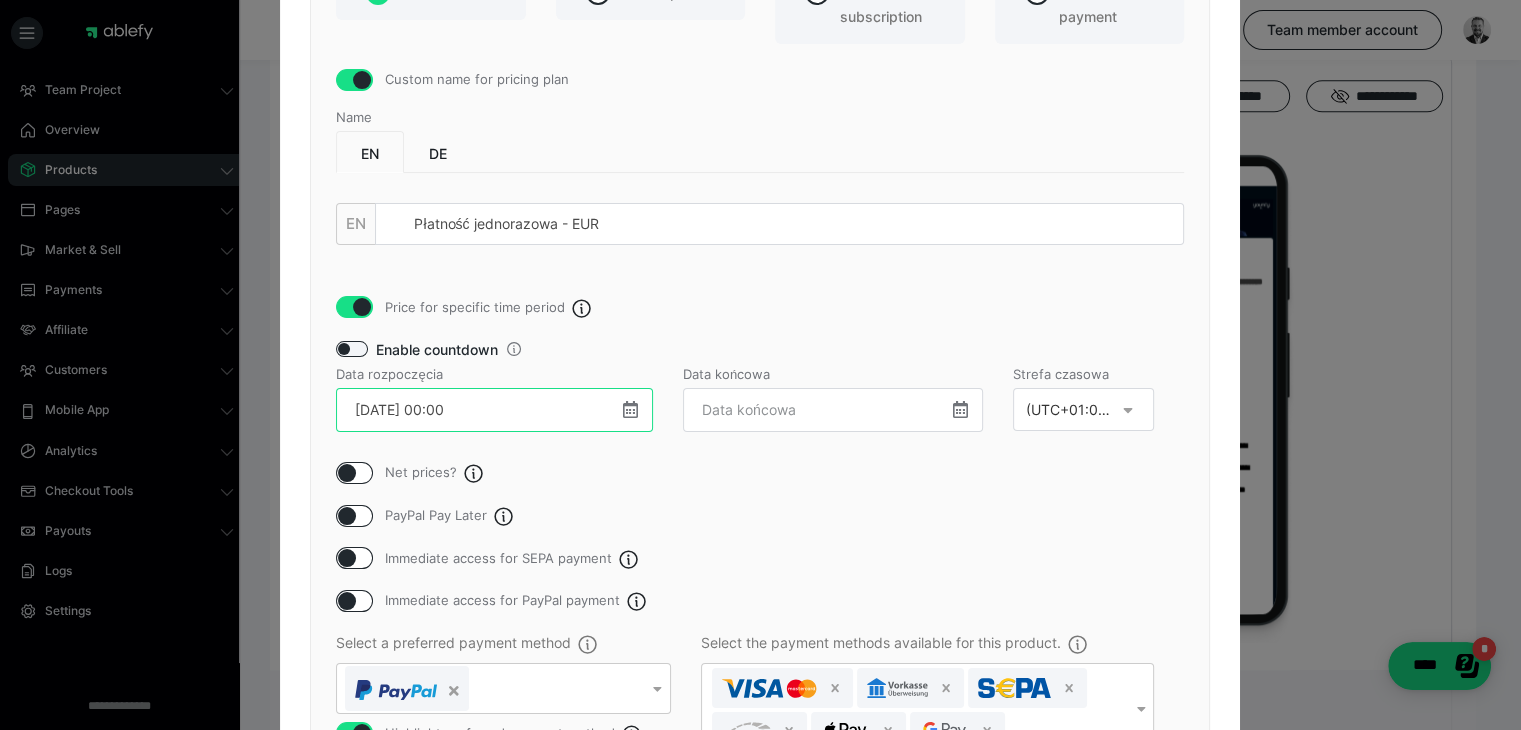 click on "[DATE] 00:00" at bounding box center (494, 410) 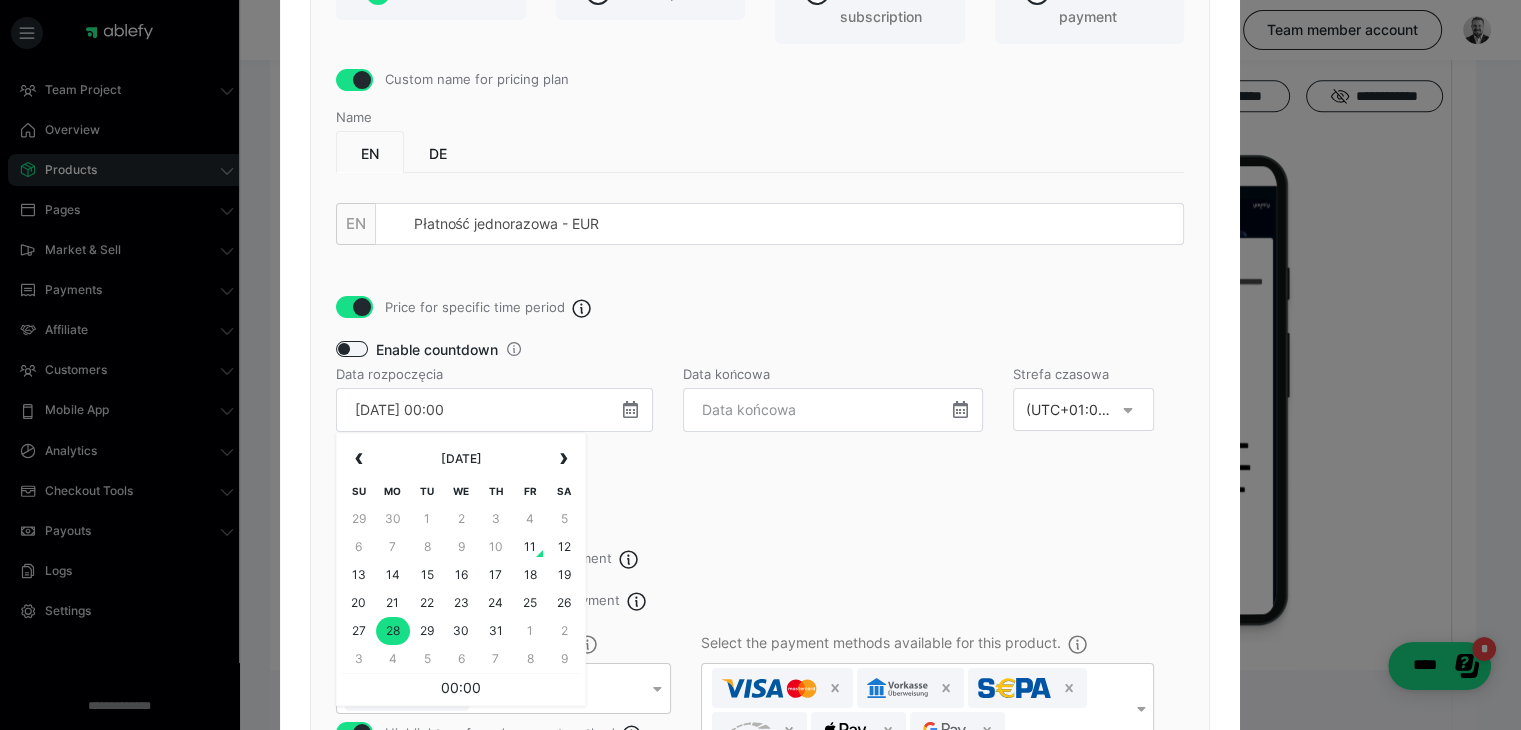 click on "11" at bounding box center [530, 547] 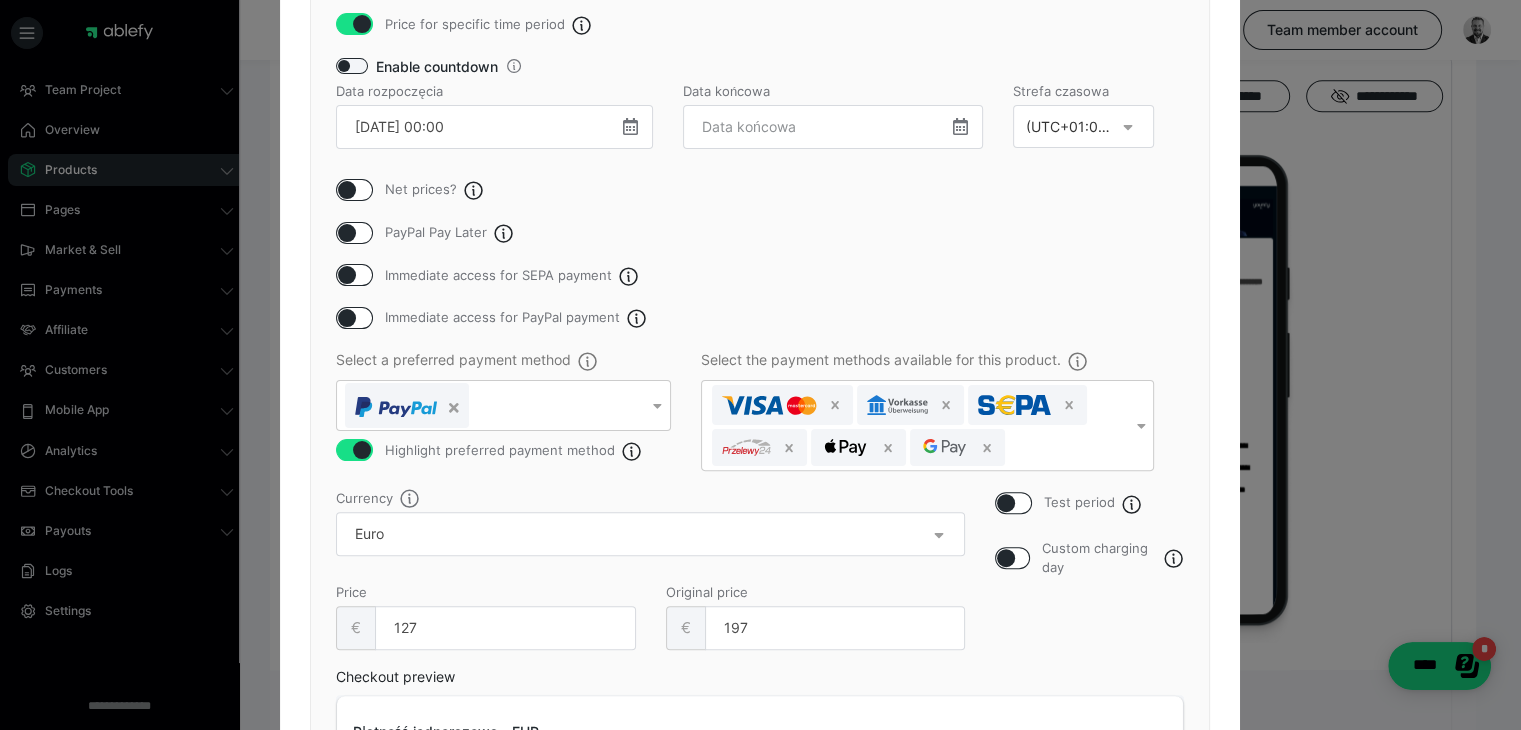 scroll, scrollTop: 700, scrollLeft: 0, axis: vertical 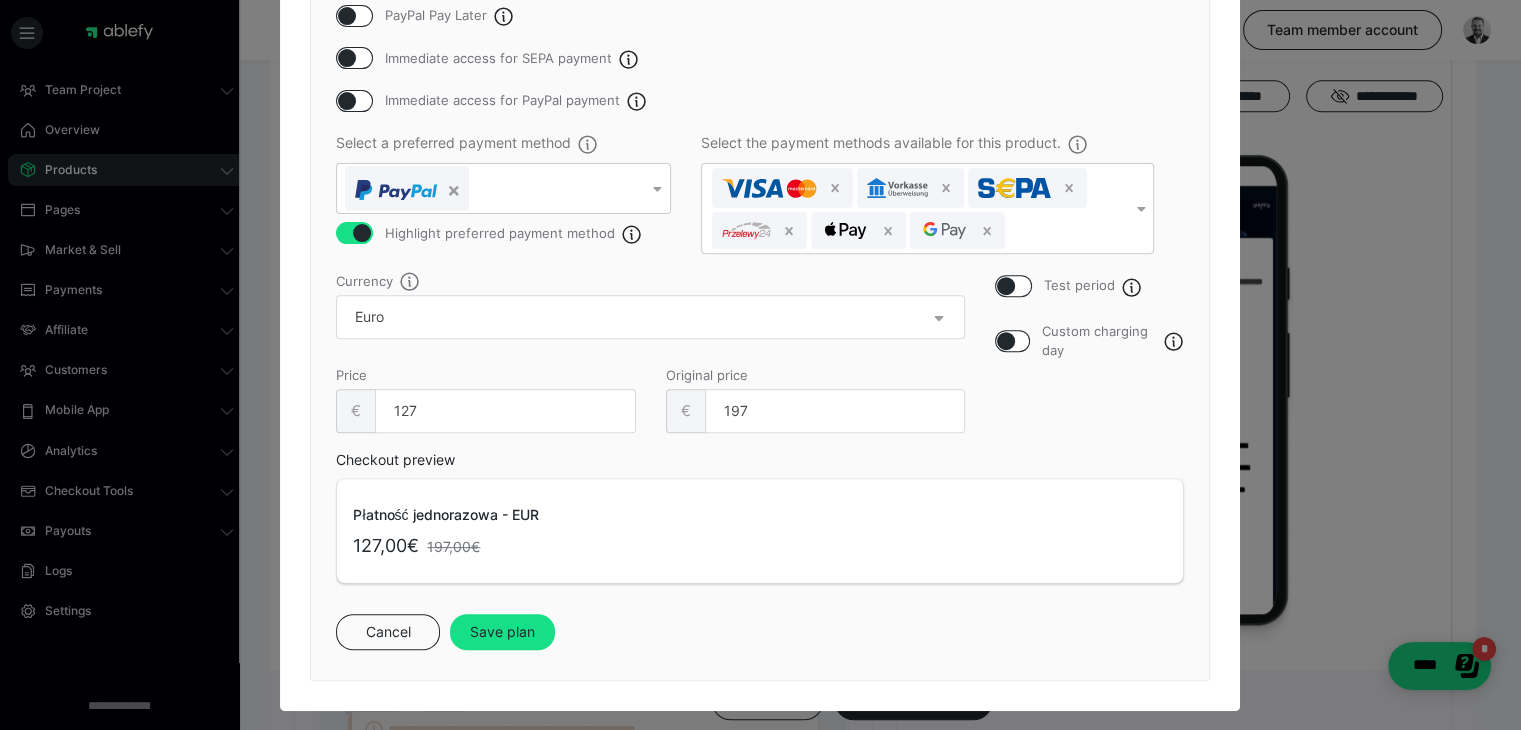 click on "Custom name for pricing plan Name EN DE EN Płatność jednorazowa - EUR Price for specific time period Enable countdown Data rozpoczęcia [DATE] 00:00 ‹ [DATE] › Su Mo Tu We Th Fr Sa 29 30 1 2 3 4 5 6 7 8 9 10 11 12 13 14 15 16 17 18 19 20 21 22 23 24 25 26 27 28 29 30 31 1 2 3 4 5 6 7 8 9 00:00 Data końcowa ‹ [DATE] › Su Mo Tu We Th Fr Sa 29 30 1 2 3 4 5 6 7 8 9 10 11 12 13 14 15 16 17 18 19 20 21 22 23 24 25 26 27 28 29 30 31 1 2 3 4 5 6 7 8 9 00:00 Strefa czasowa (UTC+01:00) [GEOGRAPHIC_DATA] Net prices? PayPal Pay Later Immediate access for SEPA payment Immediate access for PayPal payment Select a preferred payment method Highlight preferred payment method Select the payment methods available for this product. Test period Custom charging day Currency Price € 127 Original price € 197 Checkout preview Płatność jednorazowa - EUR 127,00€ 197,00€ Cancel Save plan" at bounding box center (760, 109) 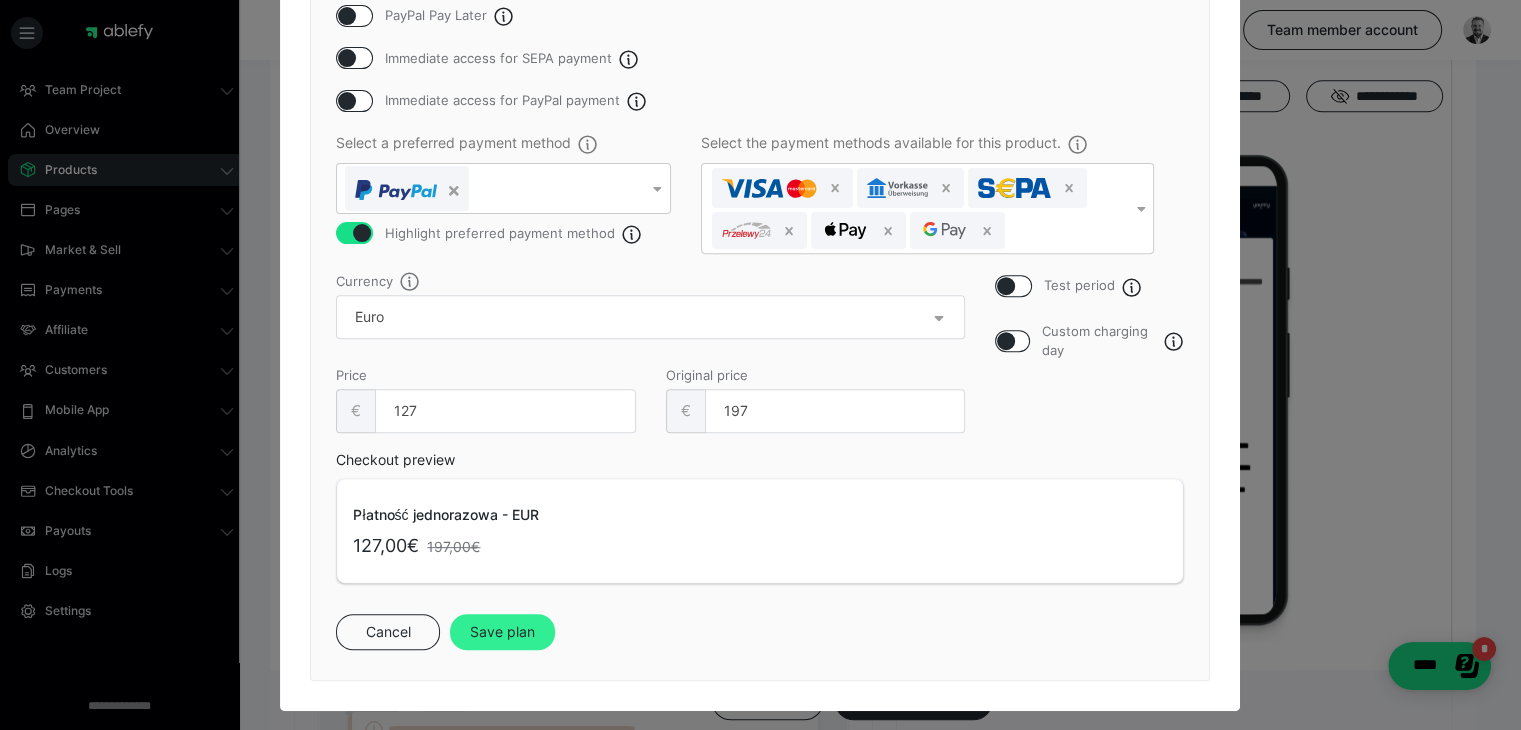 click on "Save plan" at bounding box center [502, 632] 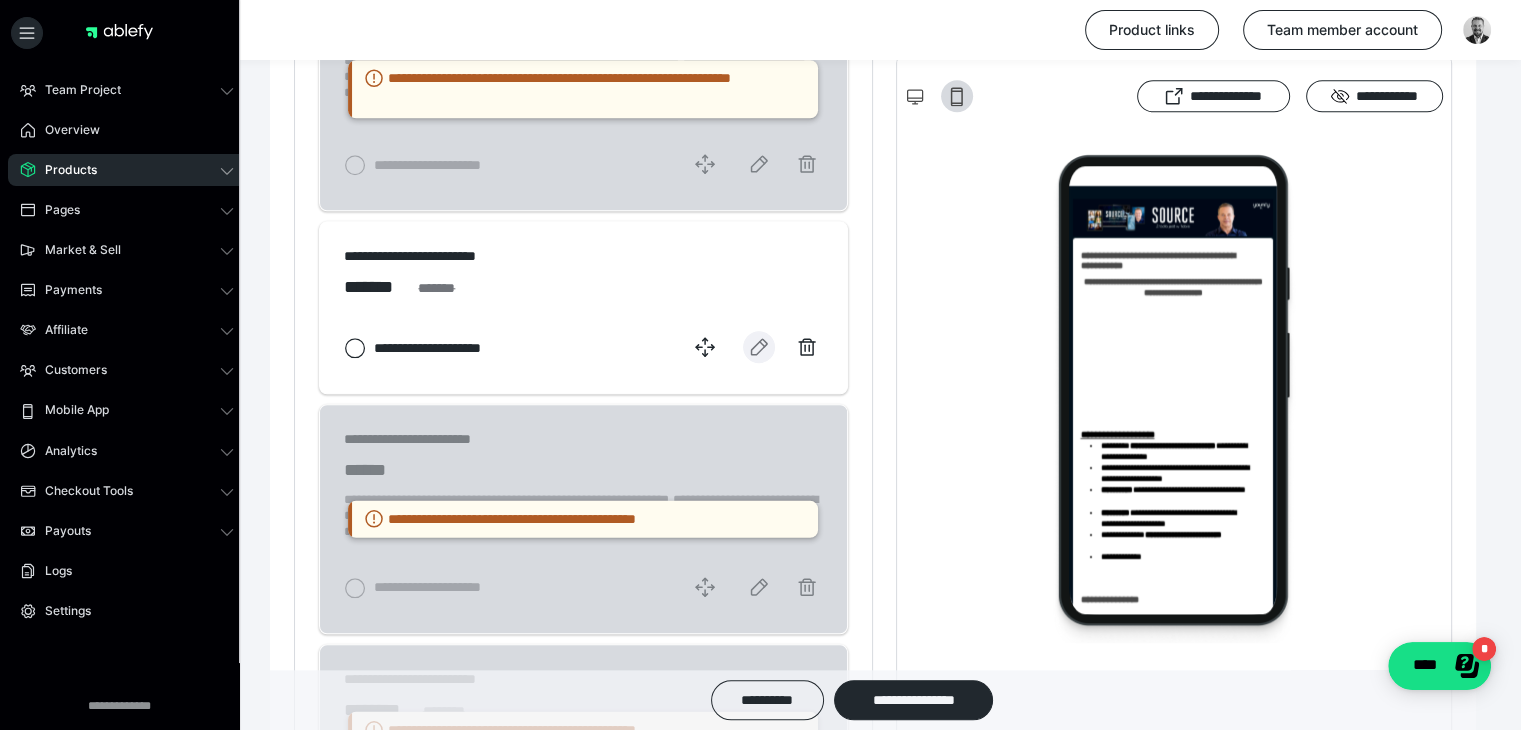 scroll, scrollTop: 312, scrollLeft: 0, axis: vertical 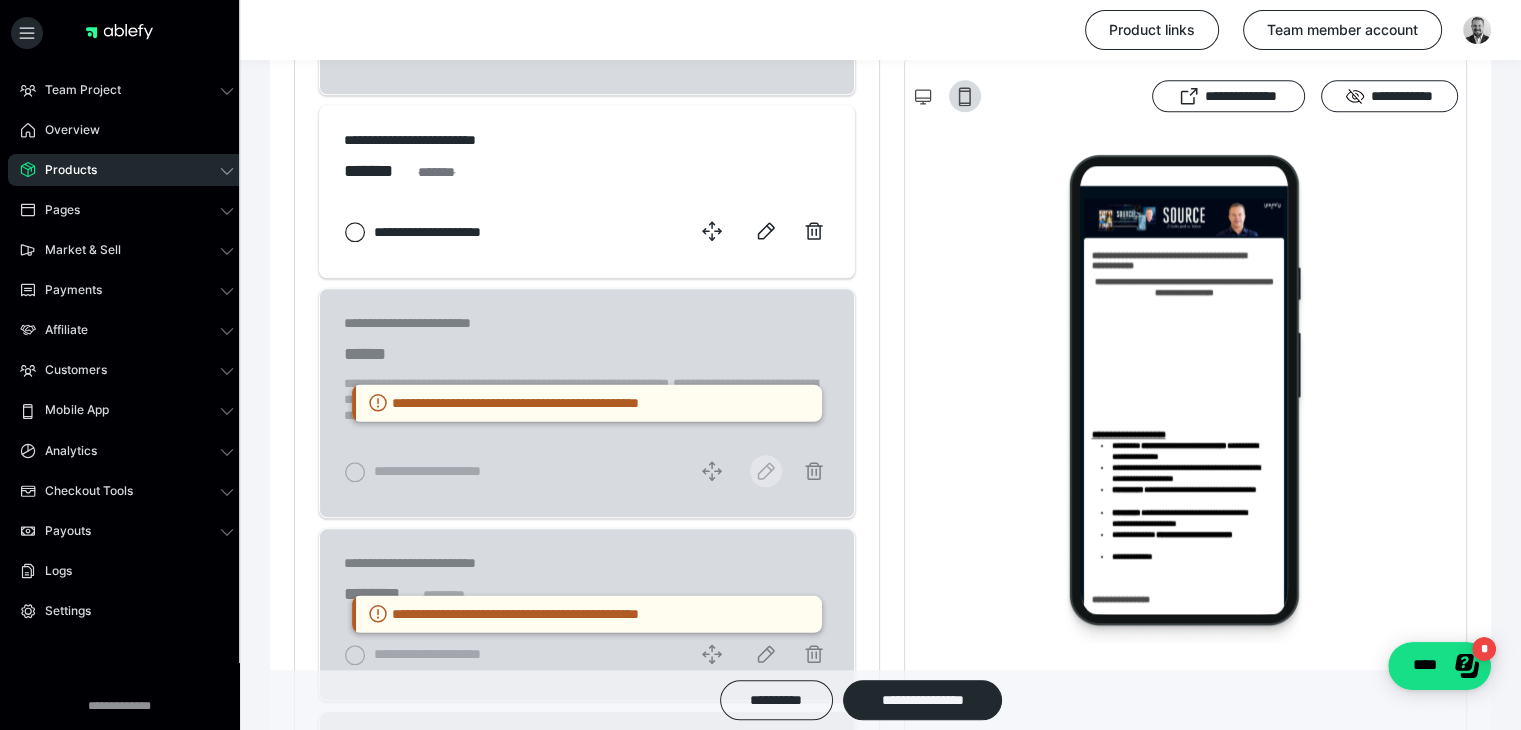 click 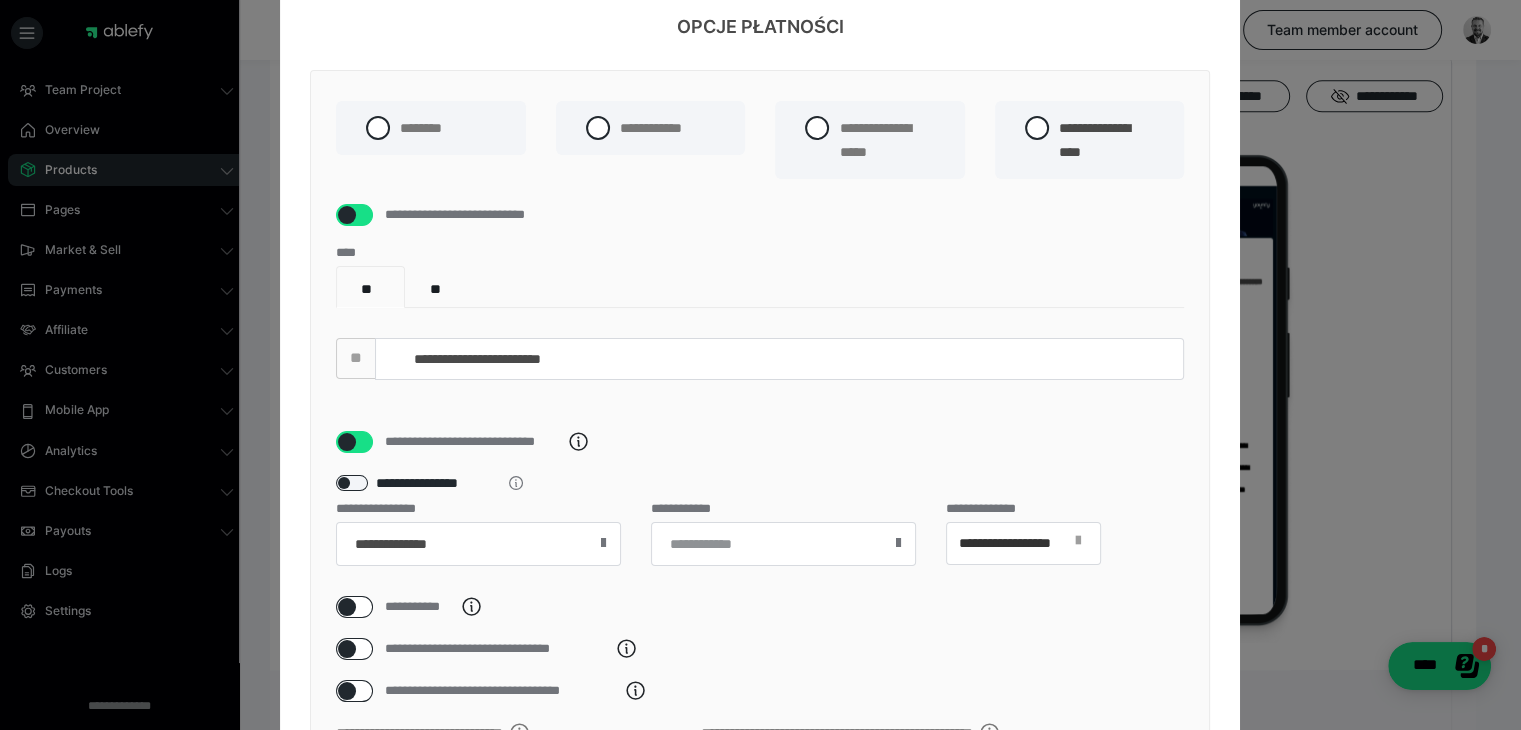 scroll, scrollTop: 200, scrollLeft: 0, axis: vertical 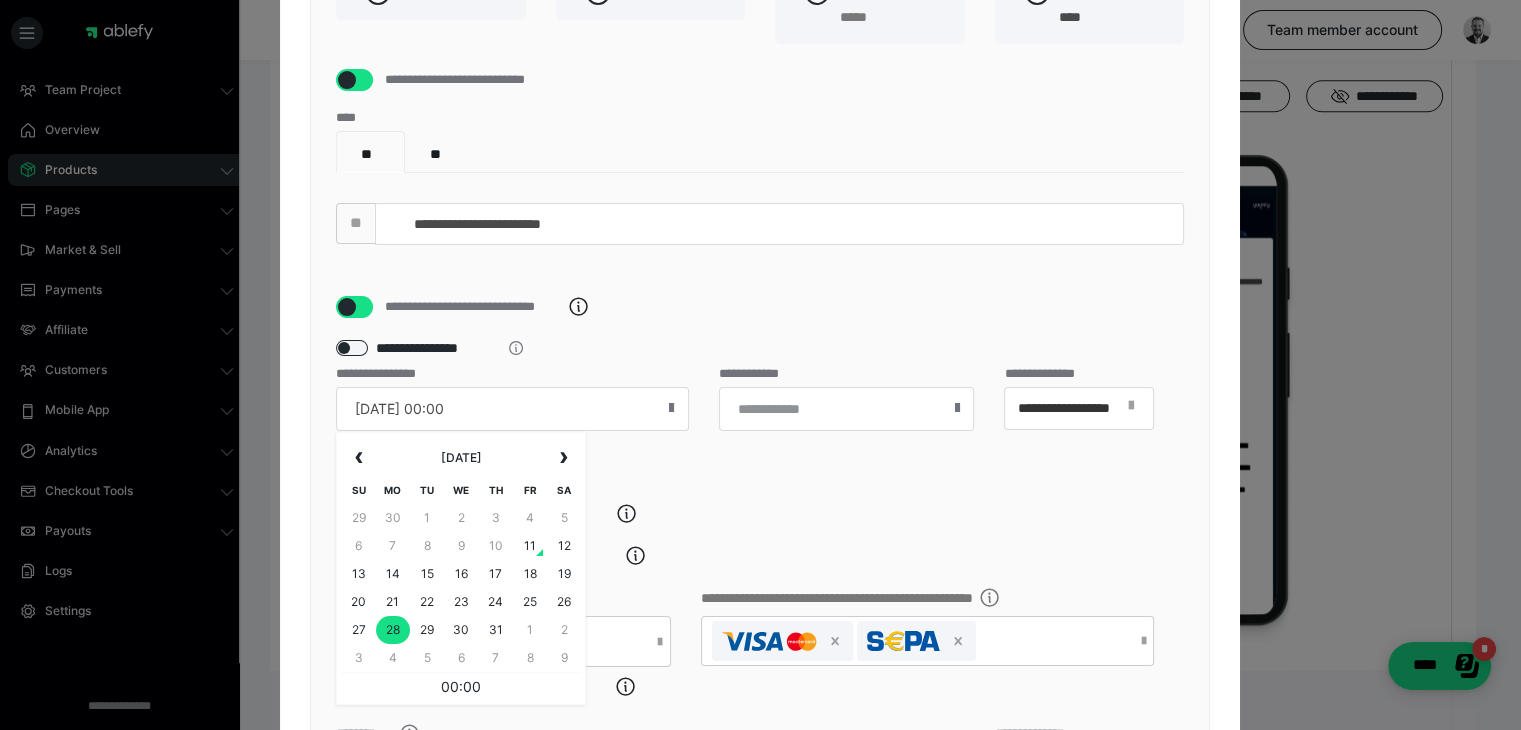click on "[DATE] 00:00" at bounding box center [512, 409] 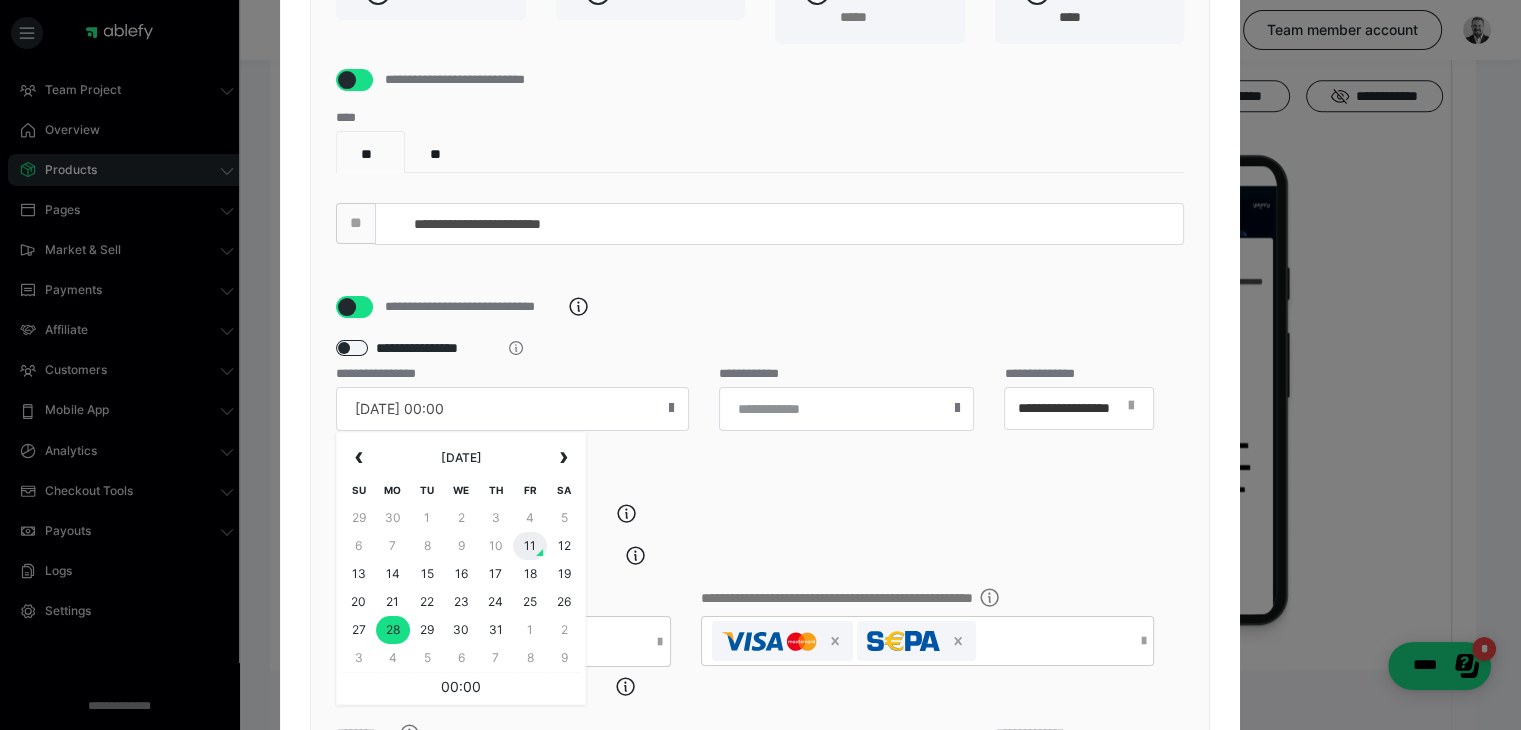 click on "11" at bounding box center [530, 546] 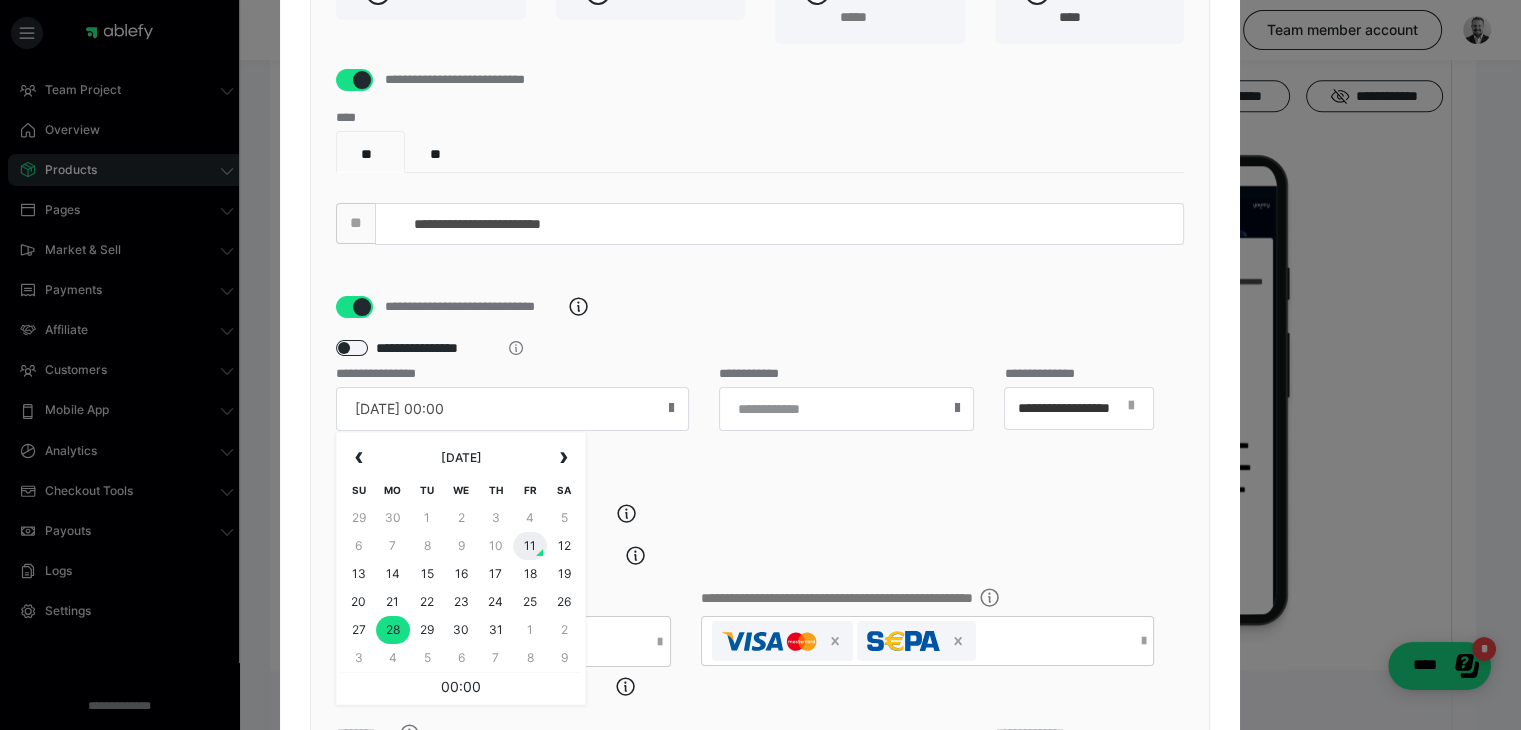 type on "[DATE] 00:00" 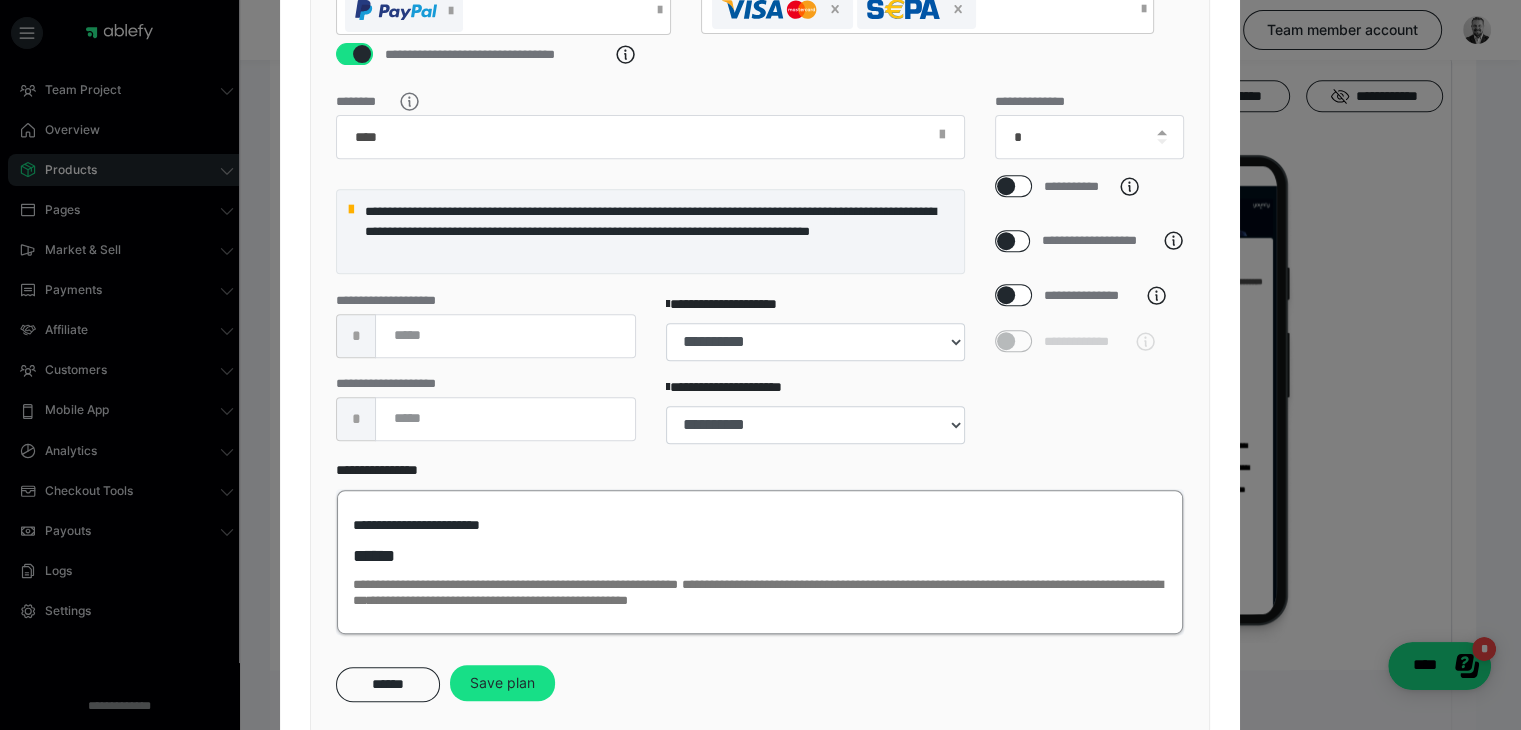 scroll, scrollTop: 888, scrollLeft: 0, axis: vertical 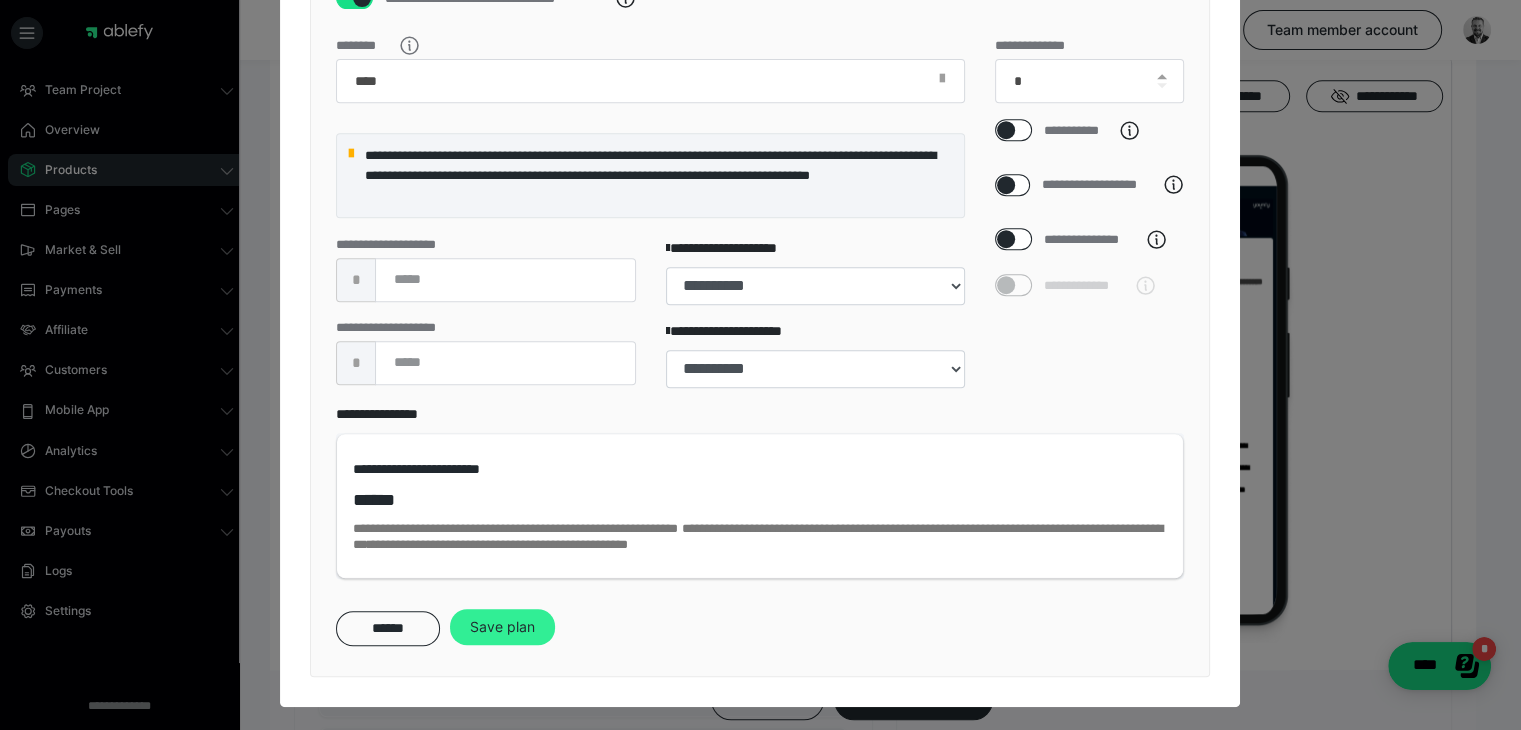 click on "Save plan" at bounding box center [502, 627] 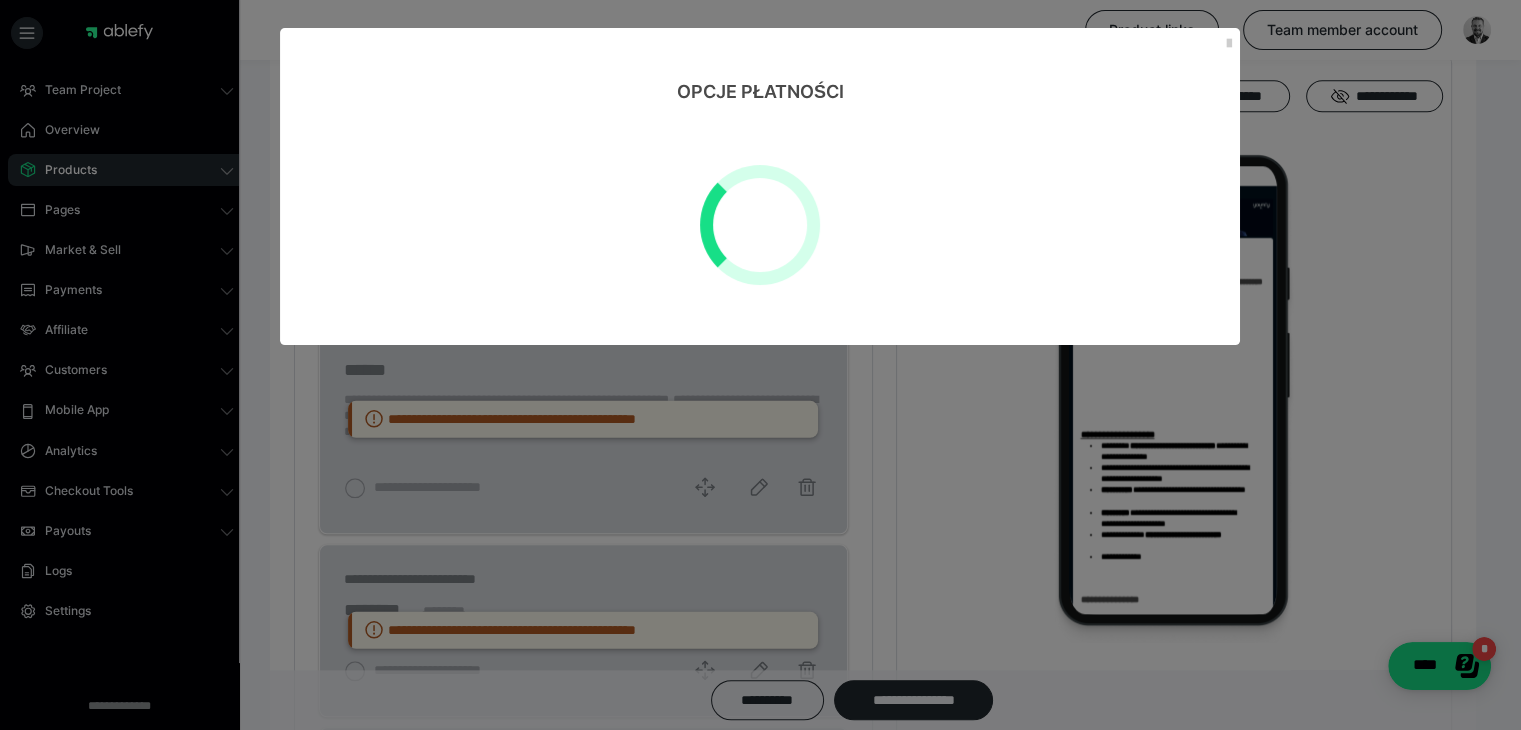scroll, scrollTop: 0, scrollLeft: 0, axis: both 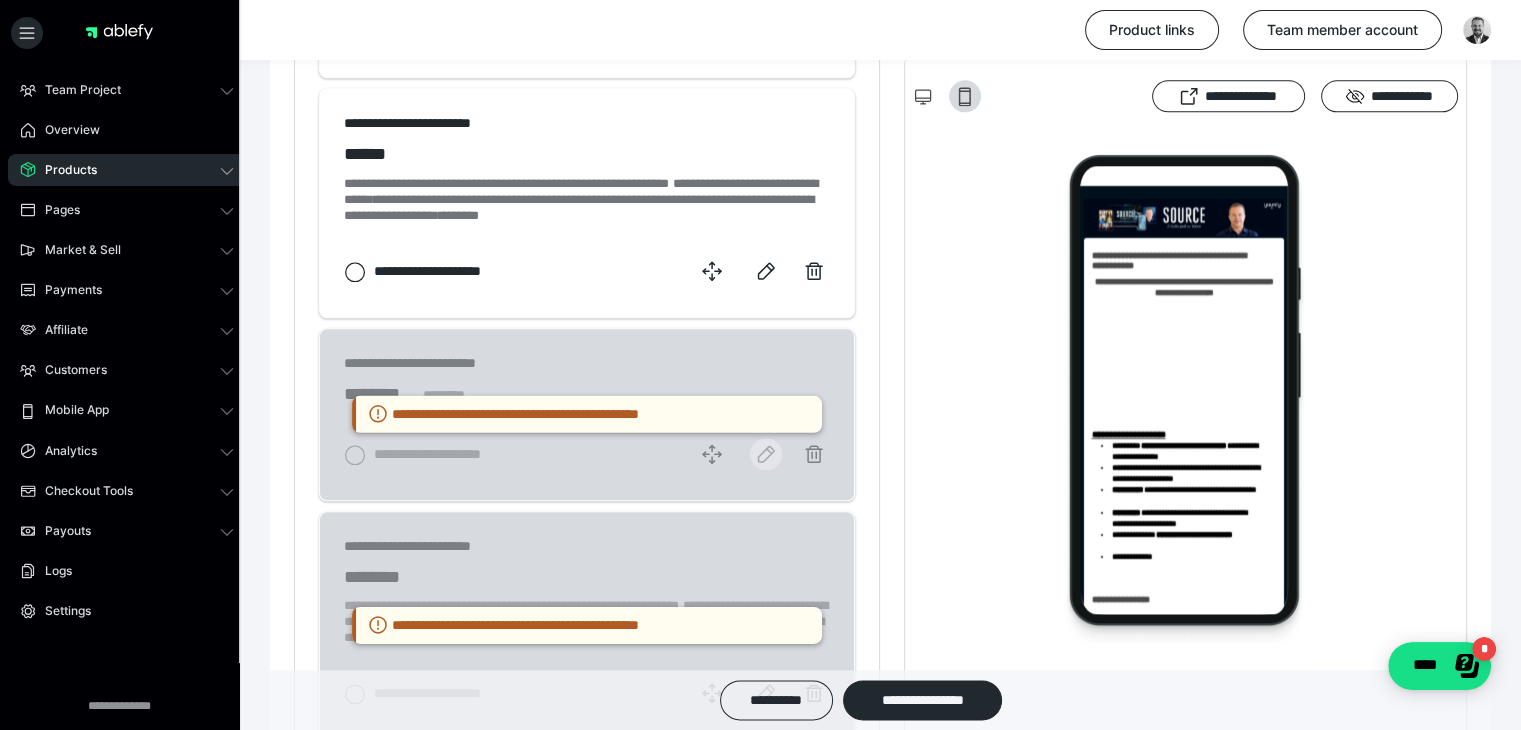 click 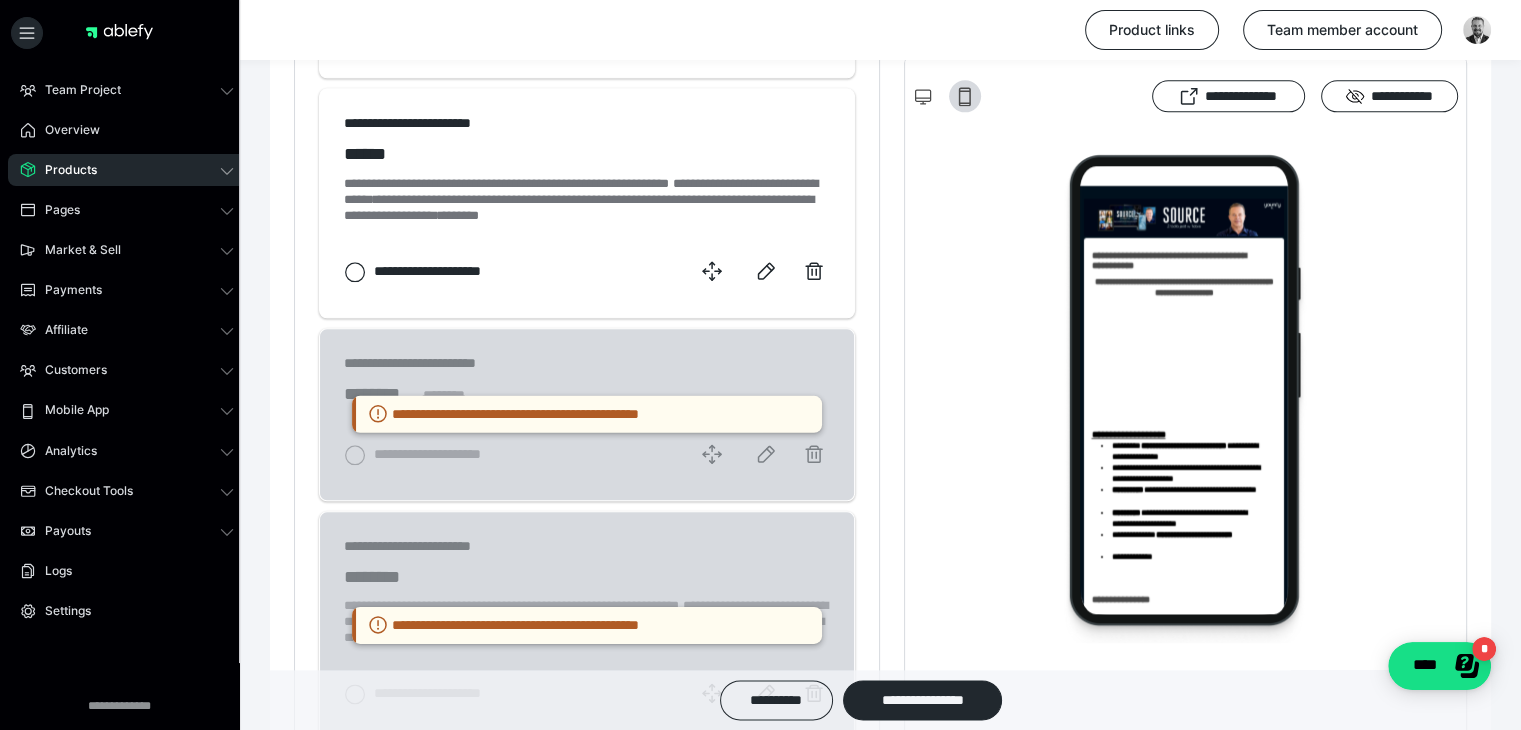 scroll, scrollTop: 308, scrollLeft: 0, axis: vertical 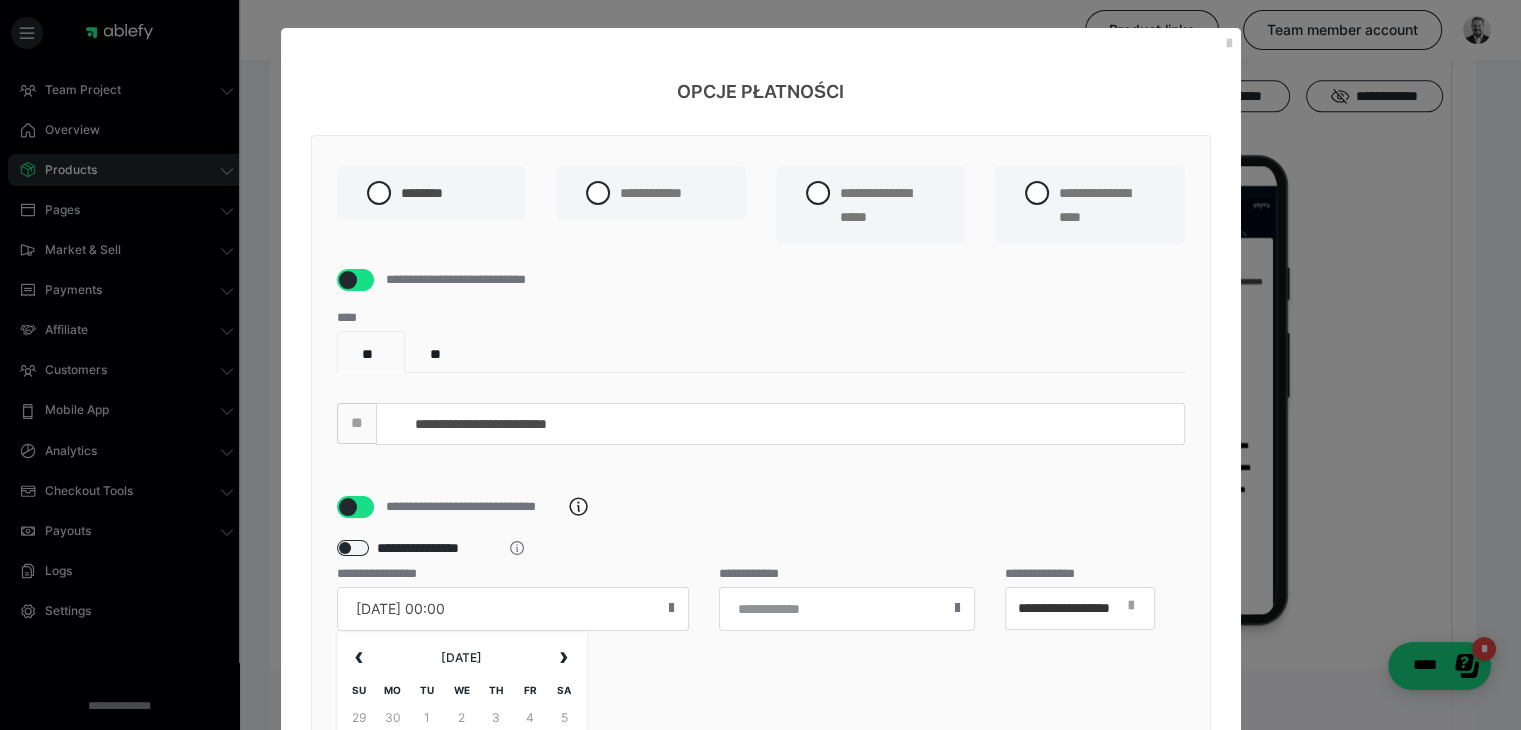 click on "[DATE] 00:00" at bounding box center [513, 609] 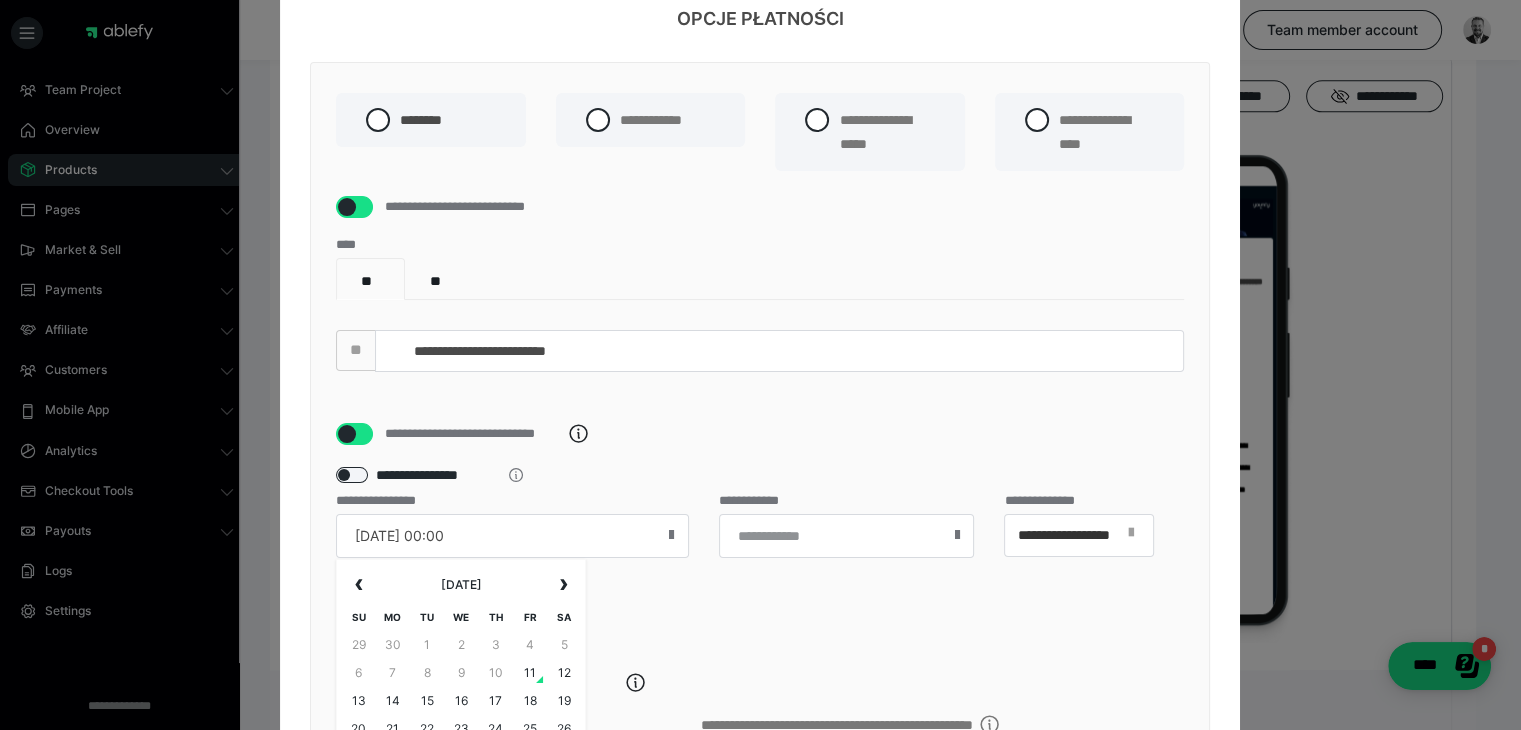 scroll, scrollTop: 200, scrollLeft: 0, axis: vertical 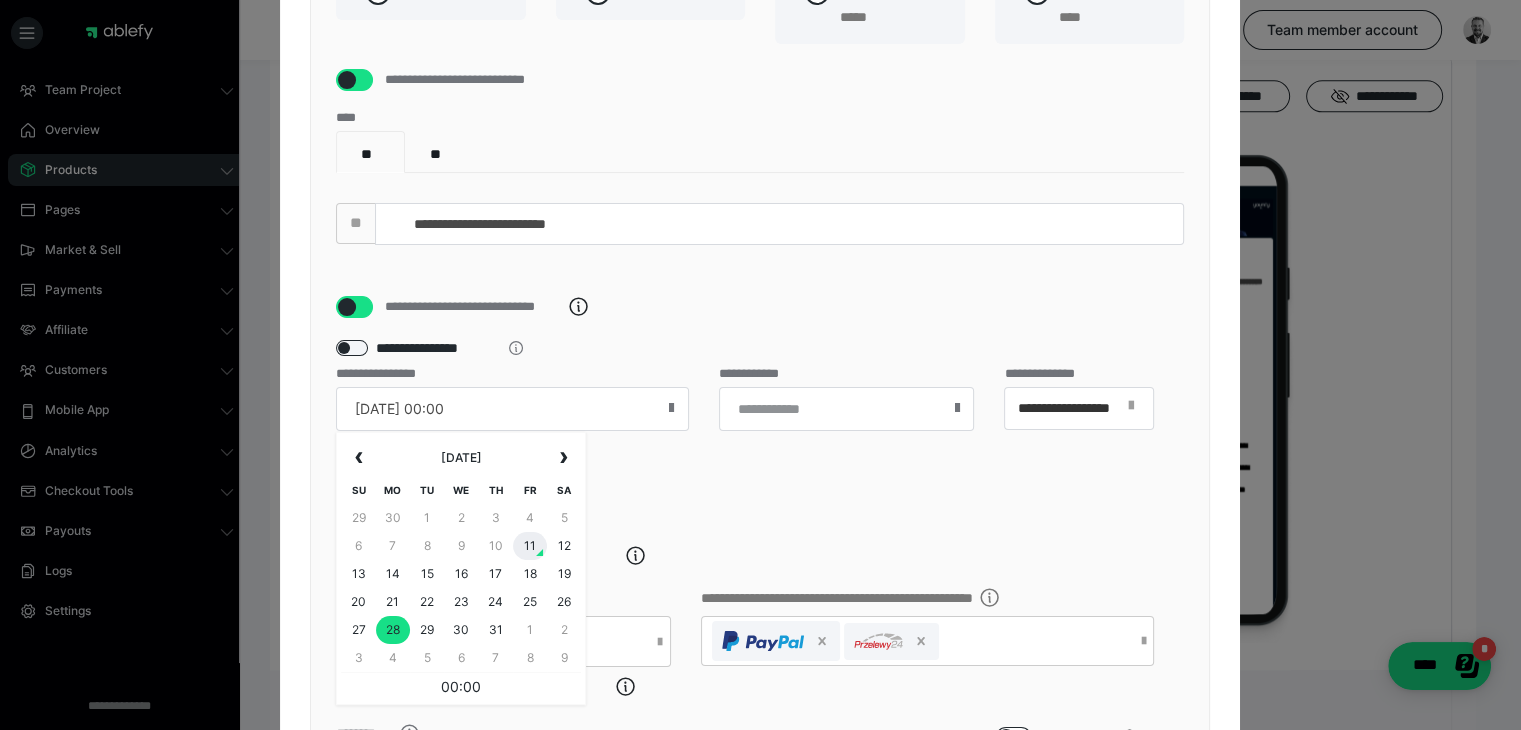 click on "11" at bounding box center [530, 546] 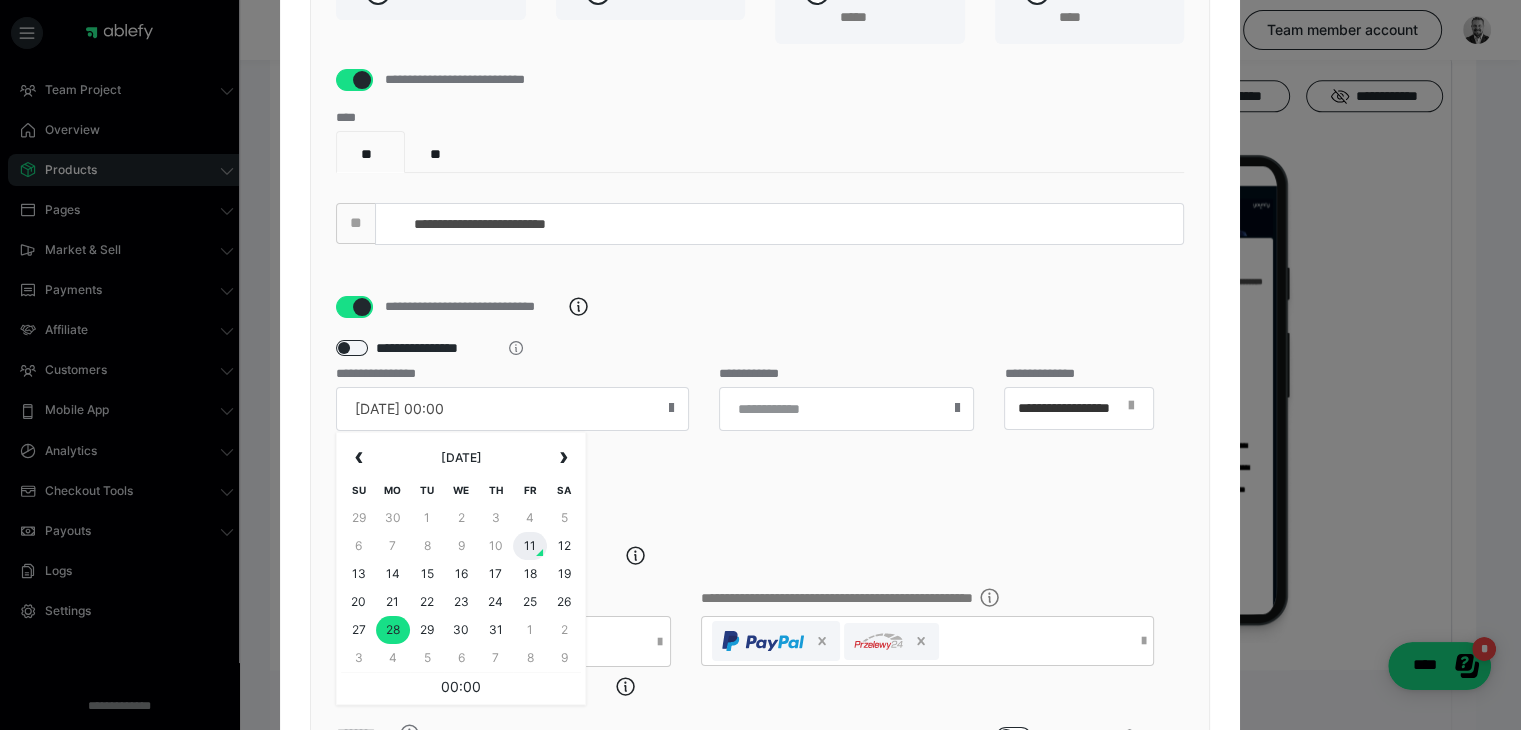 type on "[DATE] 00:00" 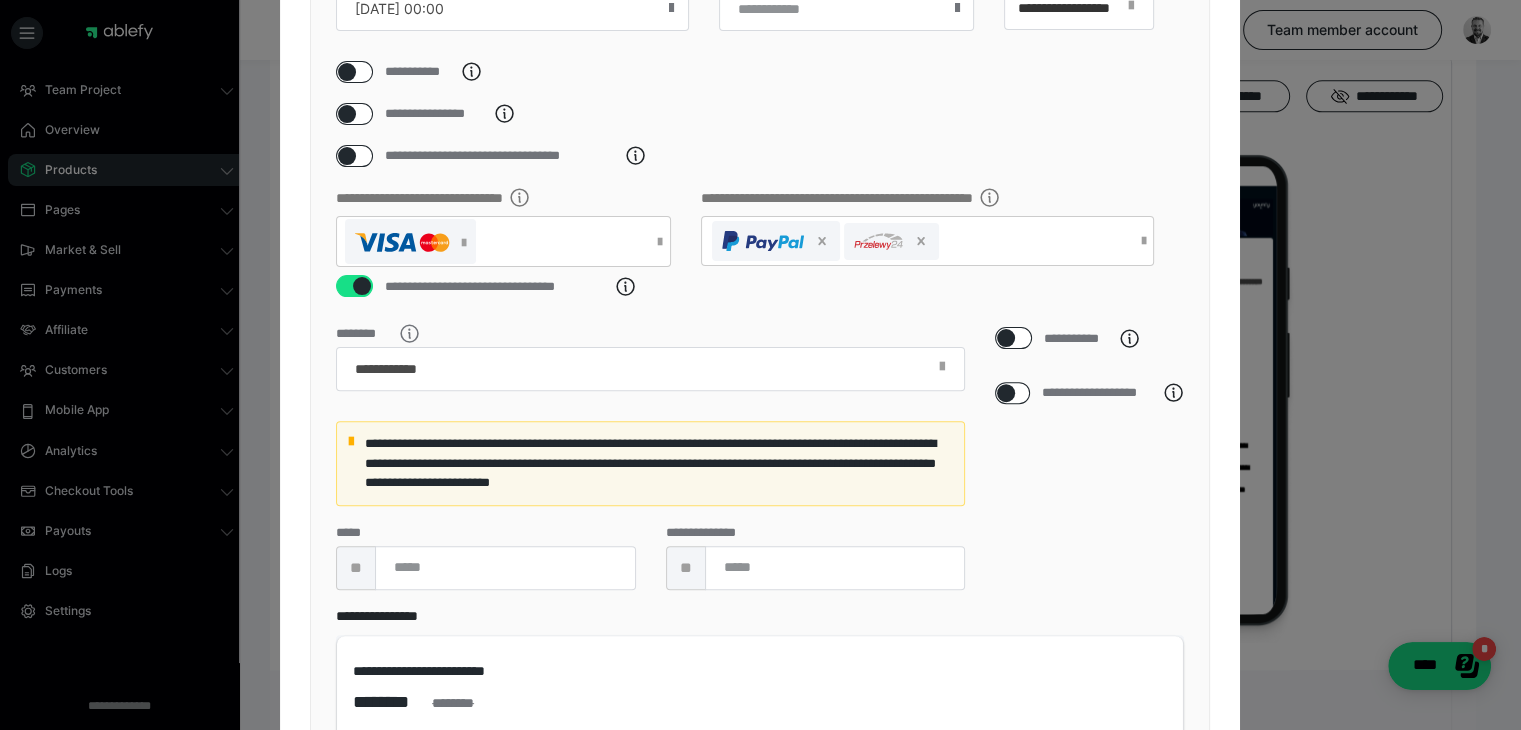 scroll, scrollTop: 763, scrollLeft: 0, axis: vertical 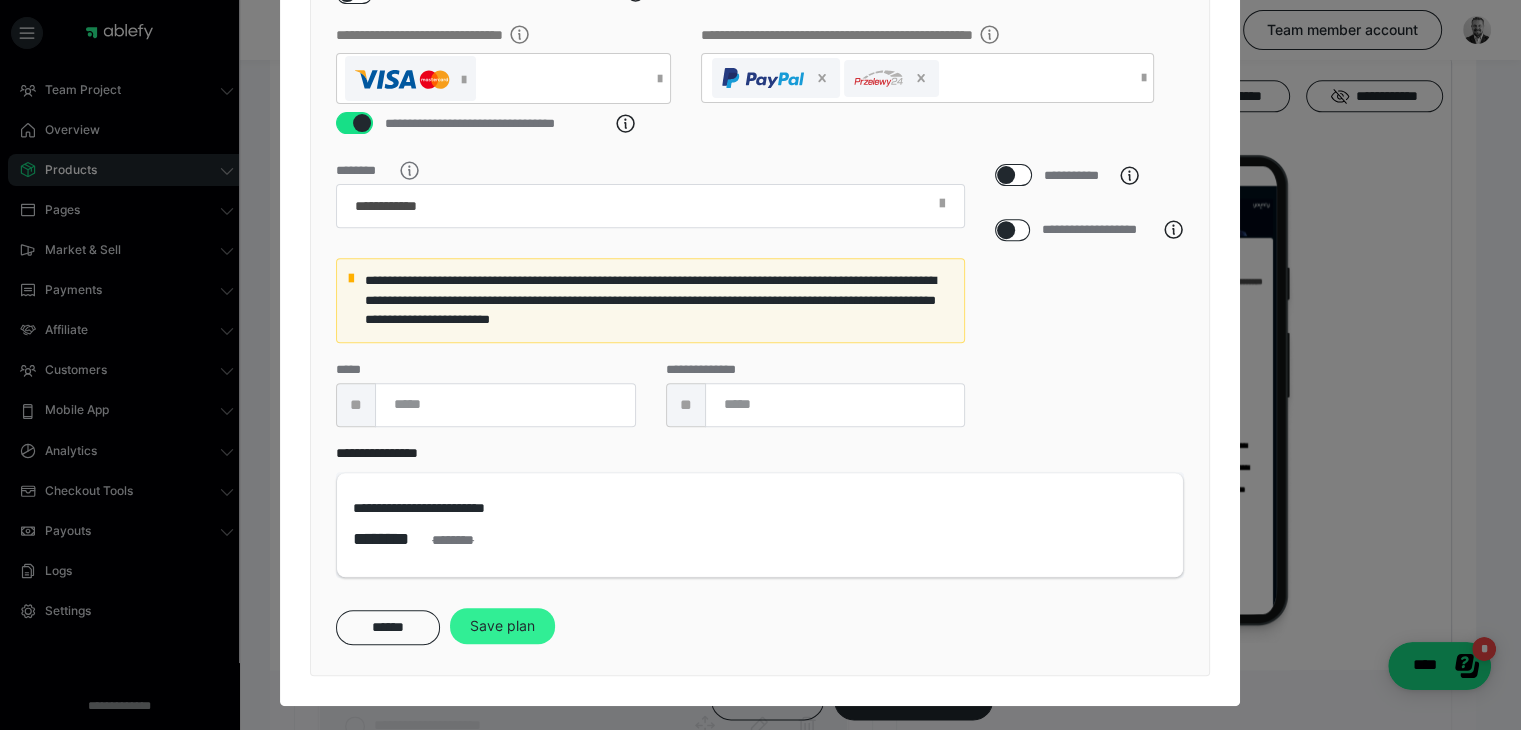 click on "Save plan" at bounding box center (502, 626) 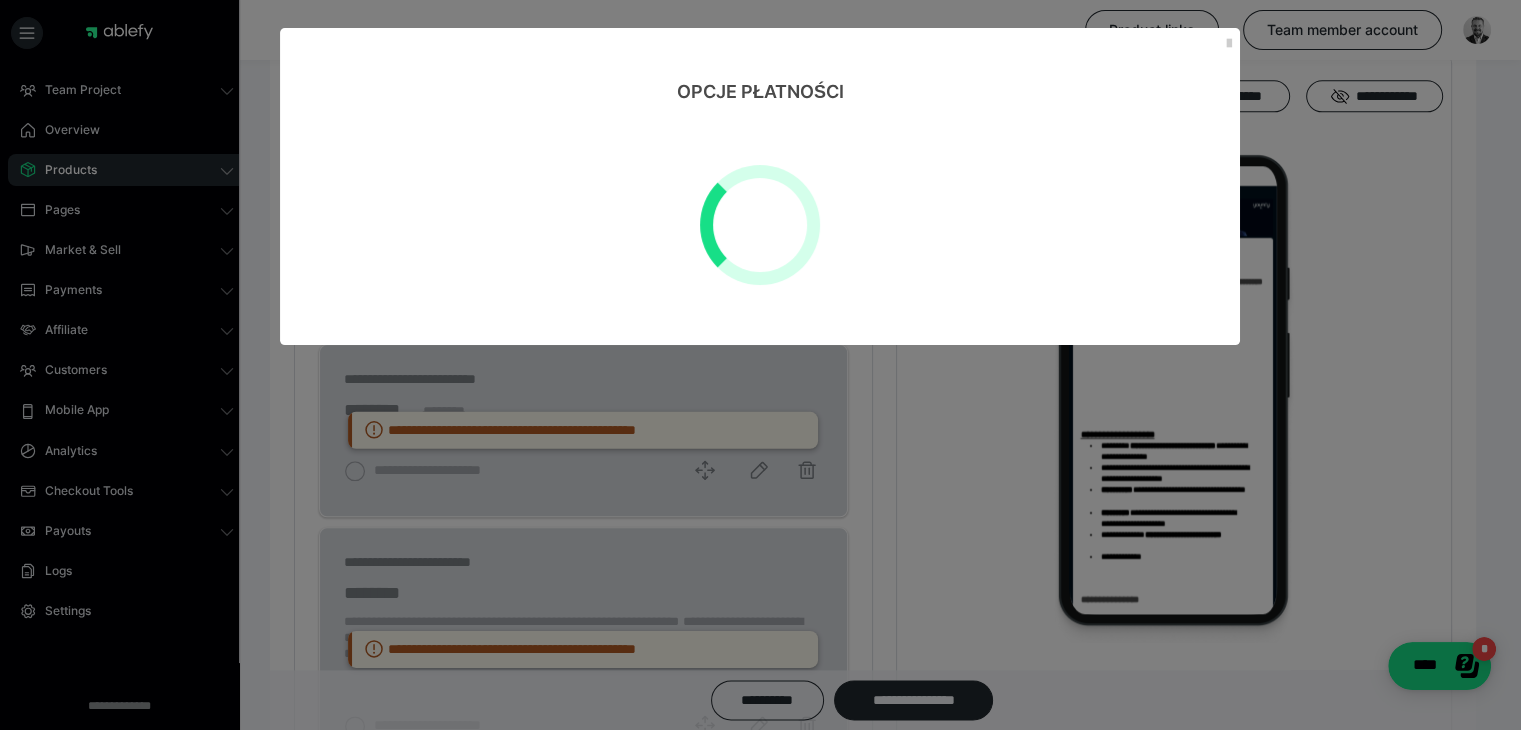 scroll, scrollTop: 0, scrollLeft: 0, axis: both 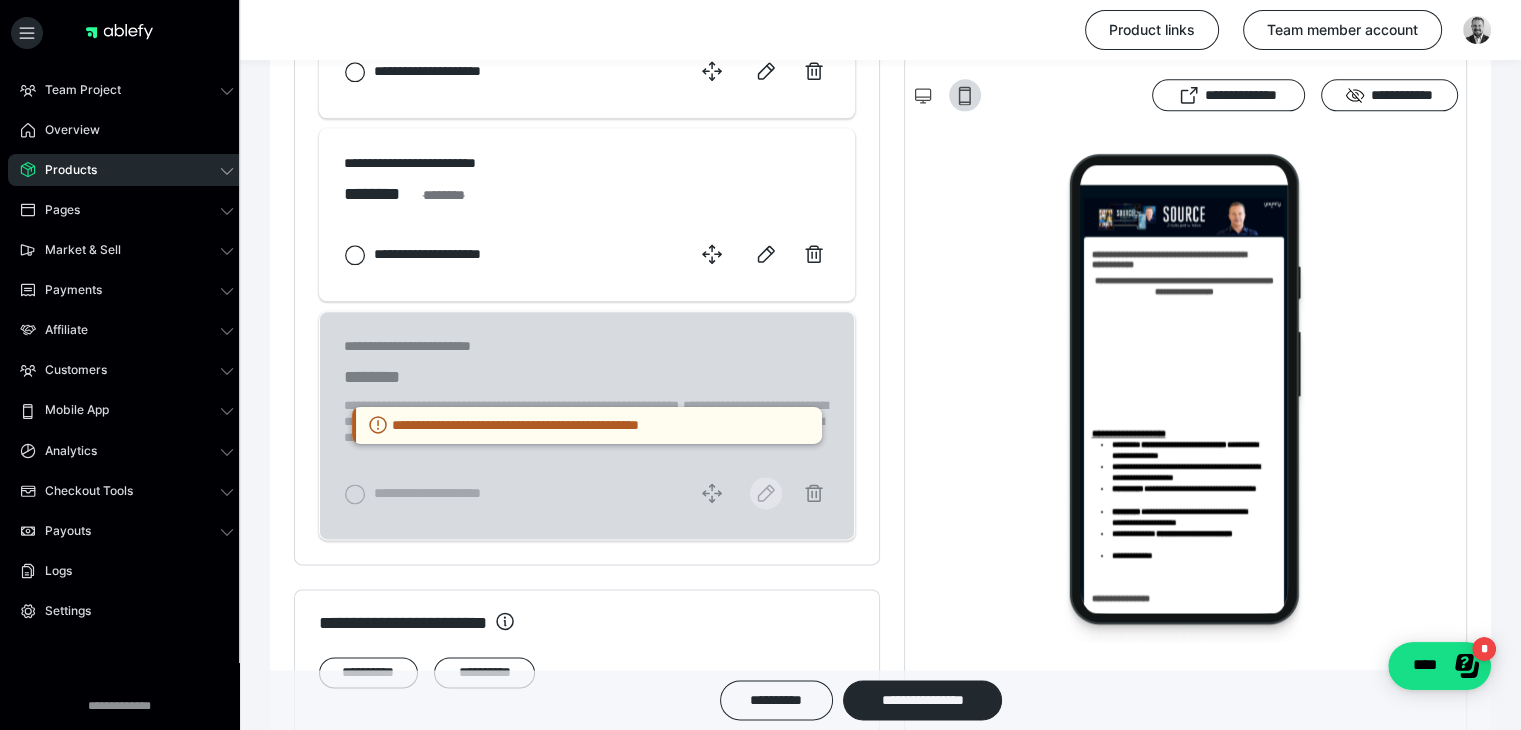 click 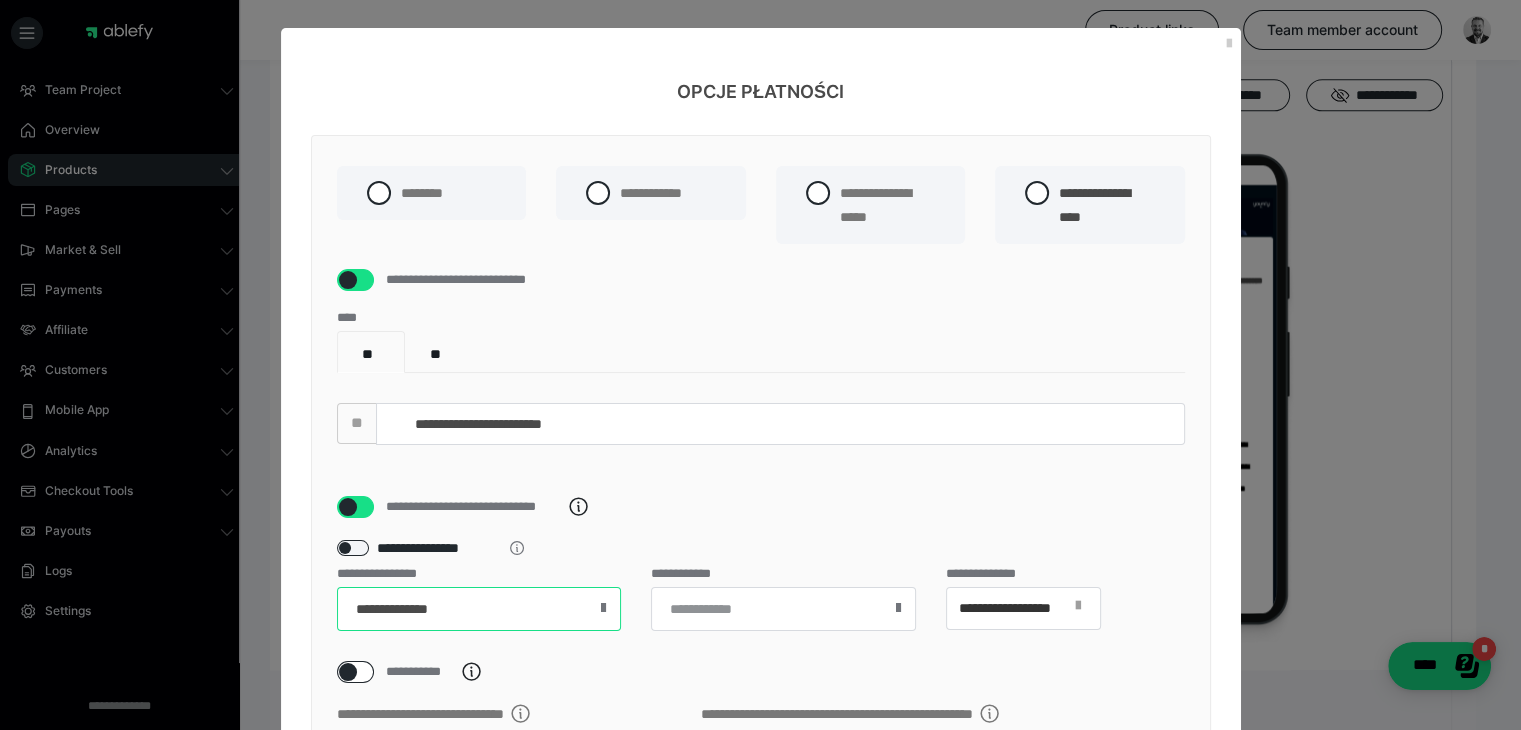 click on "**********" at bounding box center (479, 609) 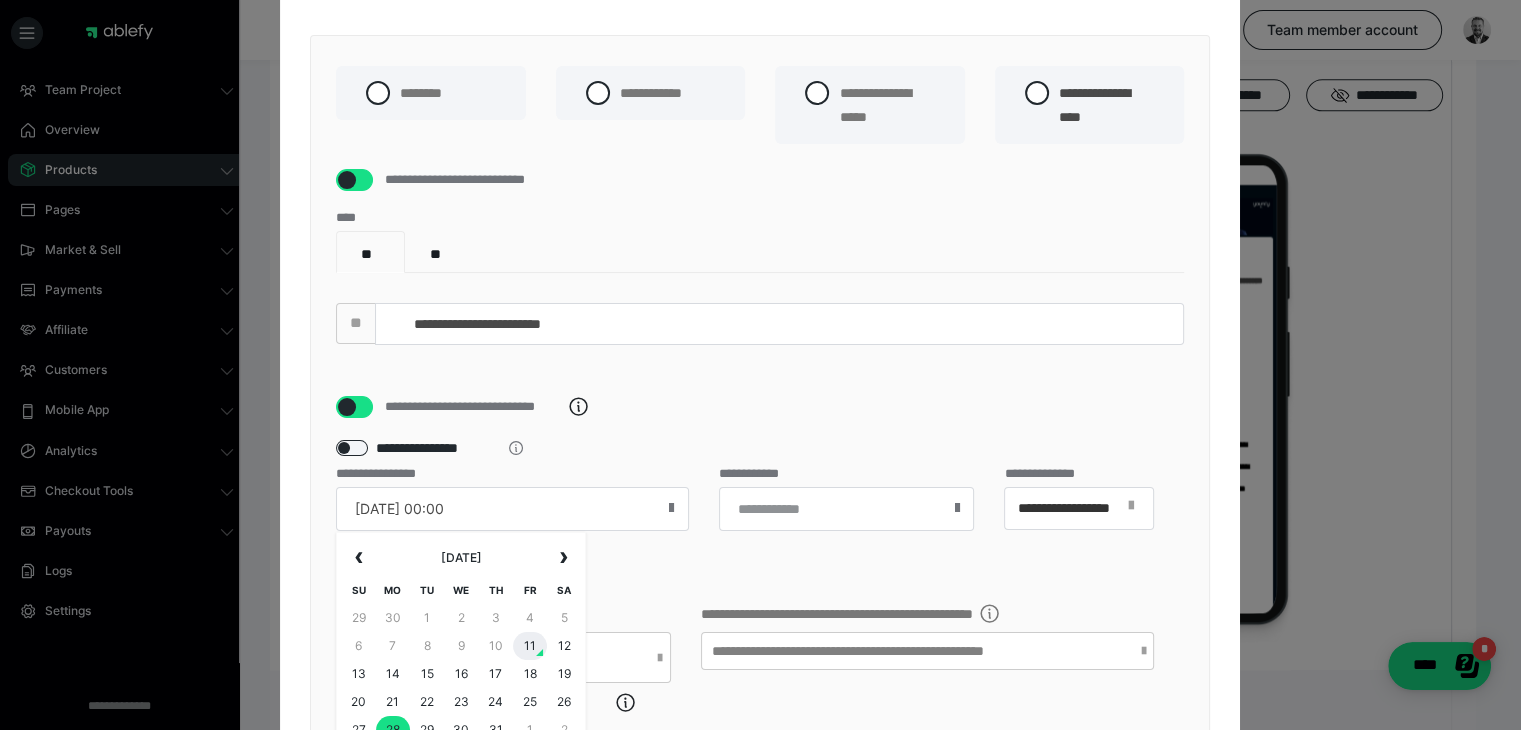 click on "11" at bounding box center (530, 646) 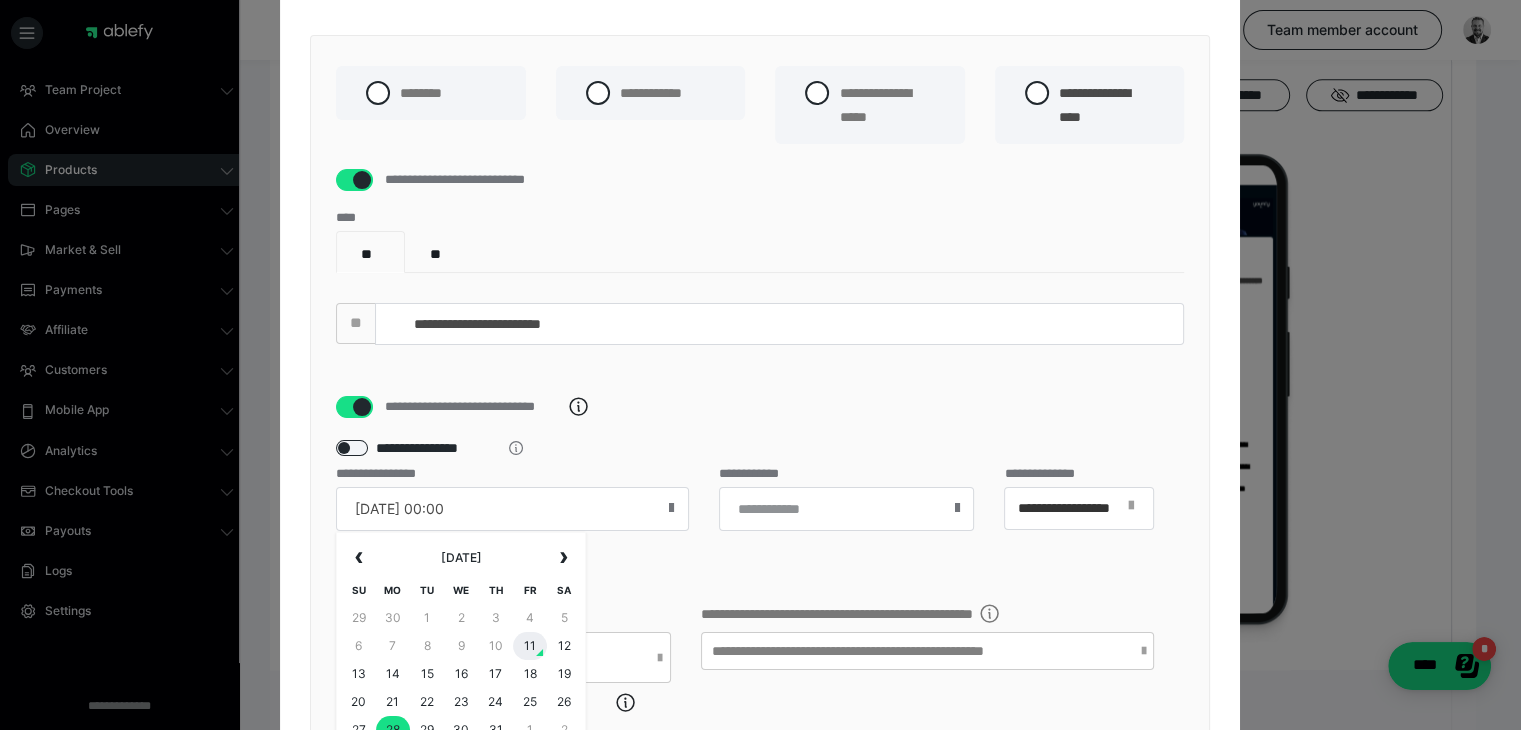 type on "[DATE] 00:00" 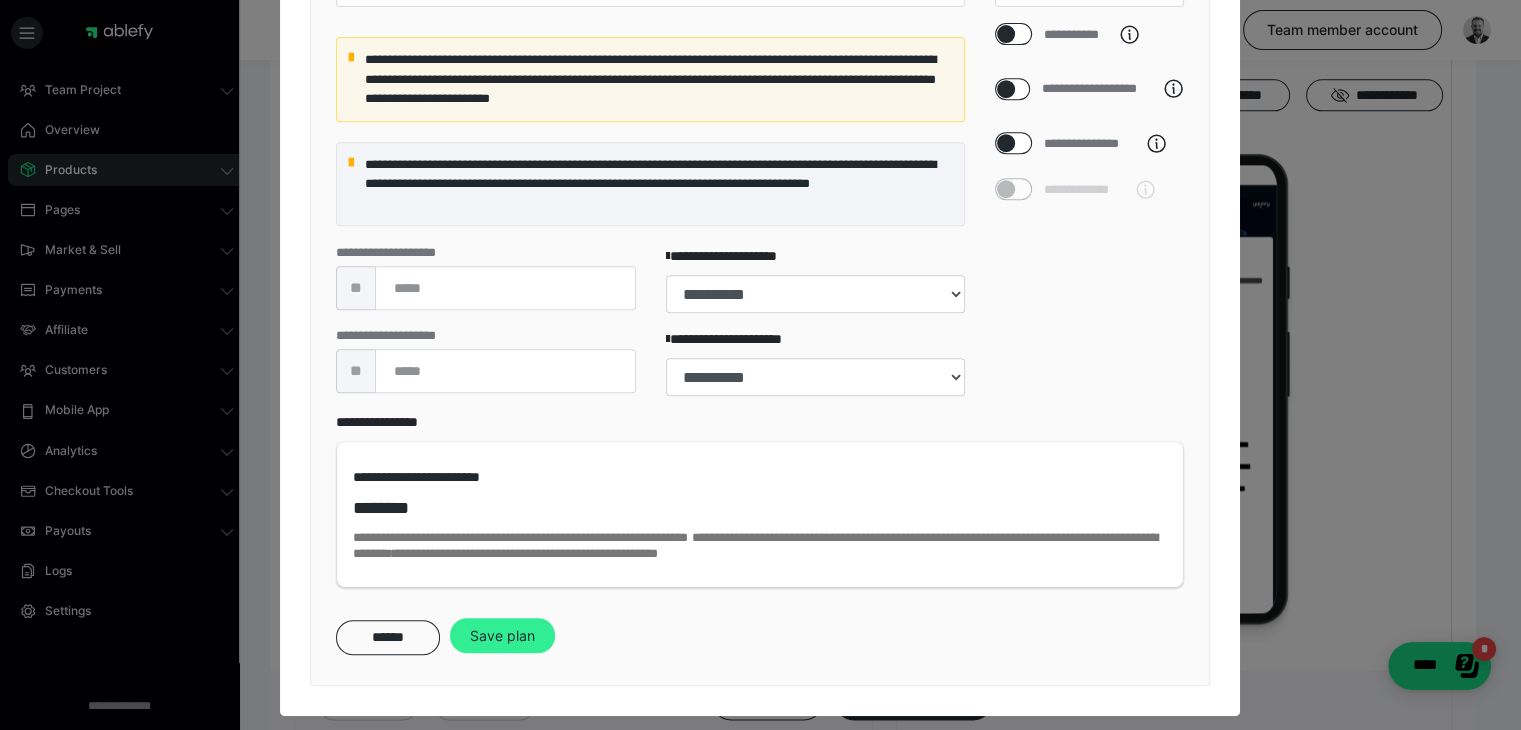 click on "Save plan" at bounding box center (502, 636) 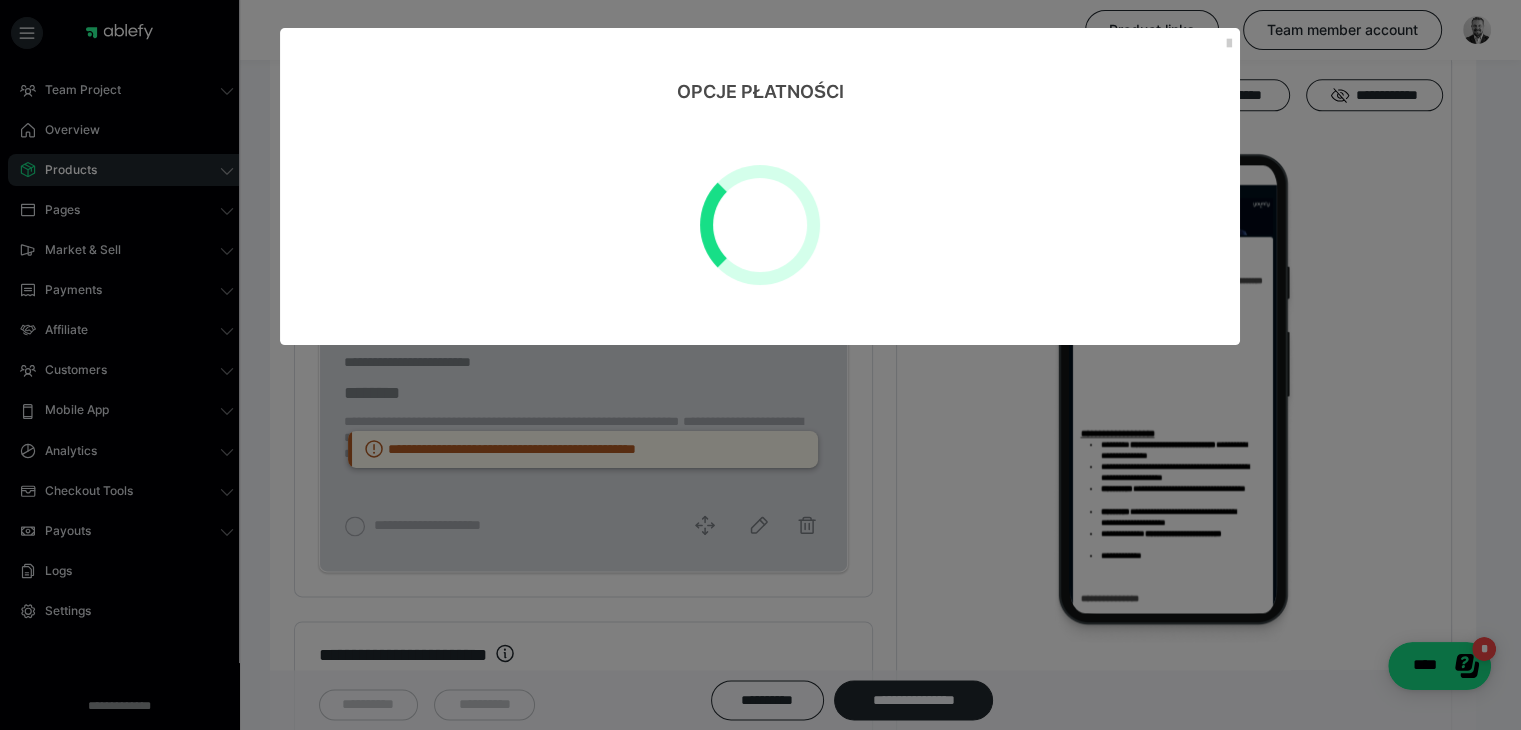 select on "**" 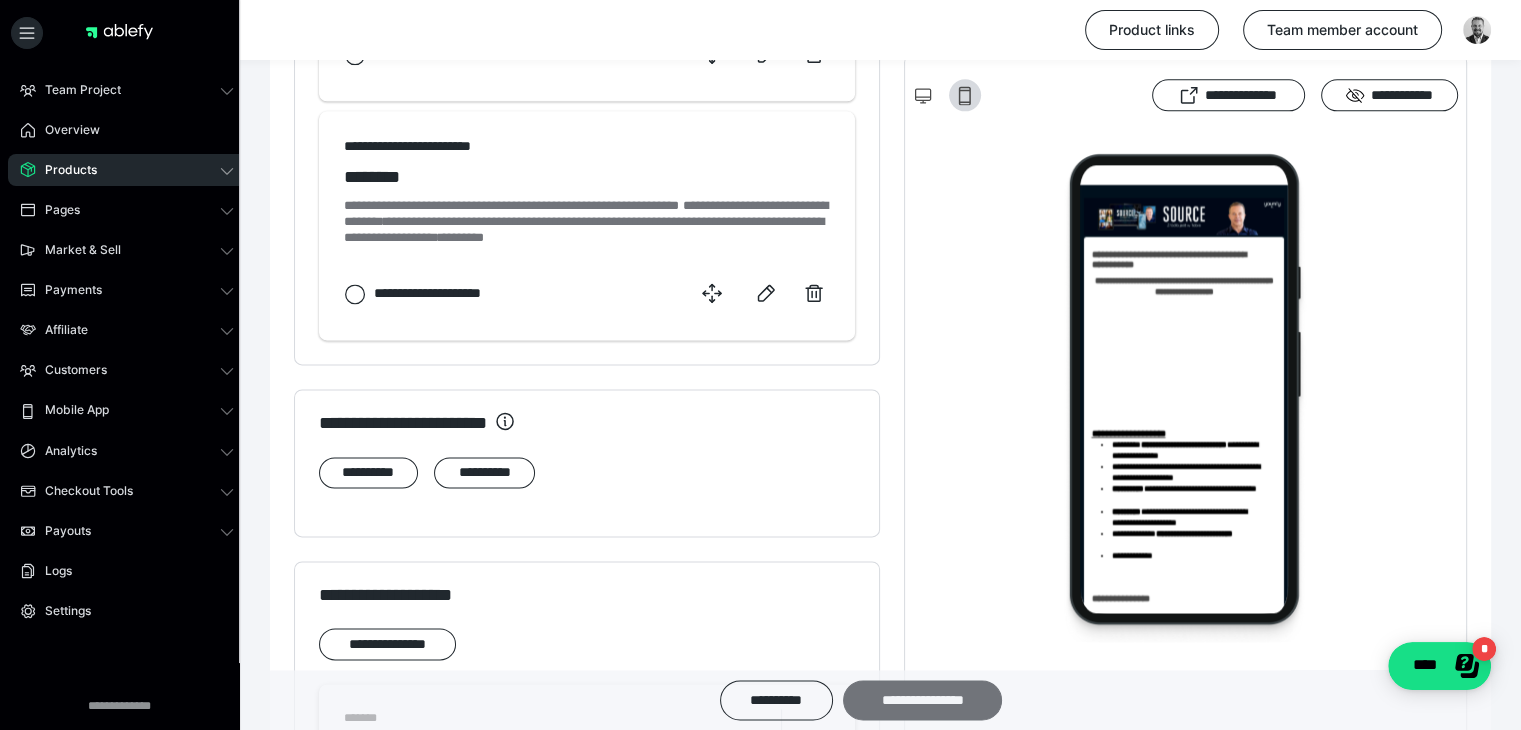 click on "**********" at bounding box center [923, 700] 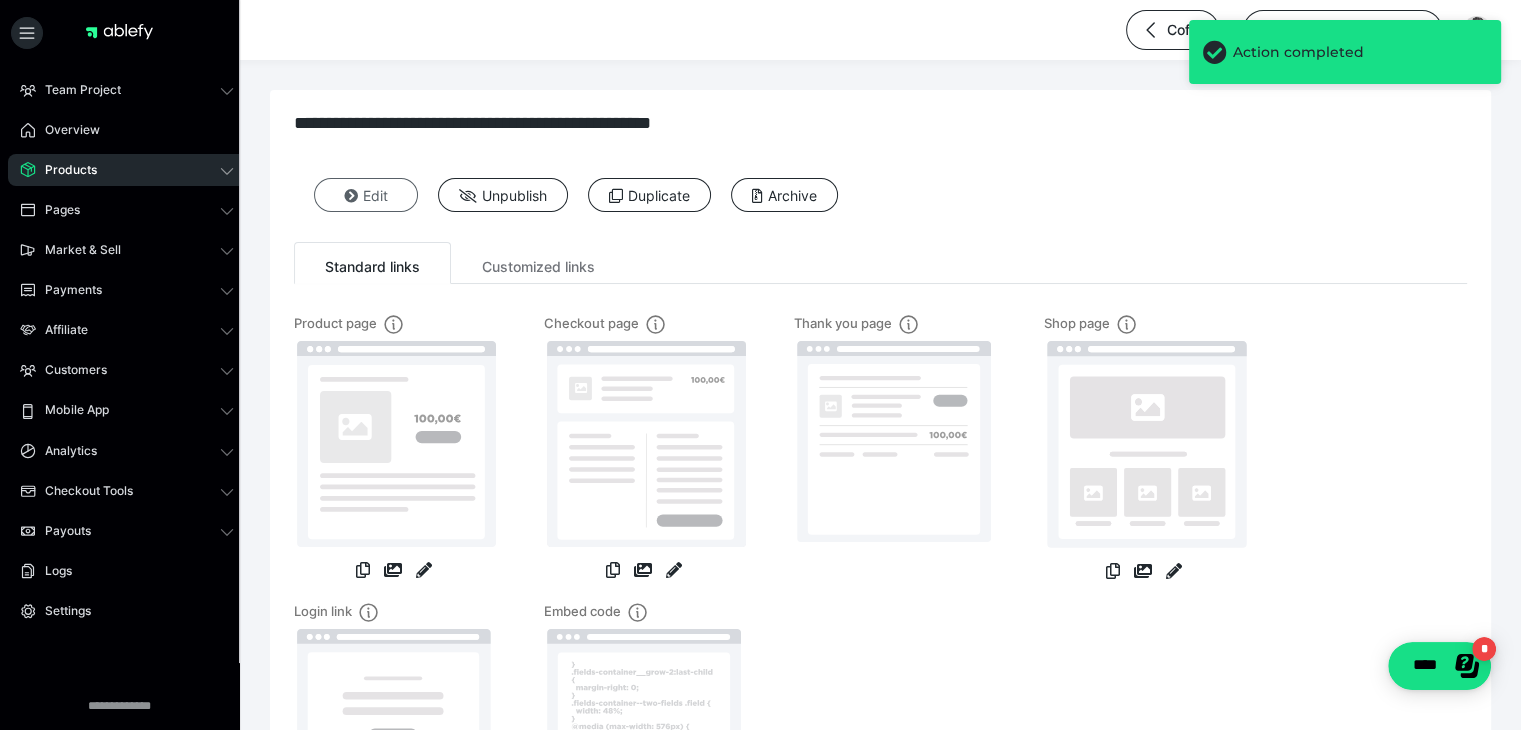 click at bounding box center (351, 196) 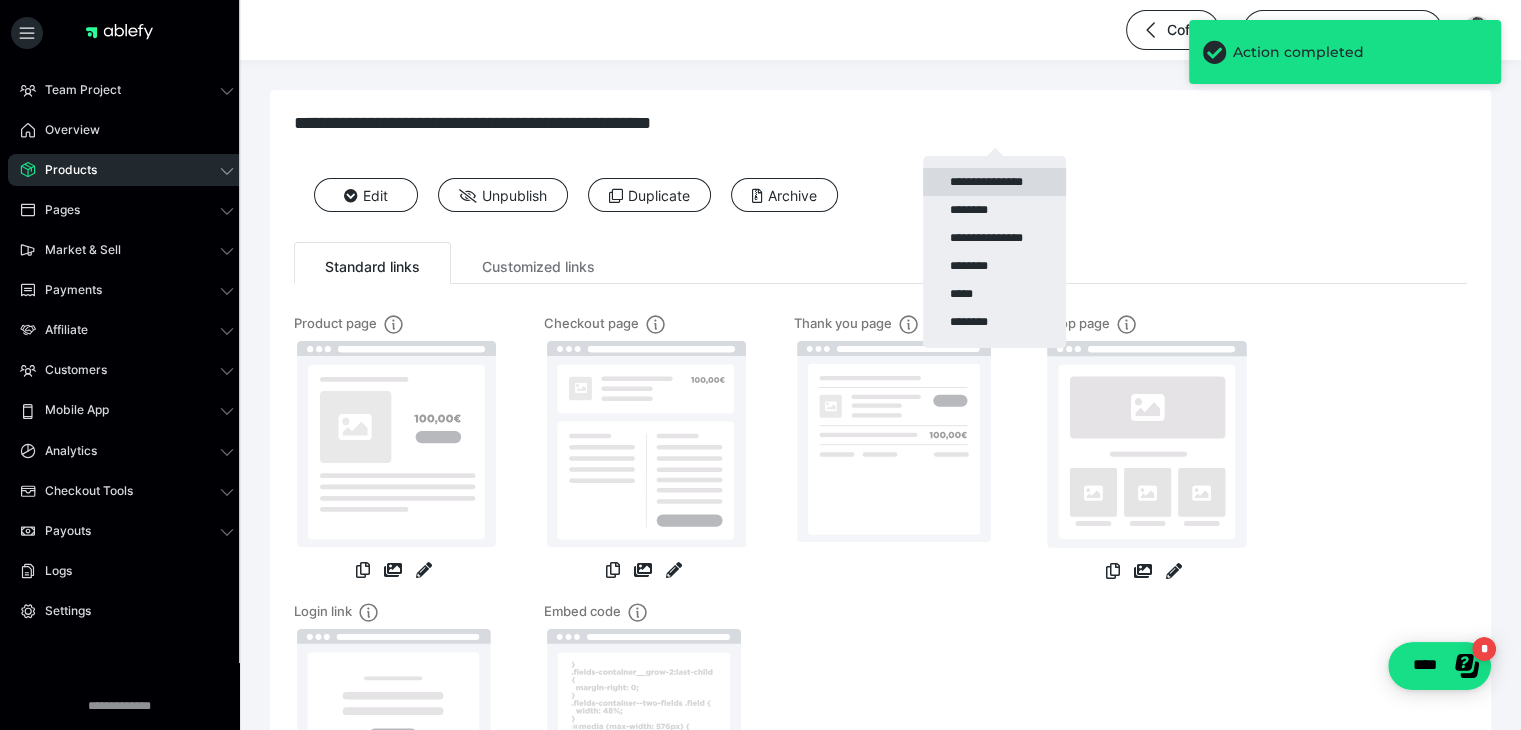 click on "**********" at bounding box center (994, 252) 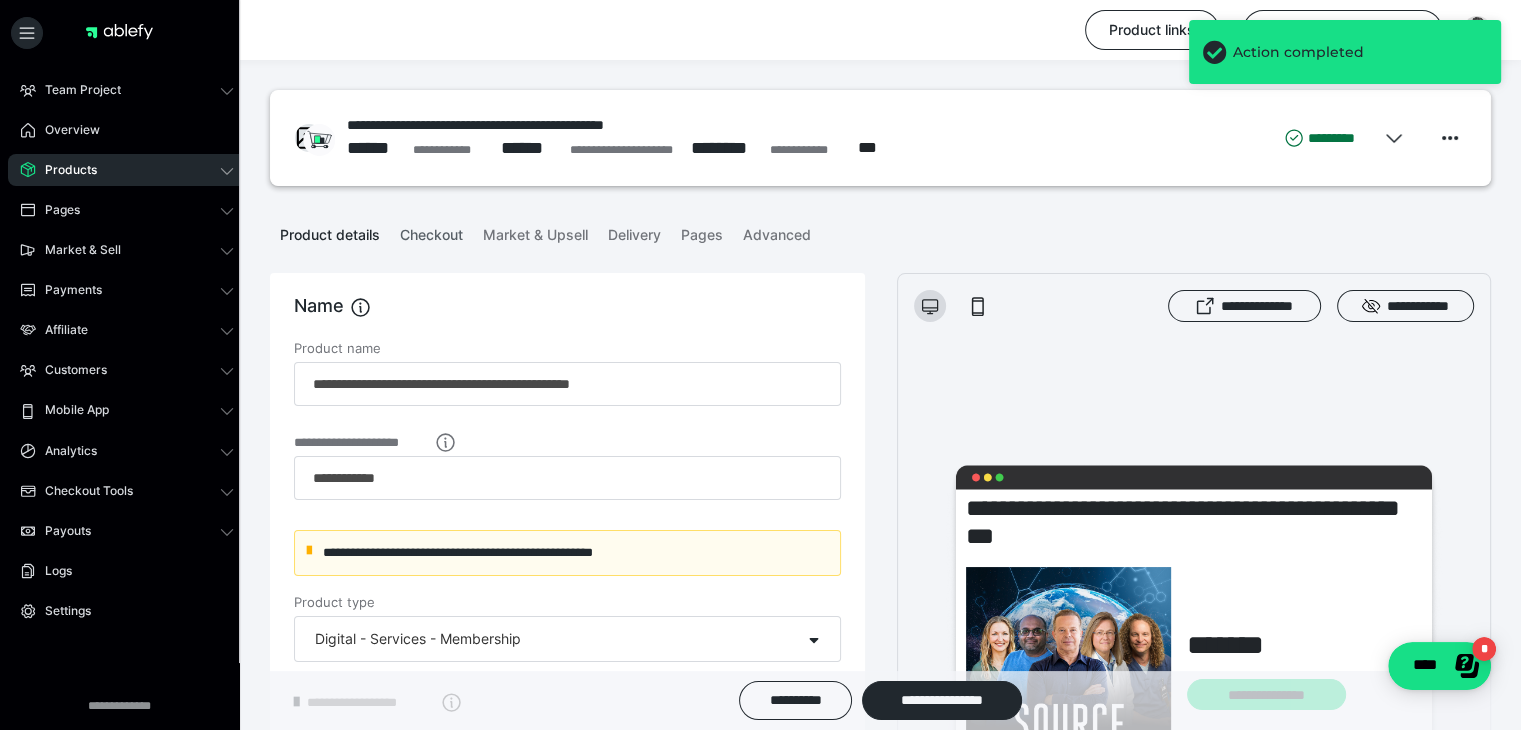 click on "Checkout" at bounding box center [431, 231] 